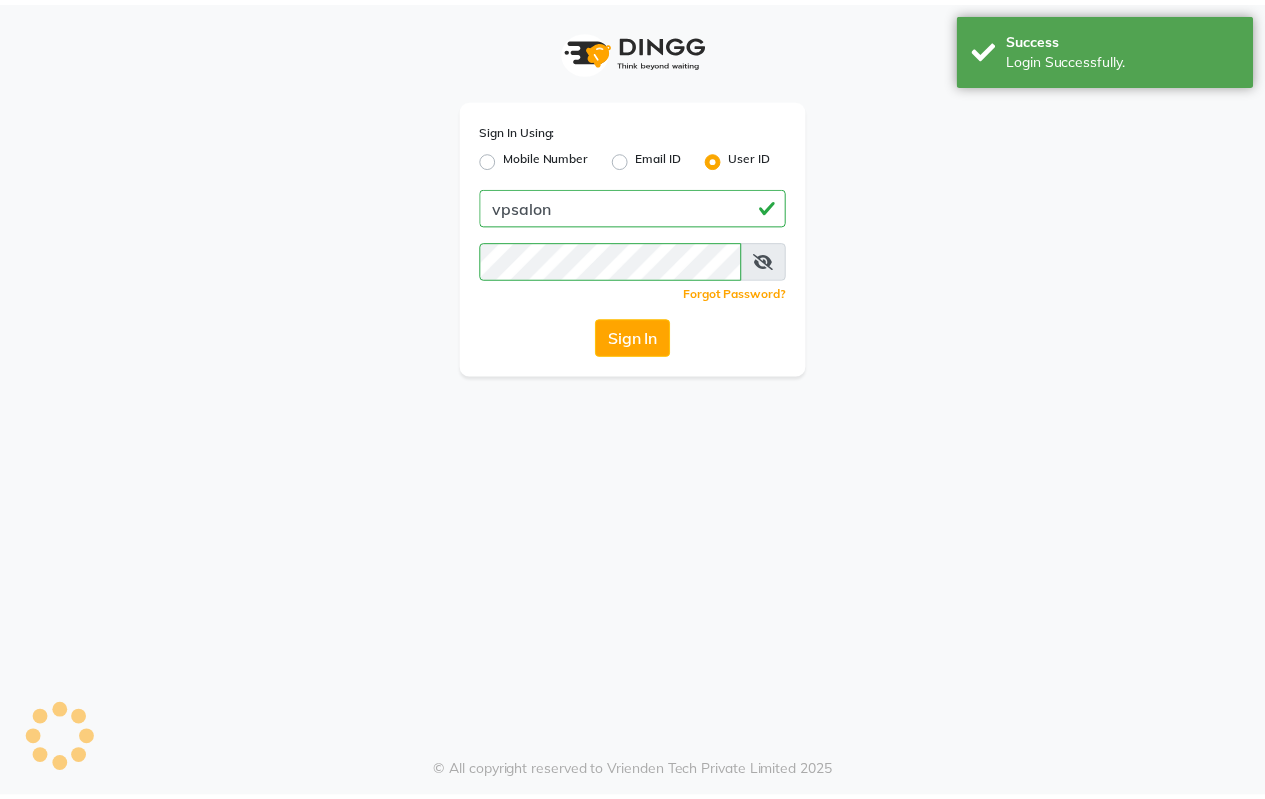 scroll, scrollTop: 0, scrollLeft: 0, axis: both 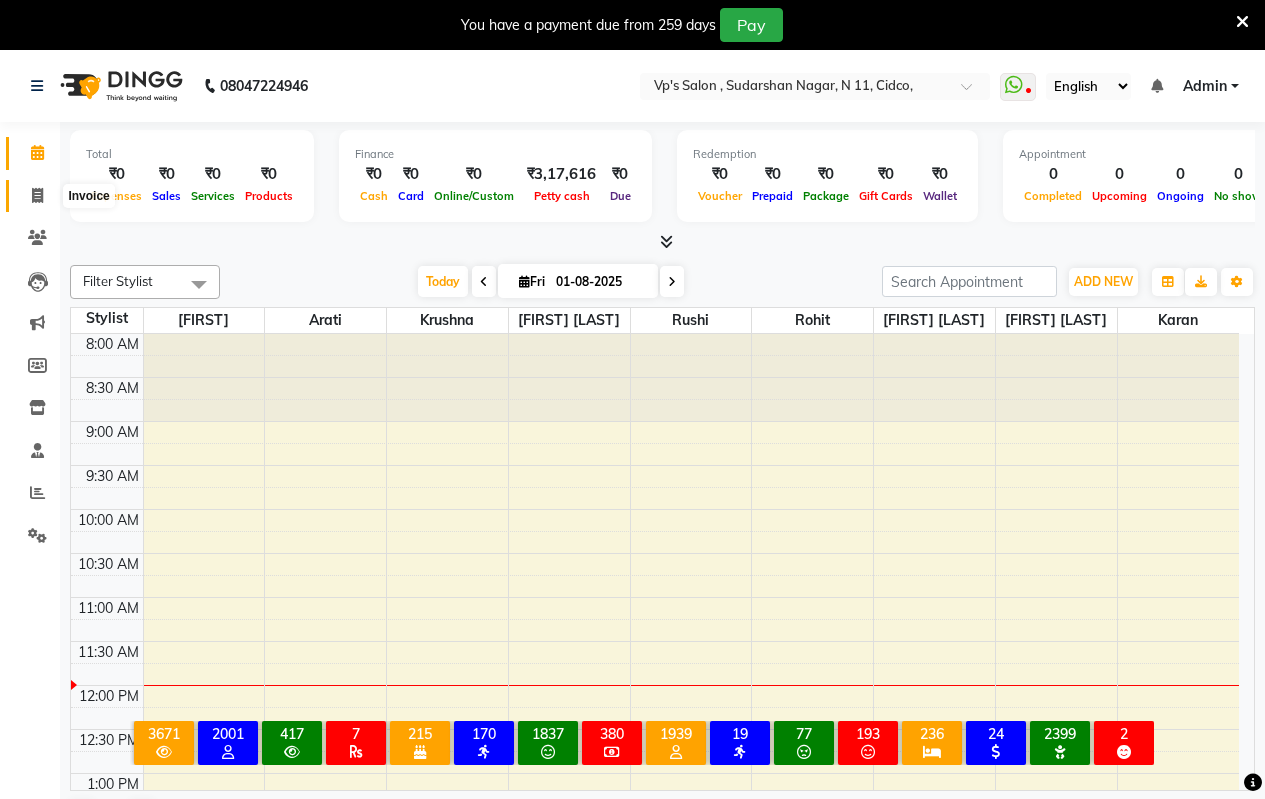 click 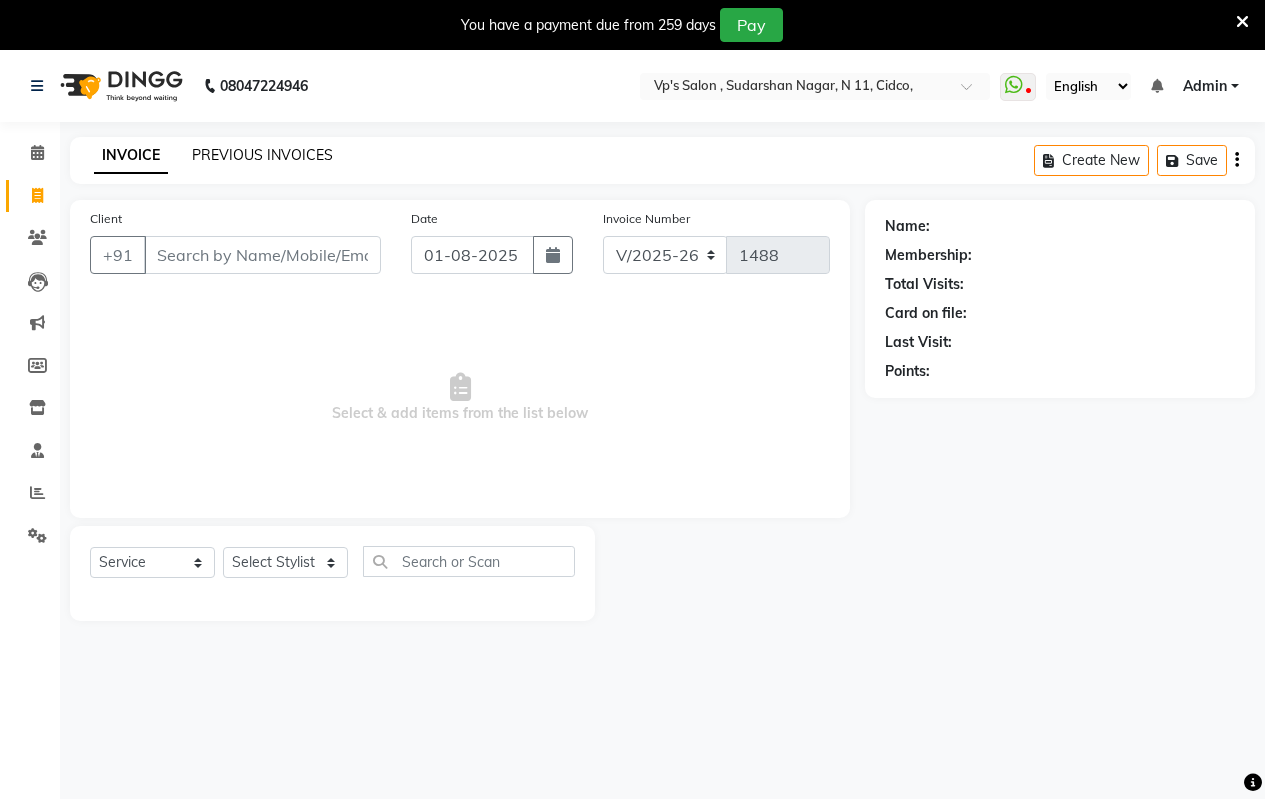 click on "PREVIOUS INVOICES" 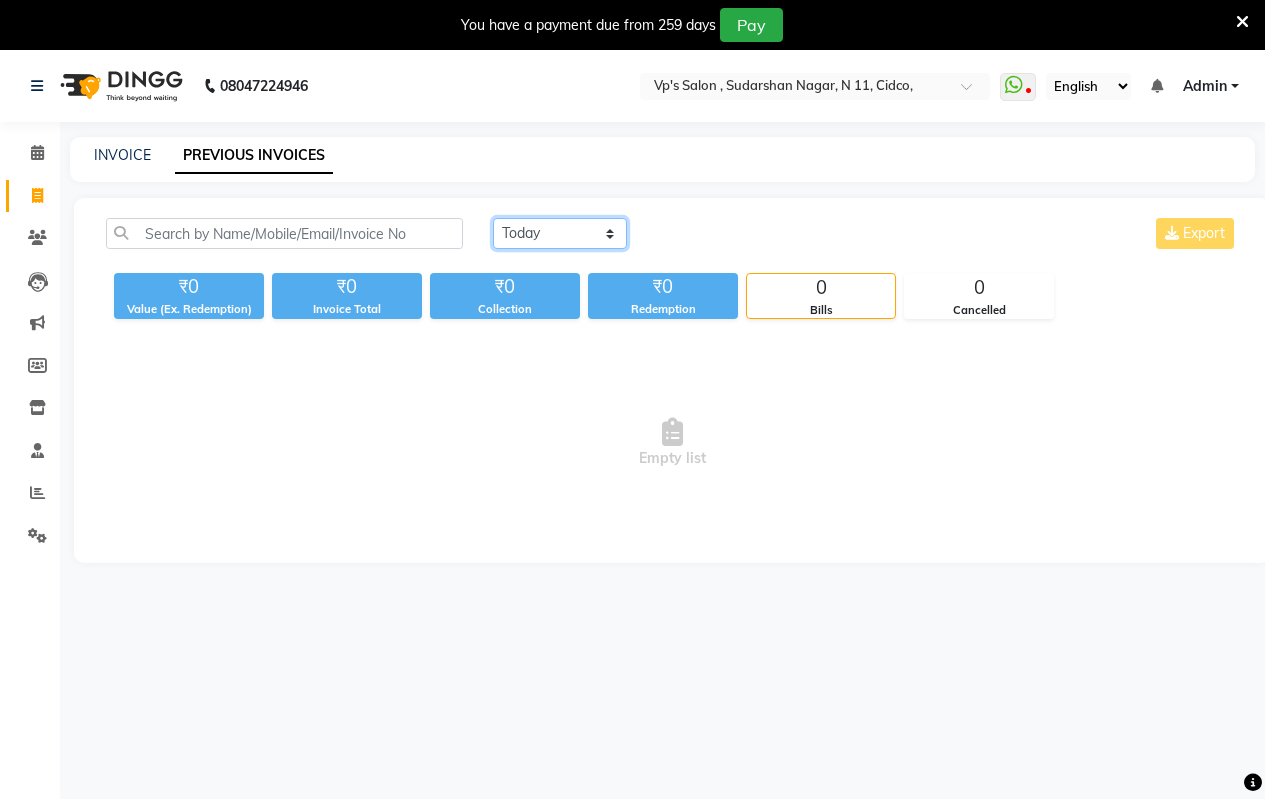 click on "Today Yesterday Custom Range" 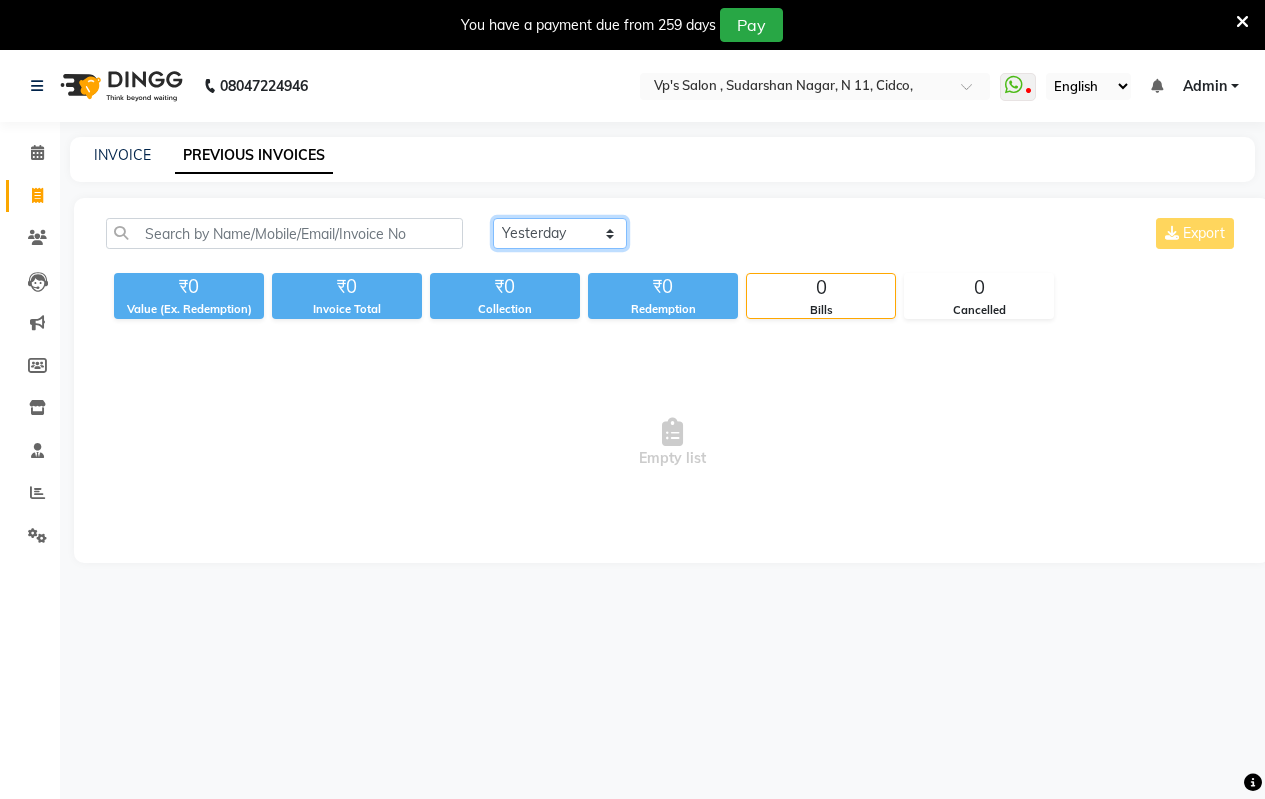 click on "Today Yesterday Custom Range" 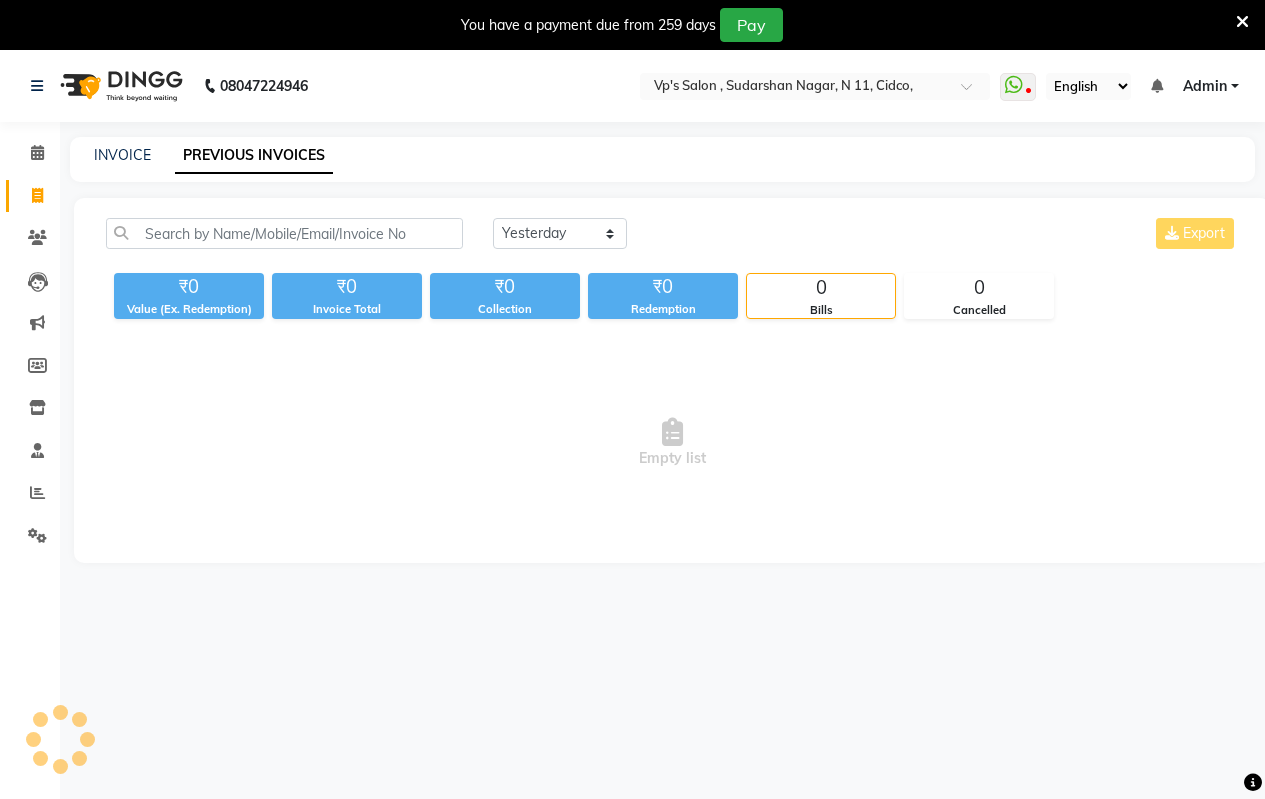 click on "₹0" 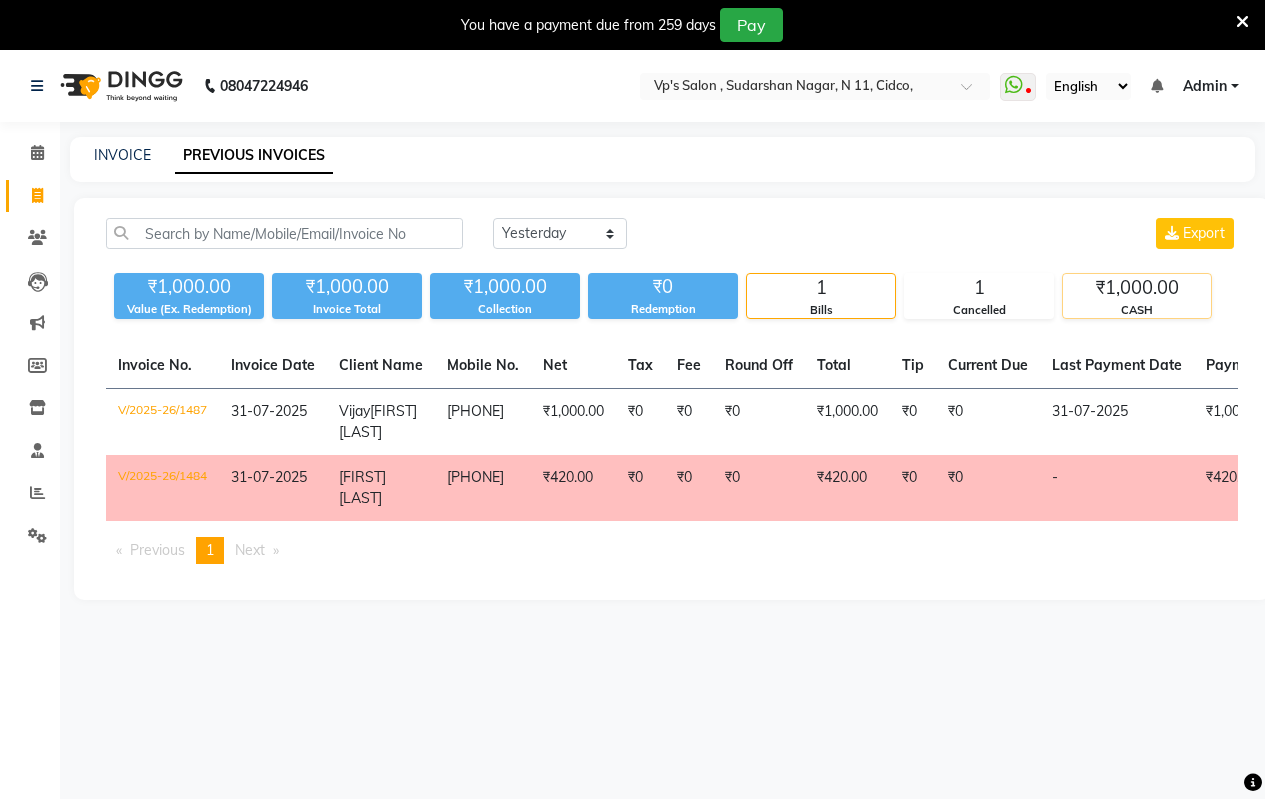 click on "₹1,000.00" 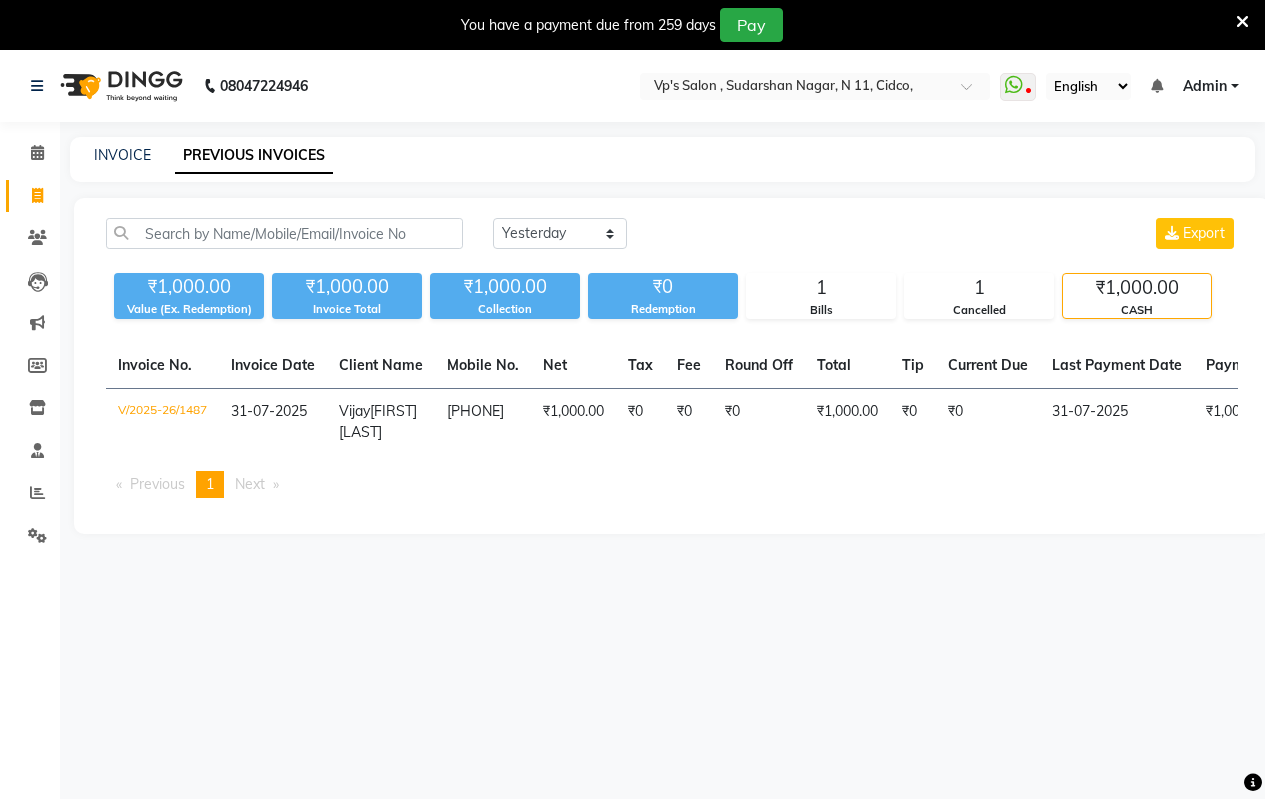 click on "Today Yesterday Custom Range Export" 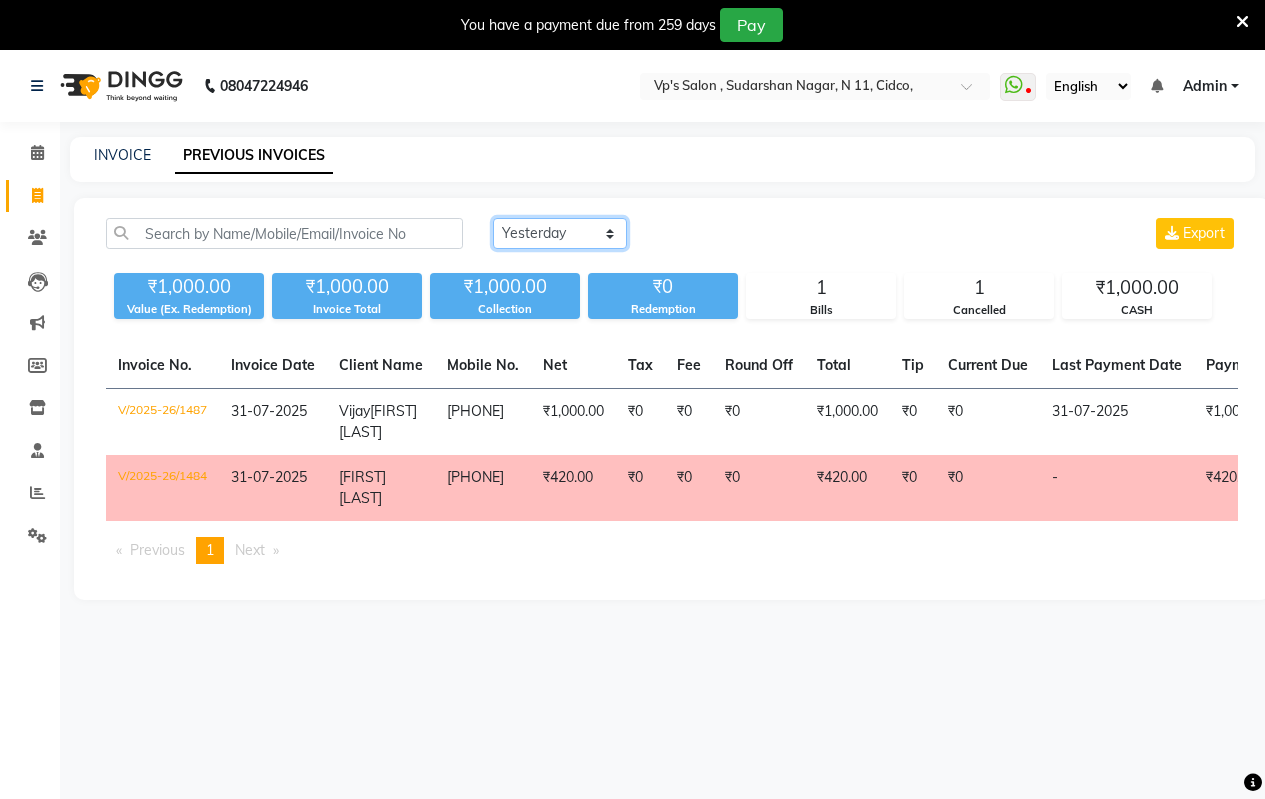 click on "Today Yesterday Custom Range" 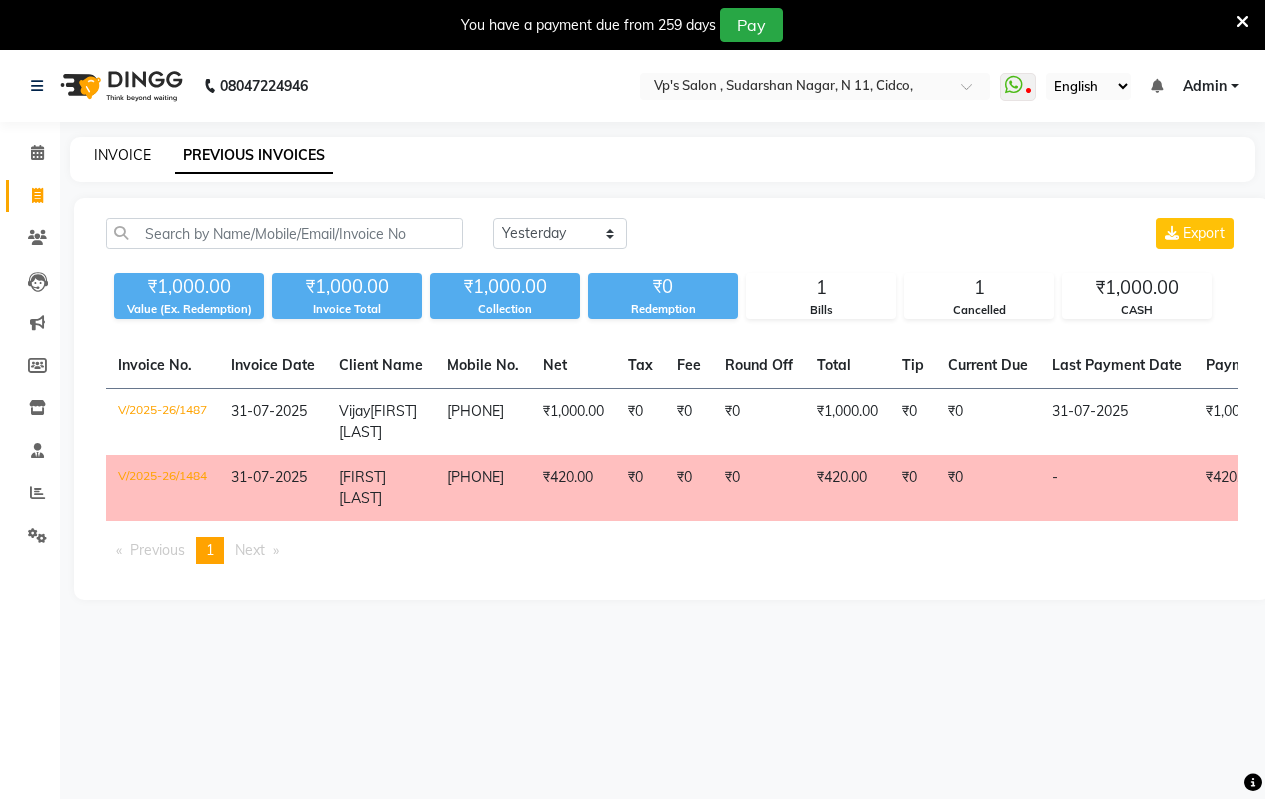 click on "INVOICE" 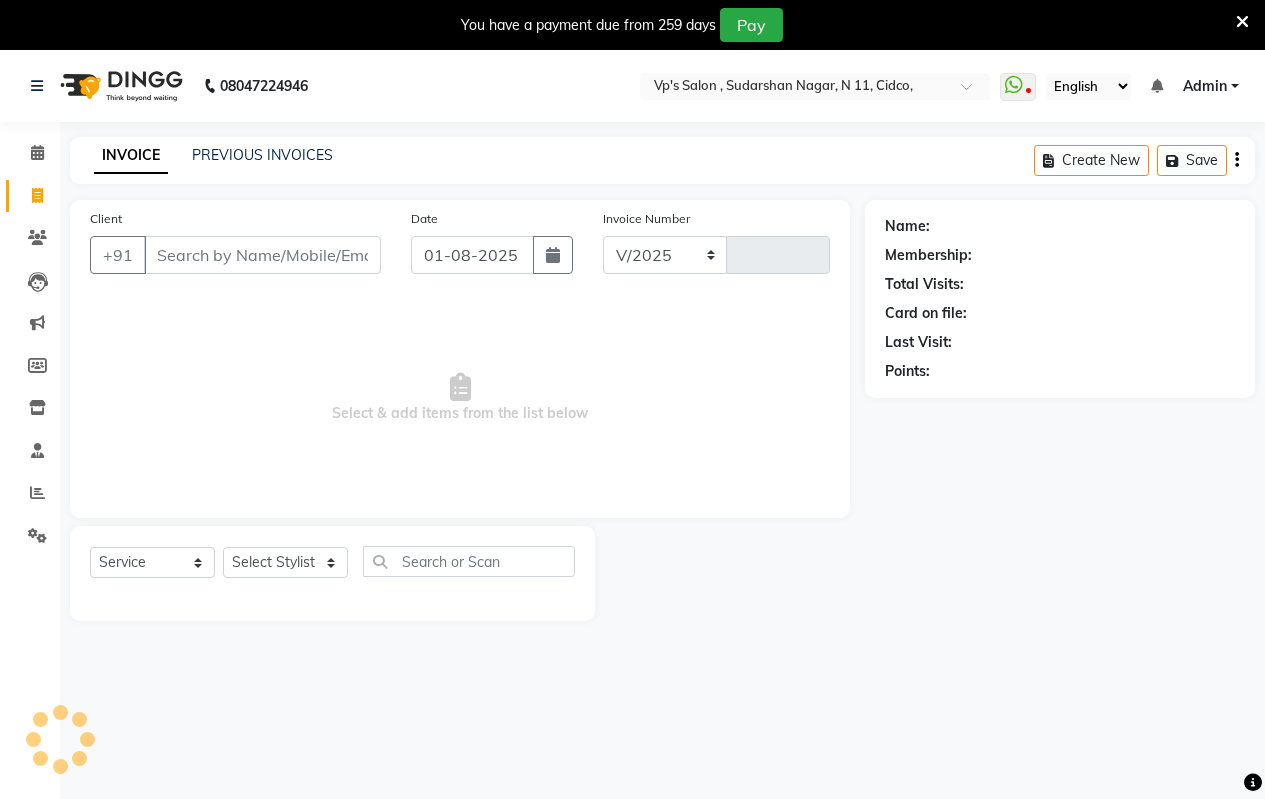select on "4917" 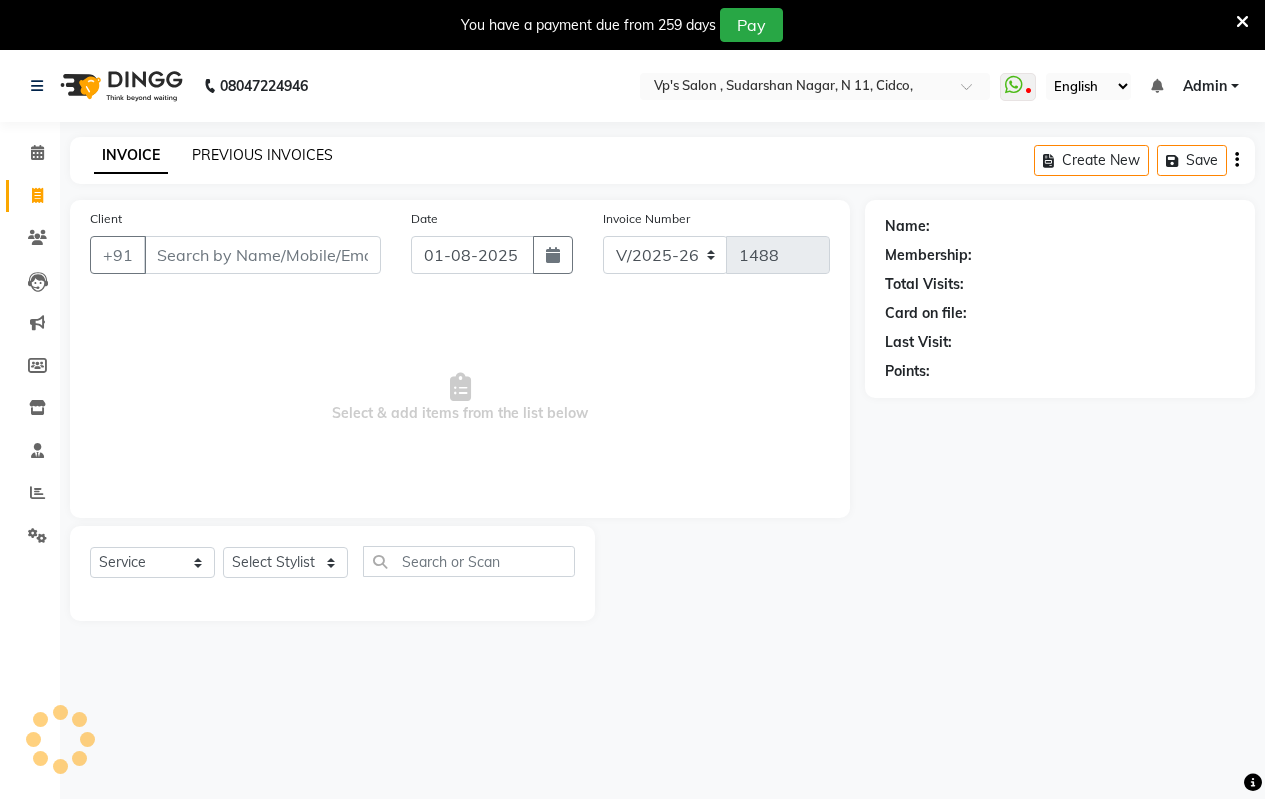 click on "PREVIOUS INVOICES" 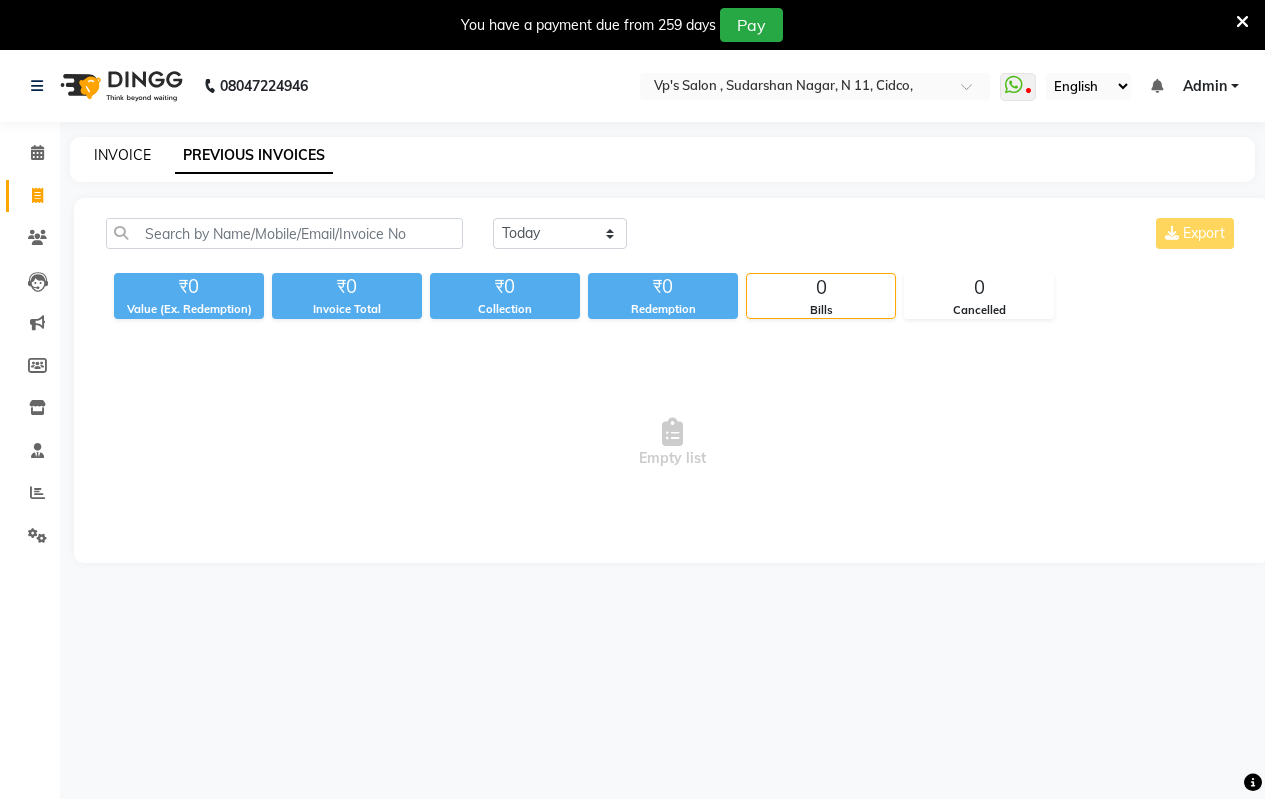 click on "INVOICE" 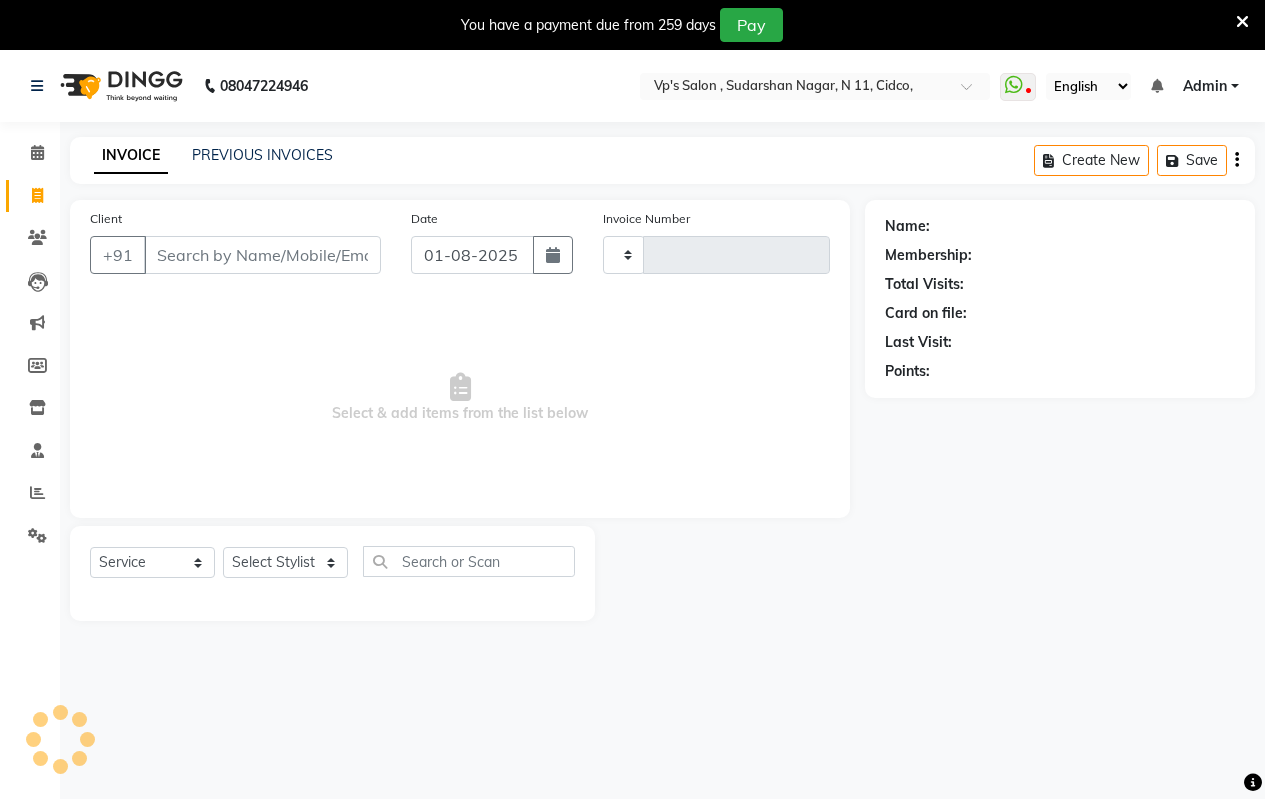type on "1488" 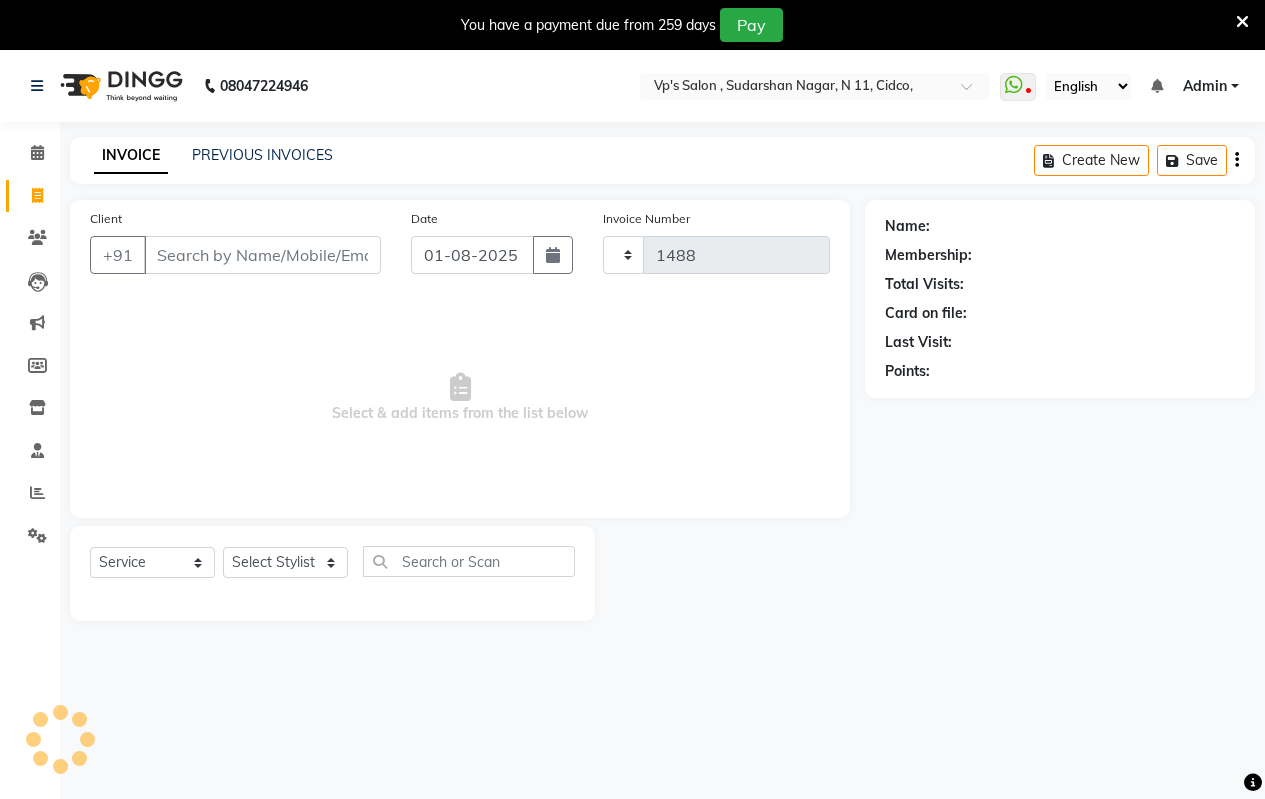 select on "4917" 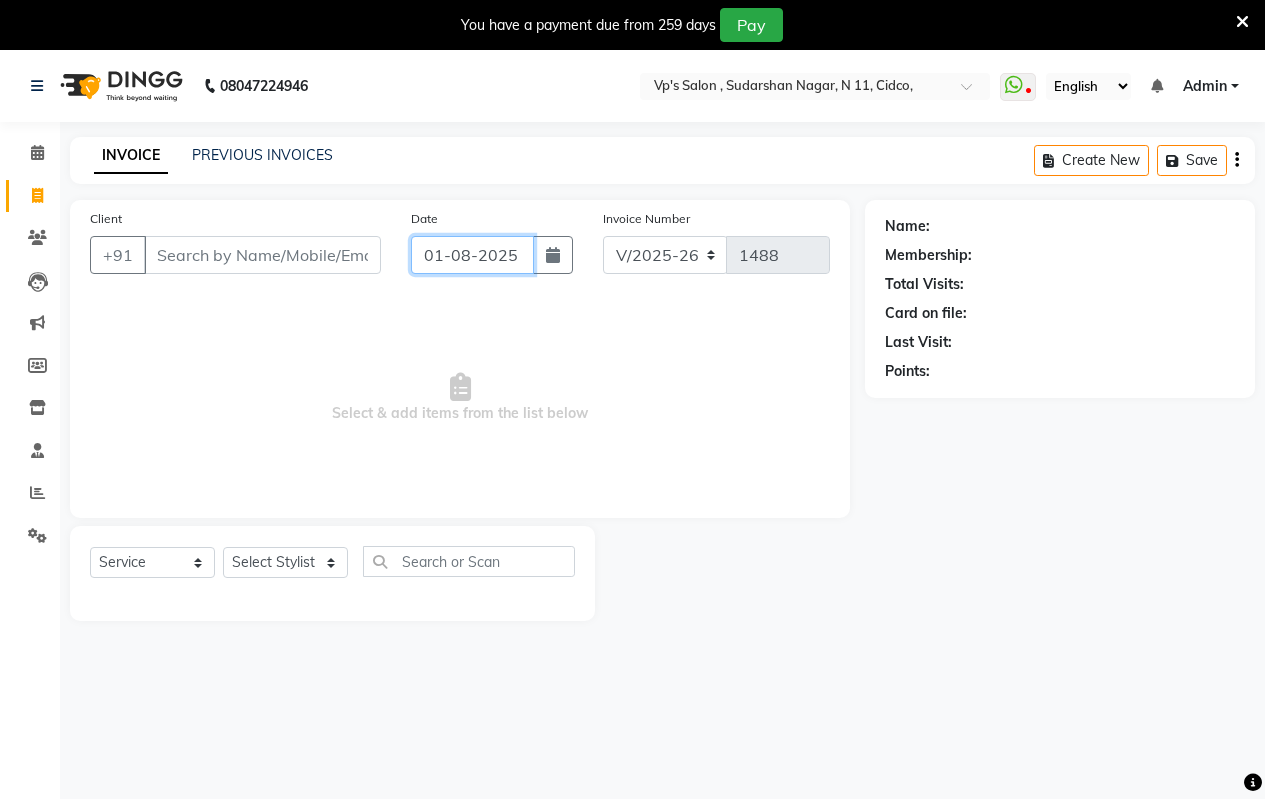 click on "01-08-2025" 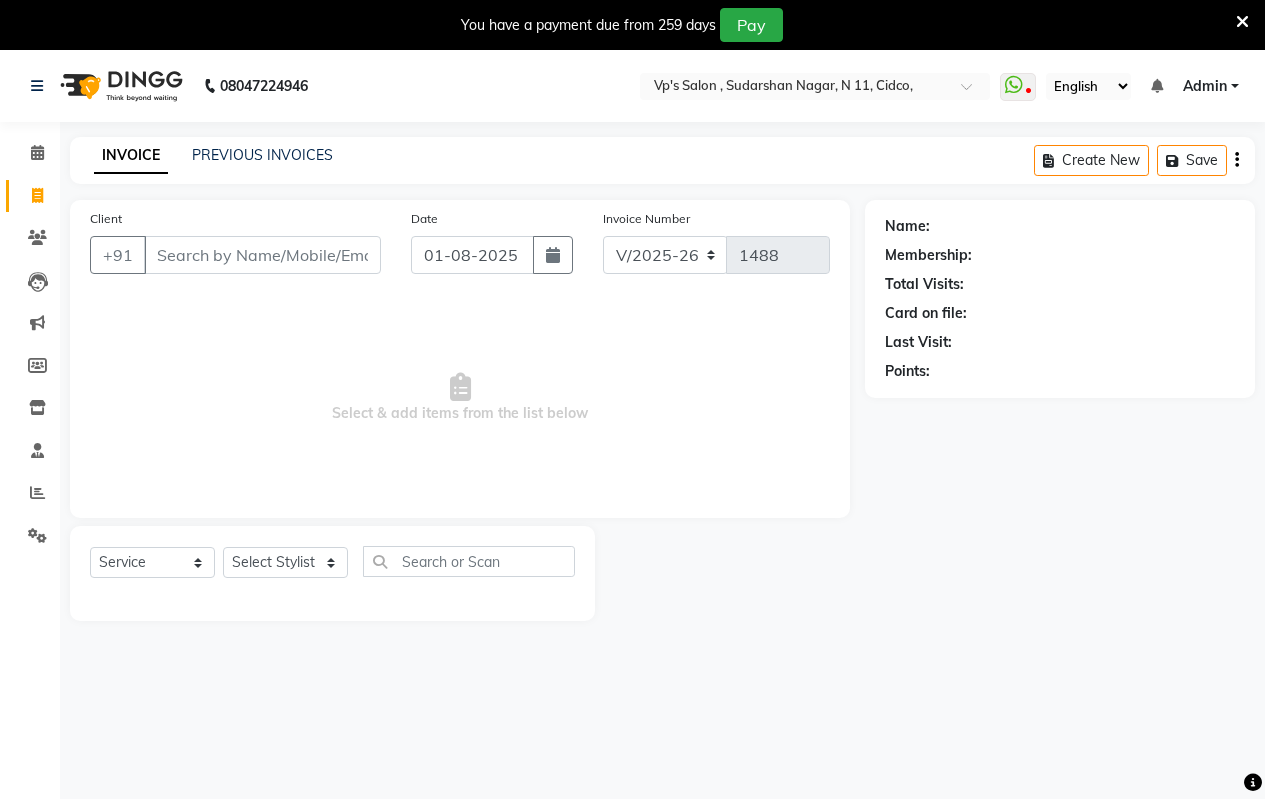 select on "8" 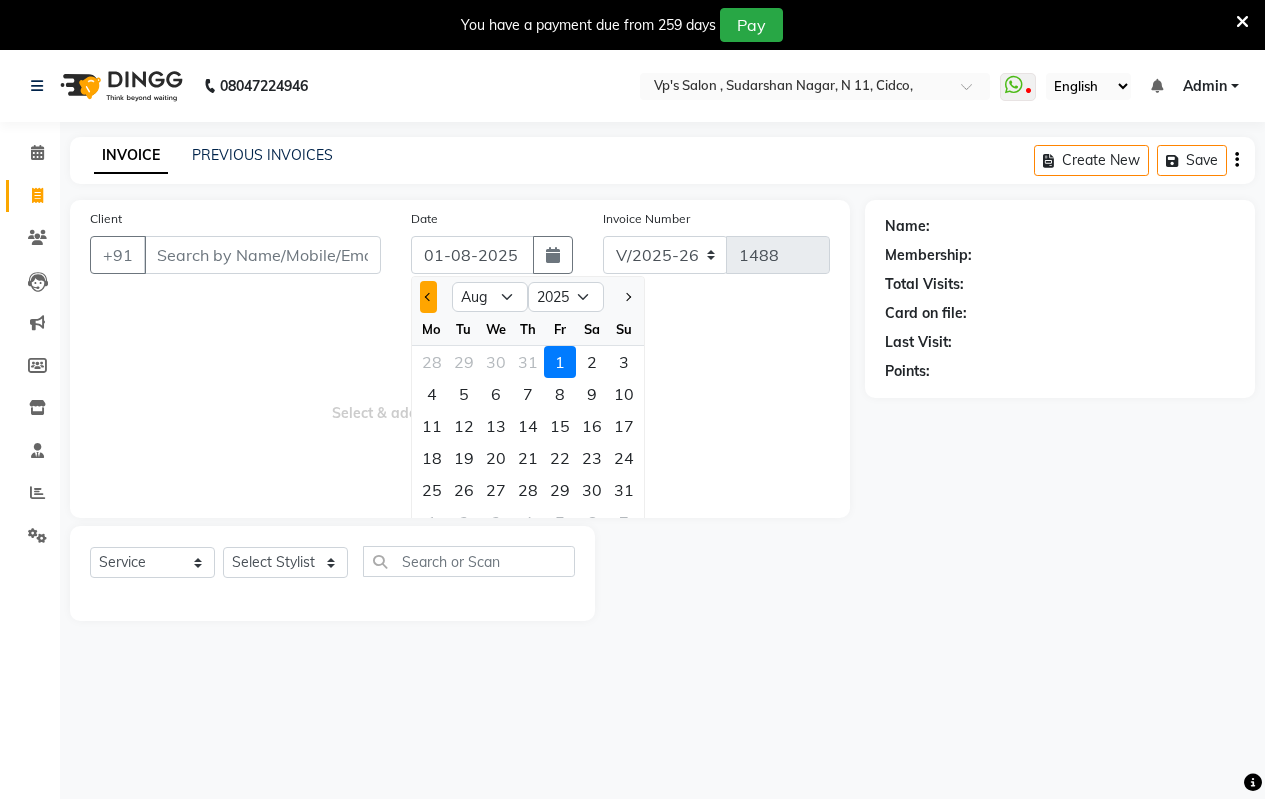 click 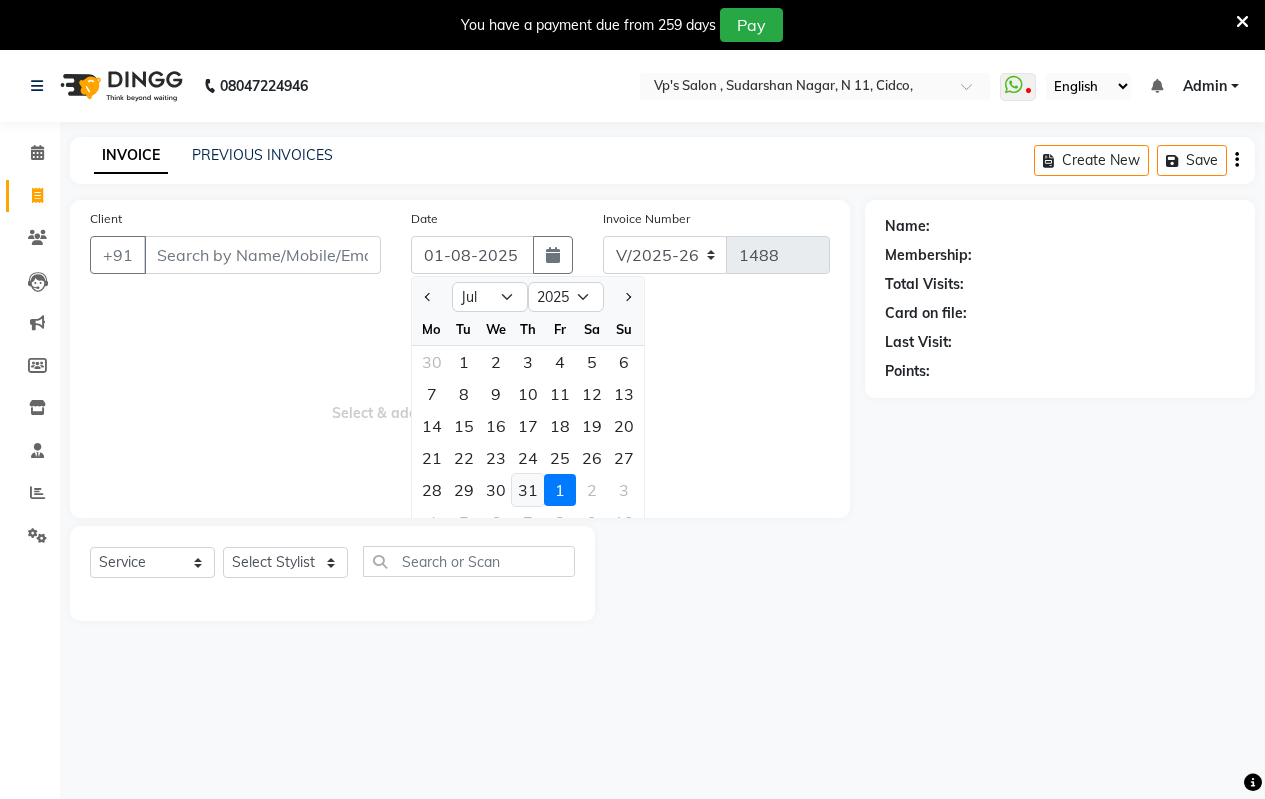click on "31" 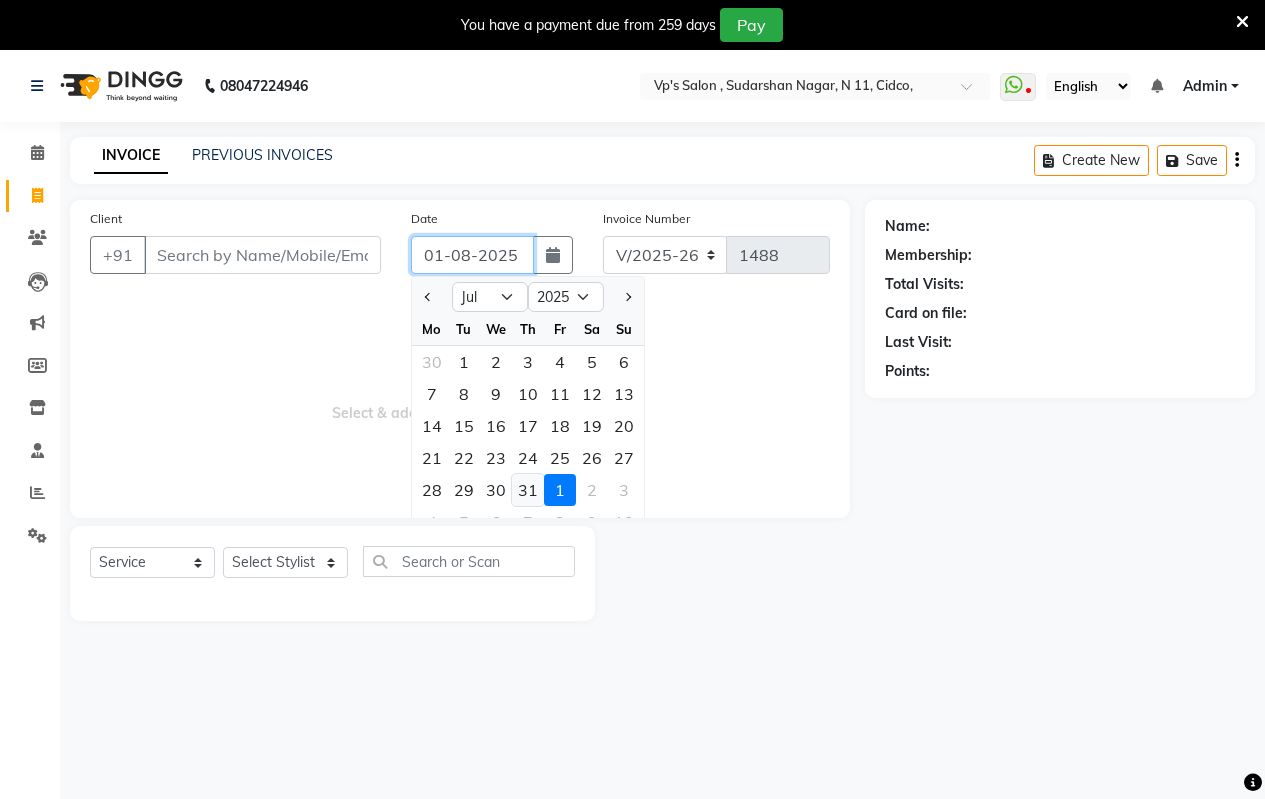 type on "31-07-2025" 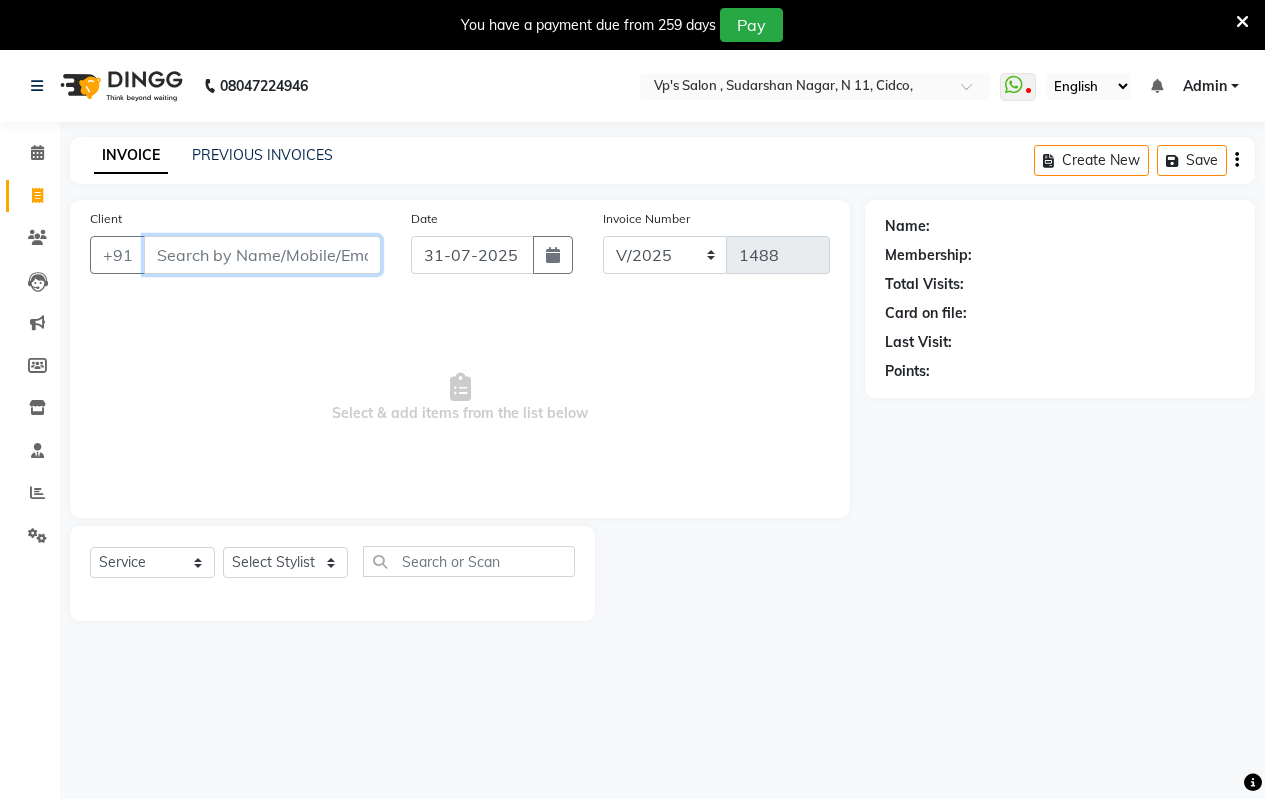 click on "Client" at bounding box center (262, 255) 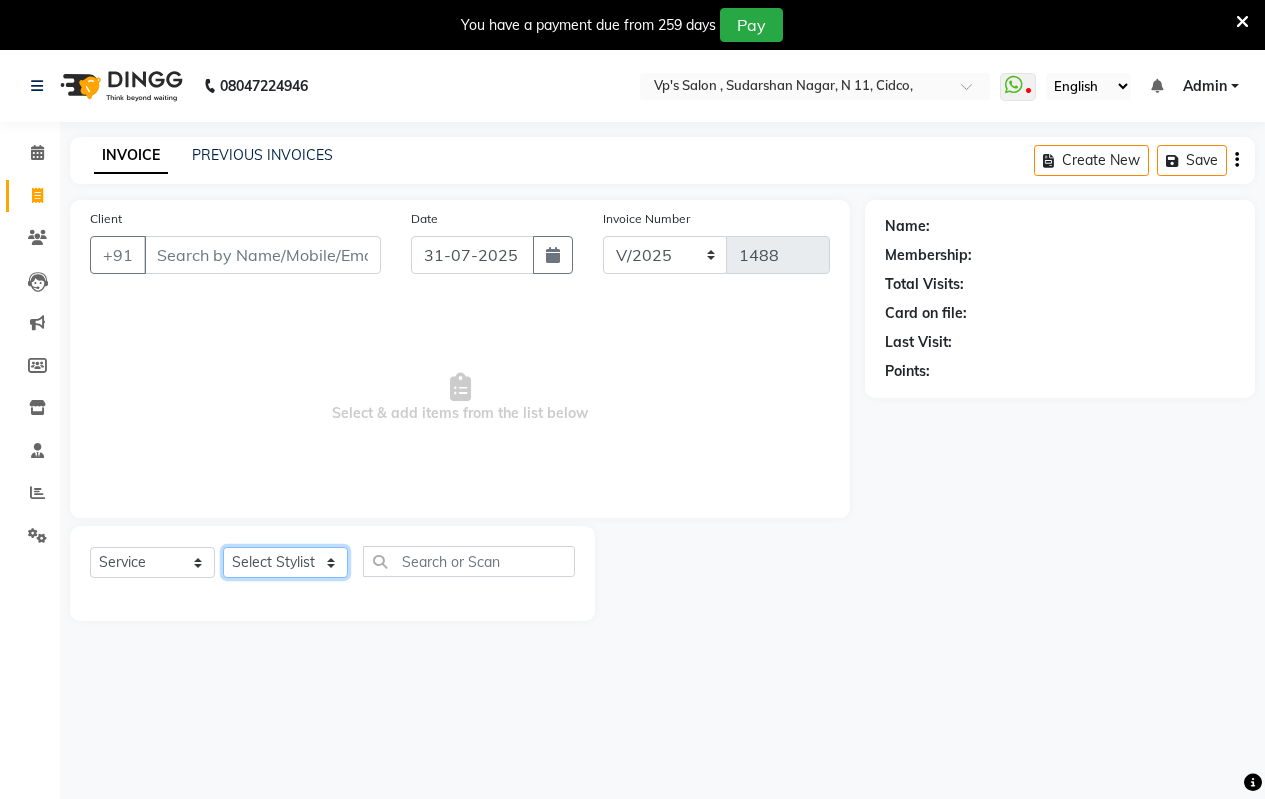 click on "Select Stylist Arati [FIRST]  karan  Krushna [FIRST] [LAST]  rohit  rushi  [FIRST]" 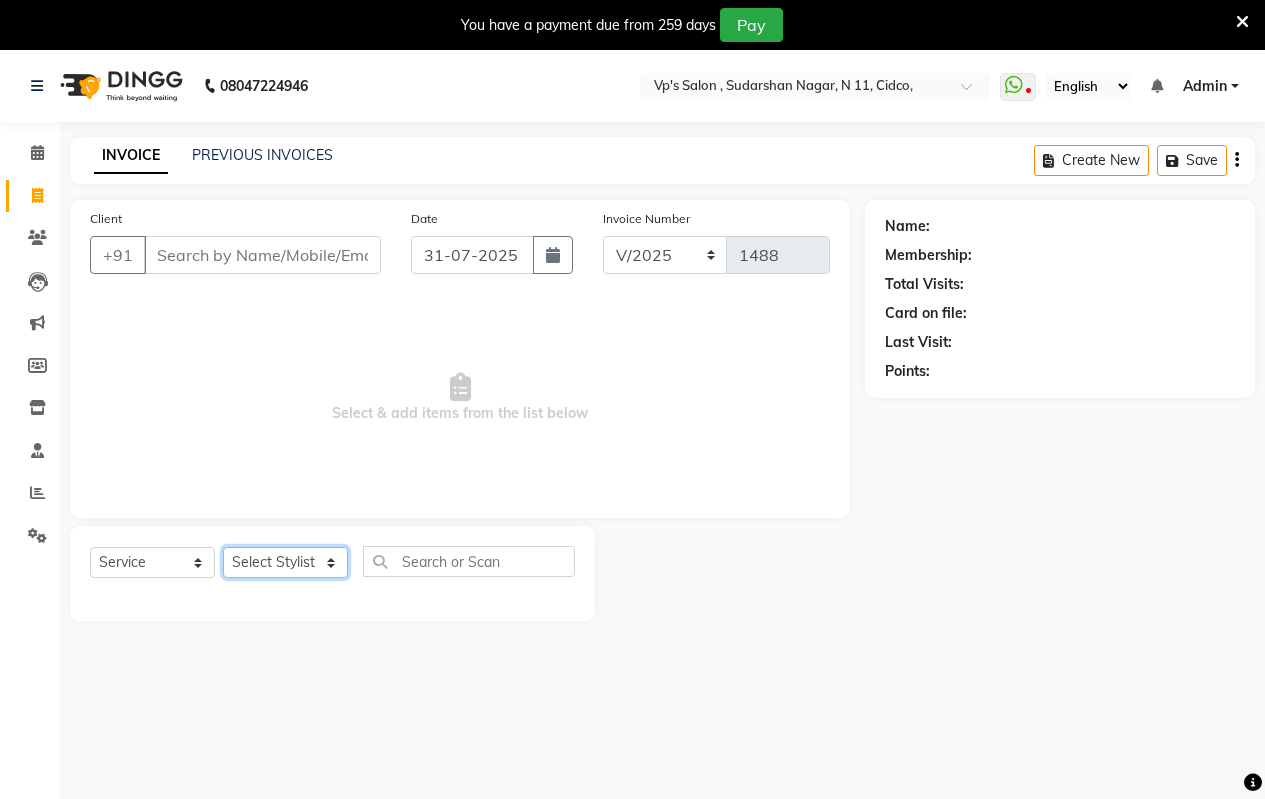 select on "59995" 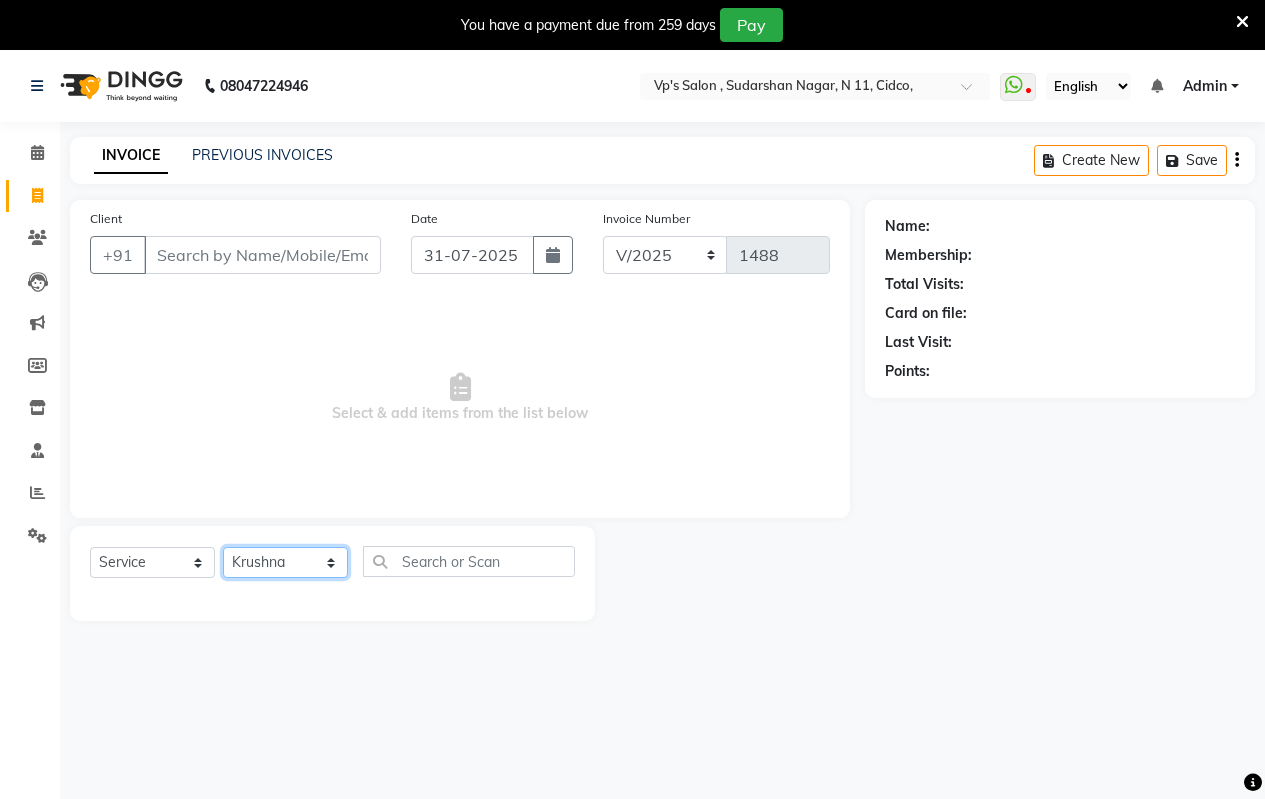 click on "Select Stylist Arati [FIRST]  karan  Krushna [FIRST] [LAST]  rohit  rushi  [FIRST]" 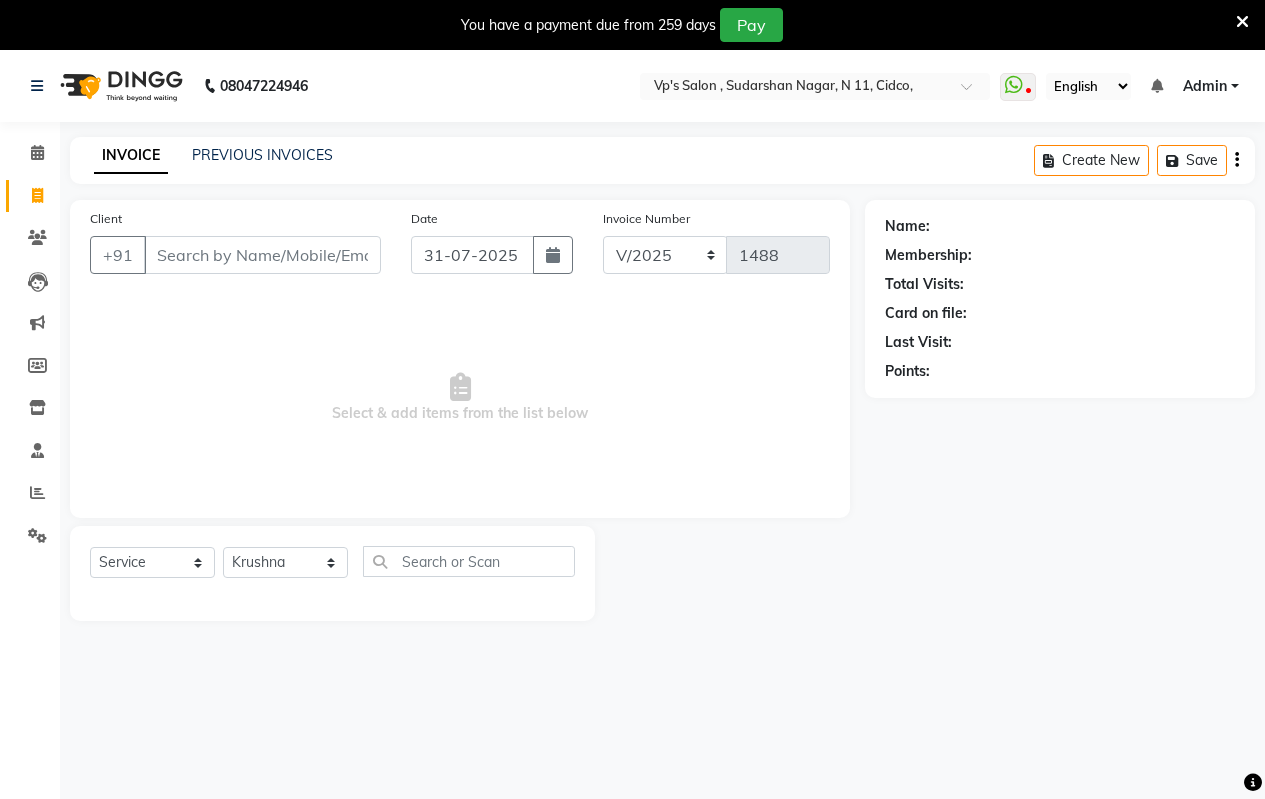 click on "Select & add items from the list below" at bounding box center [460, 398] 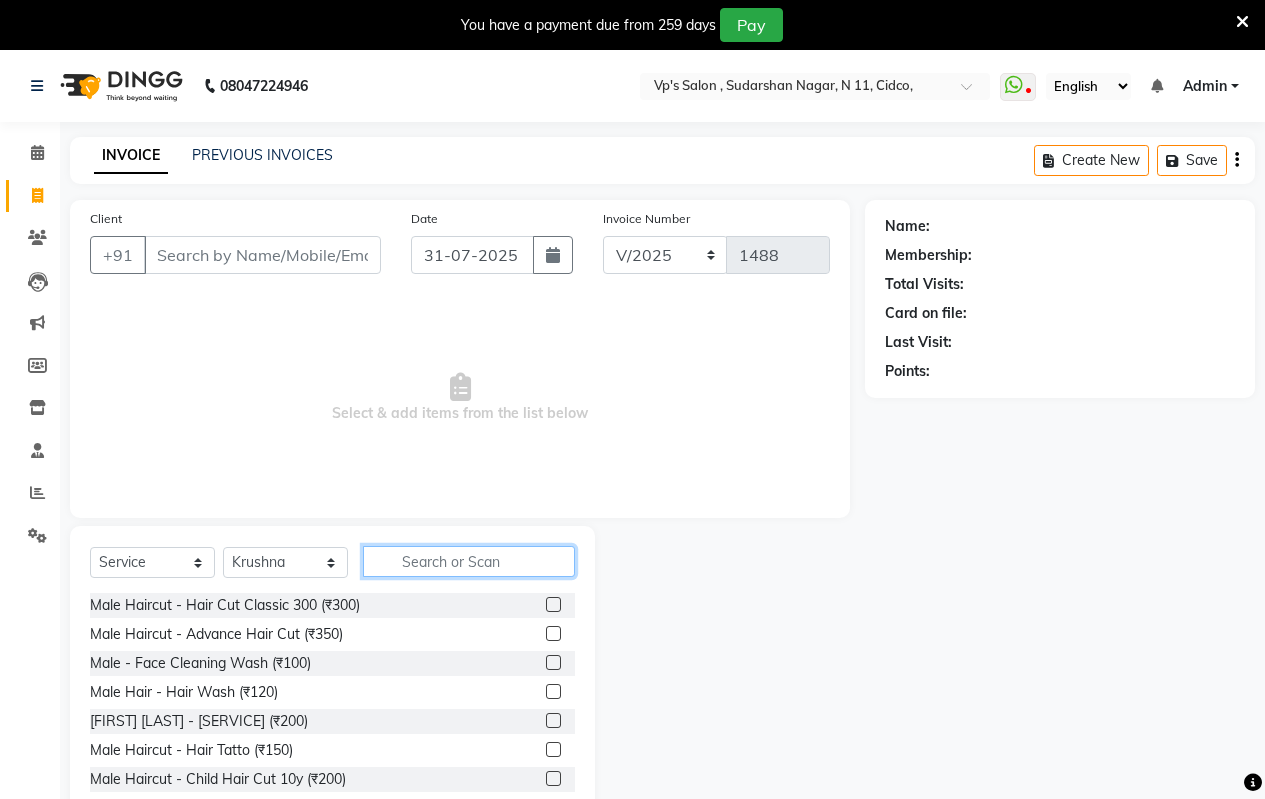 click 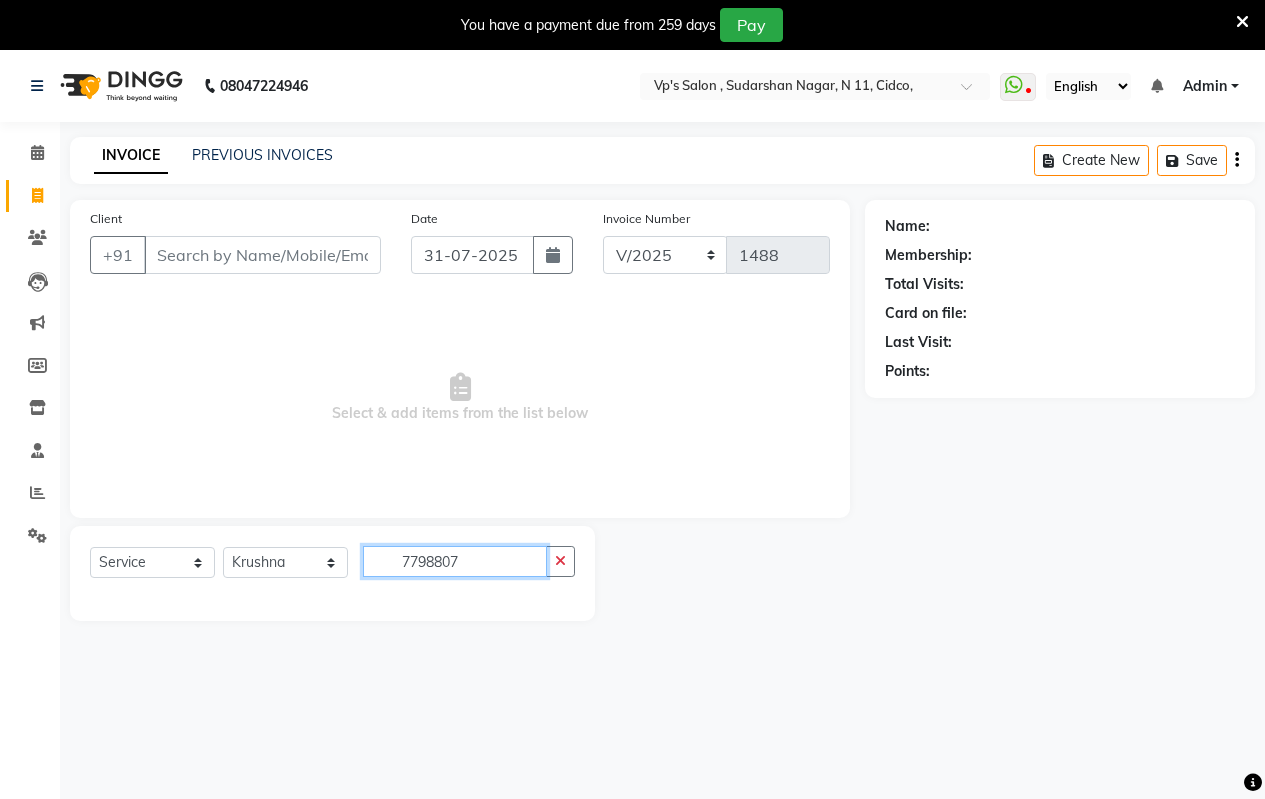 type on "7798807" 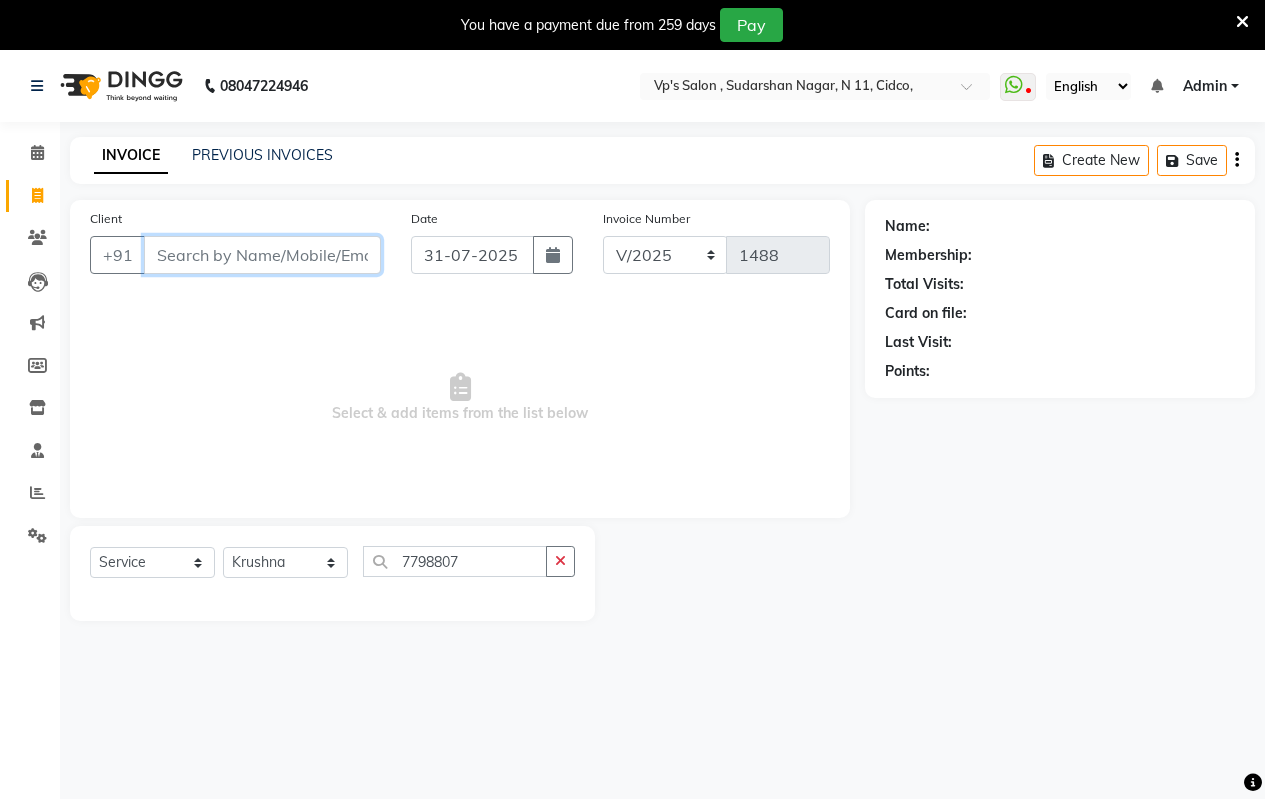 drag, startPoint x: 265, startPoint y: 239, endPoint x: 261, endPoint y: 264, distance: 25.317978 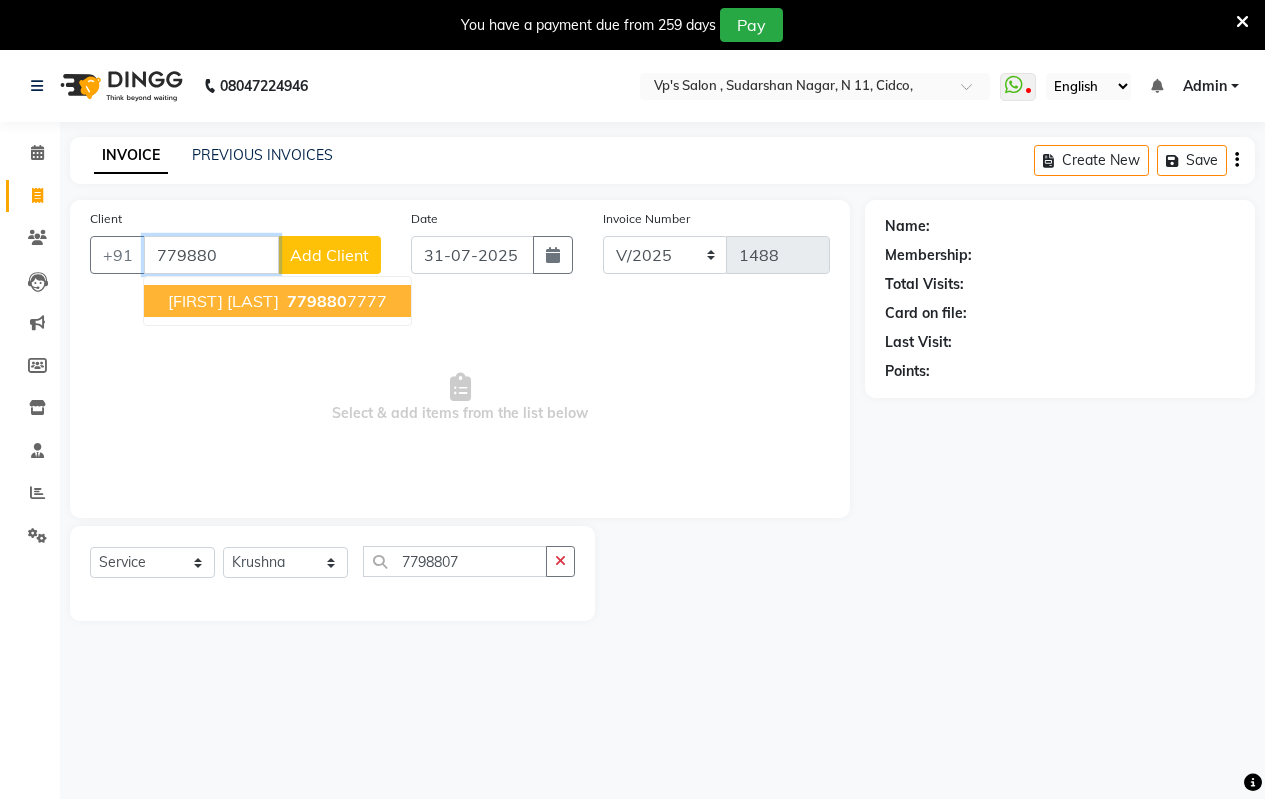 click on "[FIRST] [LAST]" at bounding box center (223, 301) 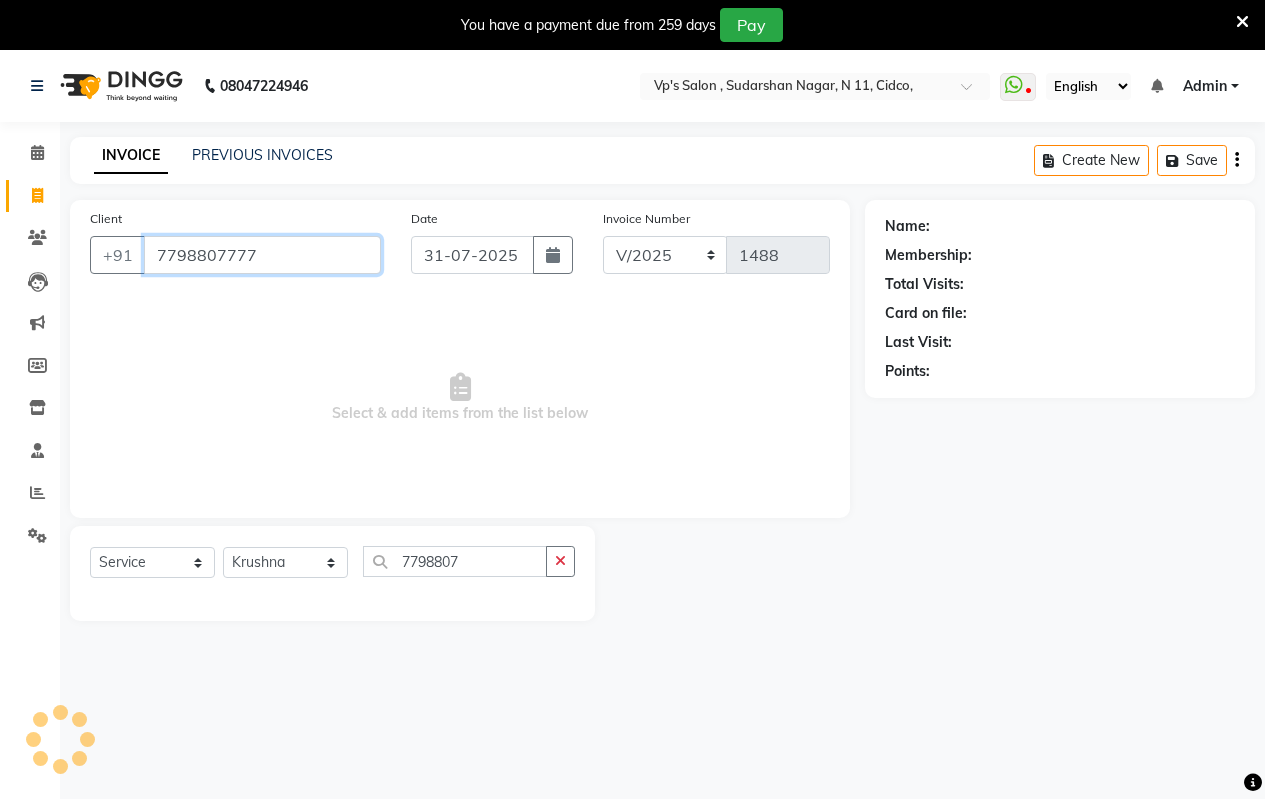 type on "7798807777" 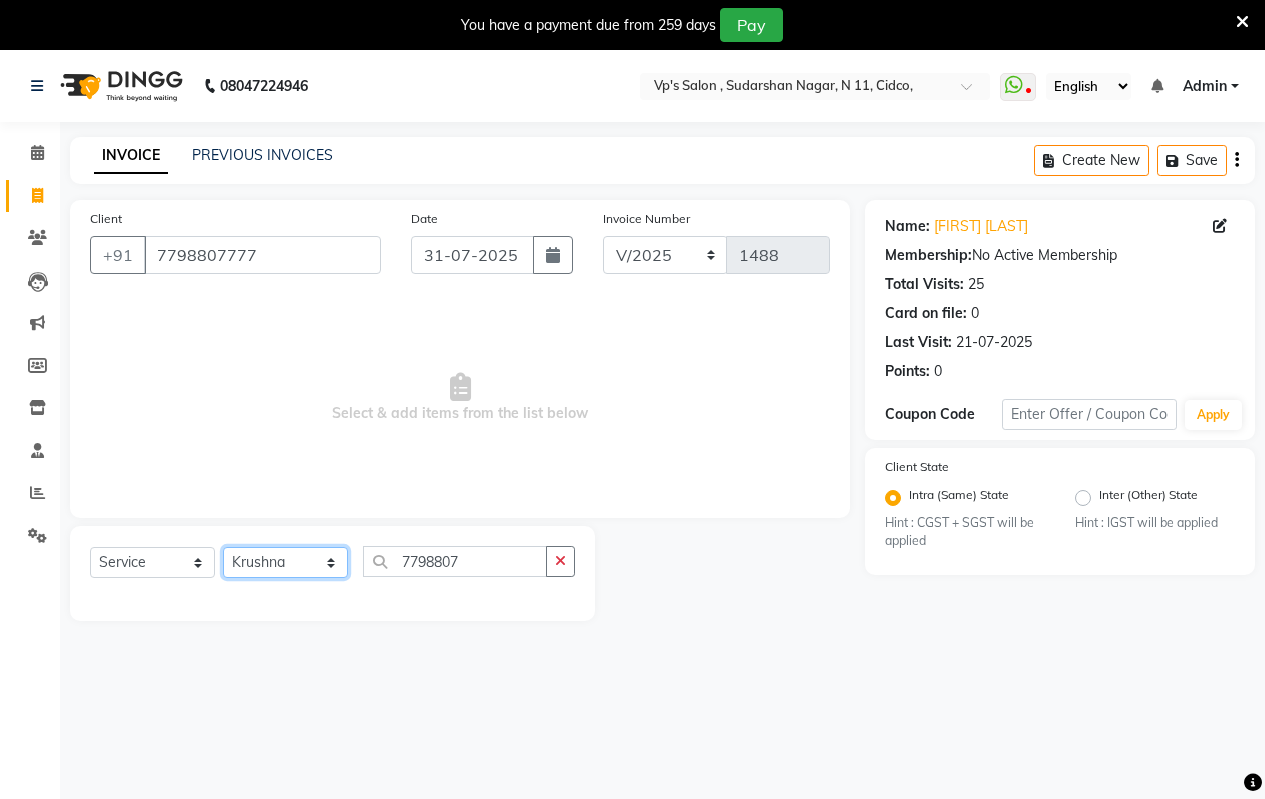click on "Select Stylist Arati [FIRST]  karan  Krushna [FIRST] [LAST]  rohit  rushi  [FIRST]" 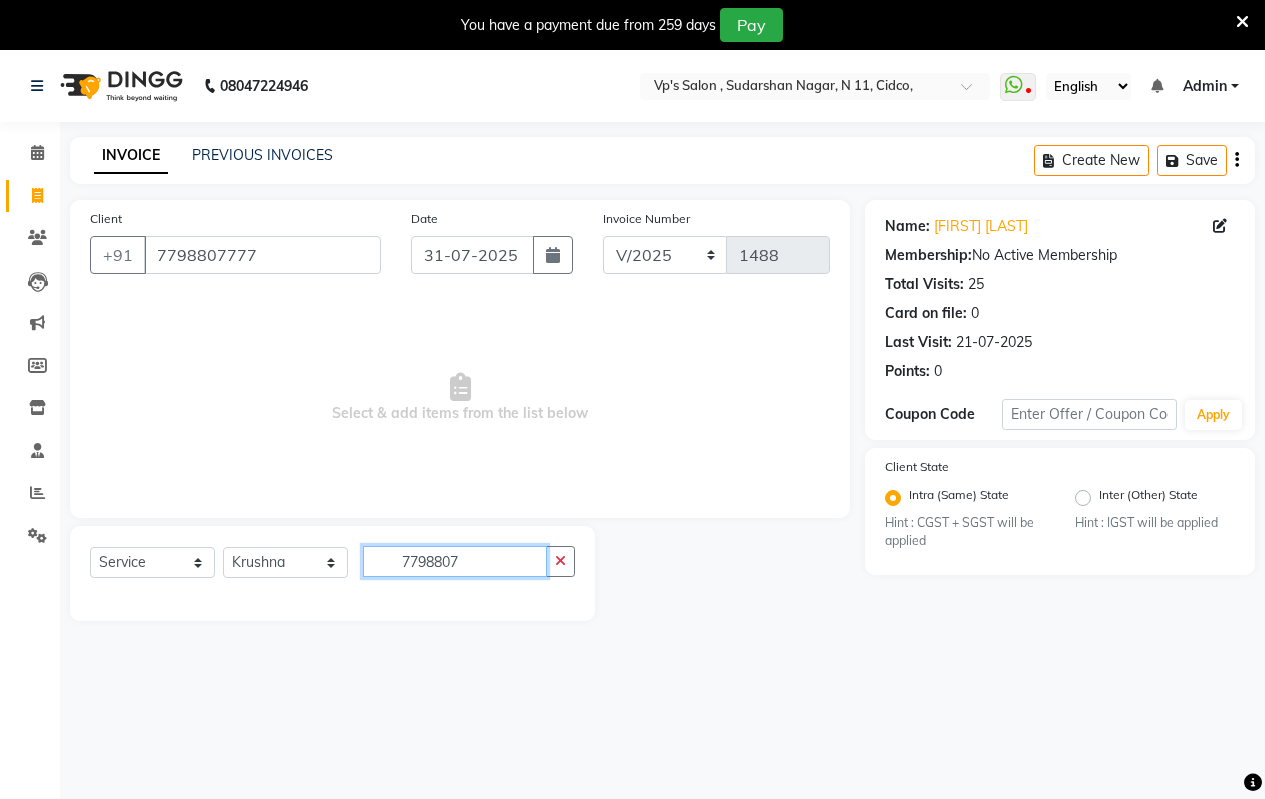 click on "7798807" 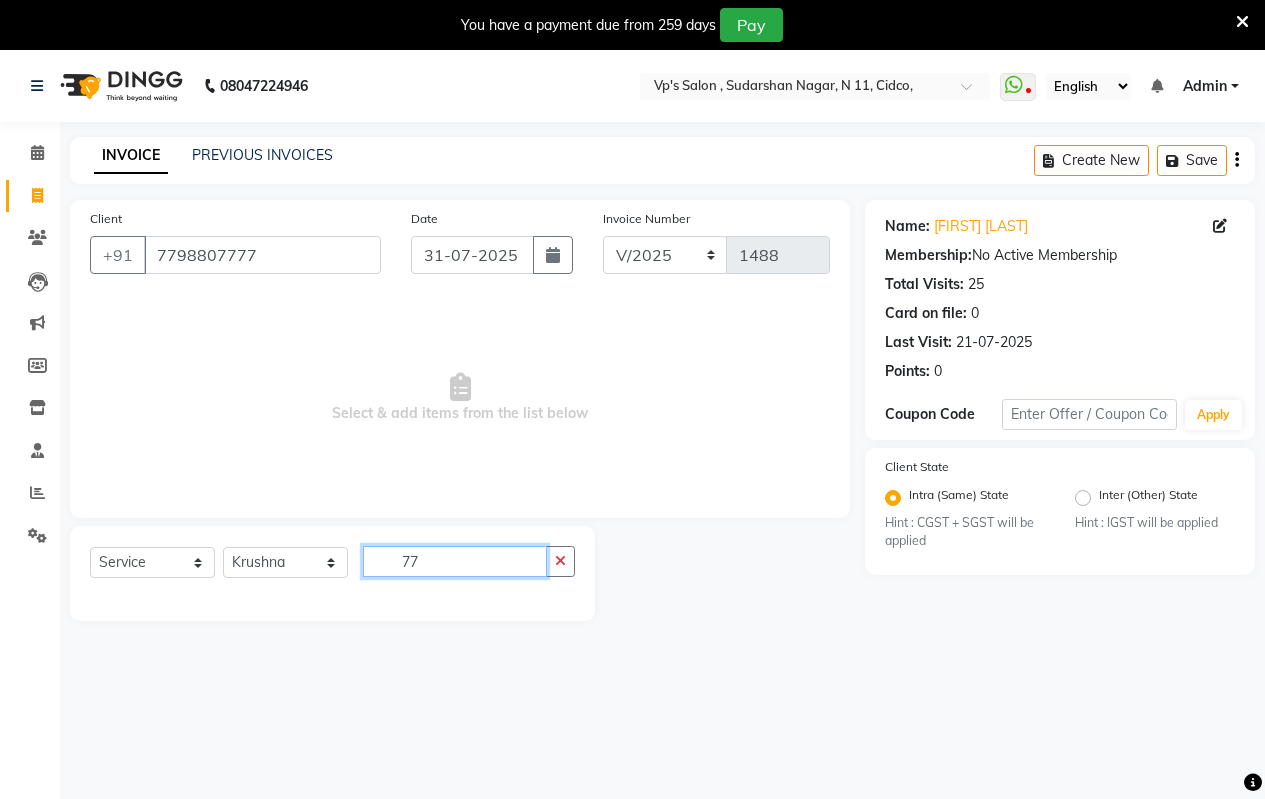 type on "7" 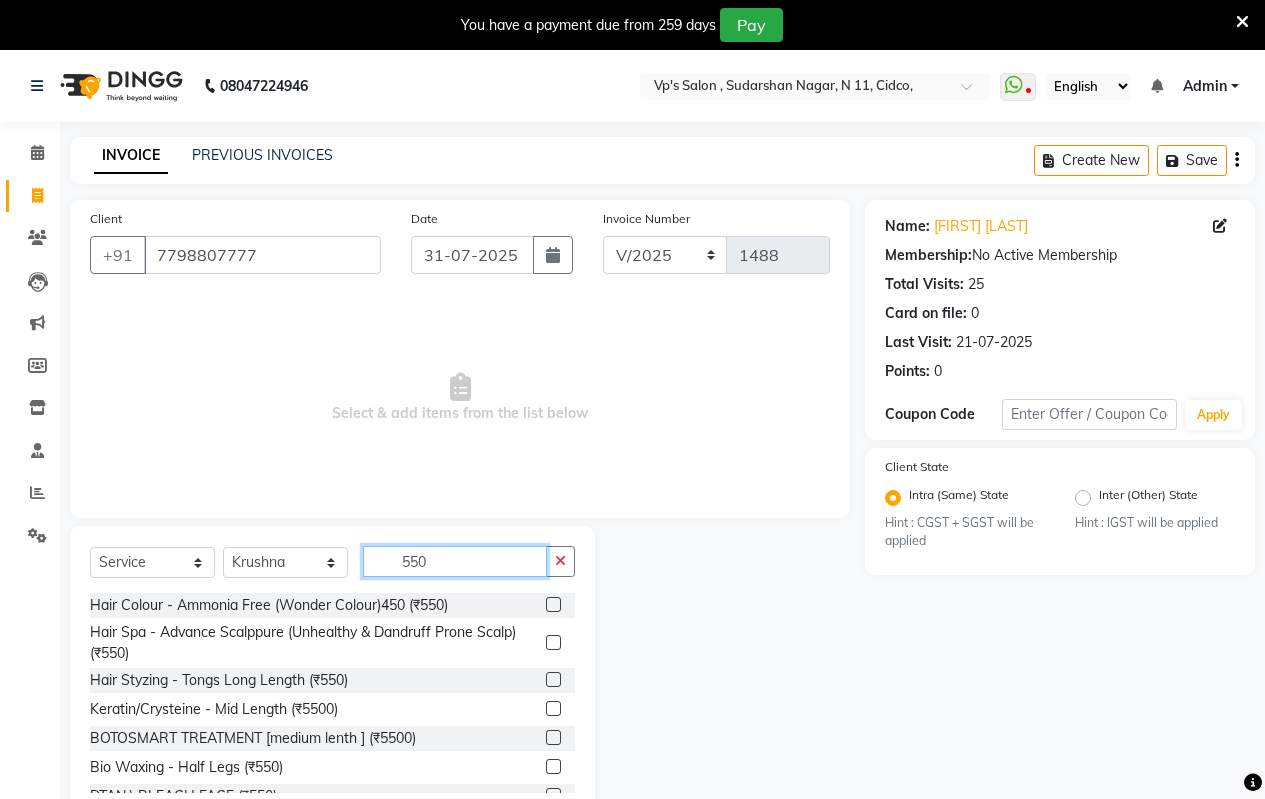 type on "550" 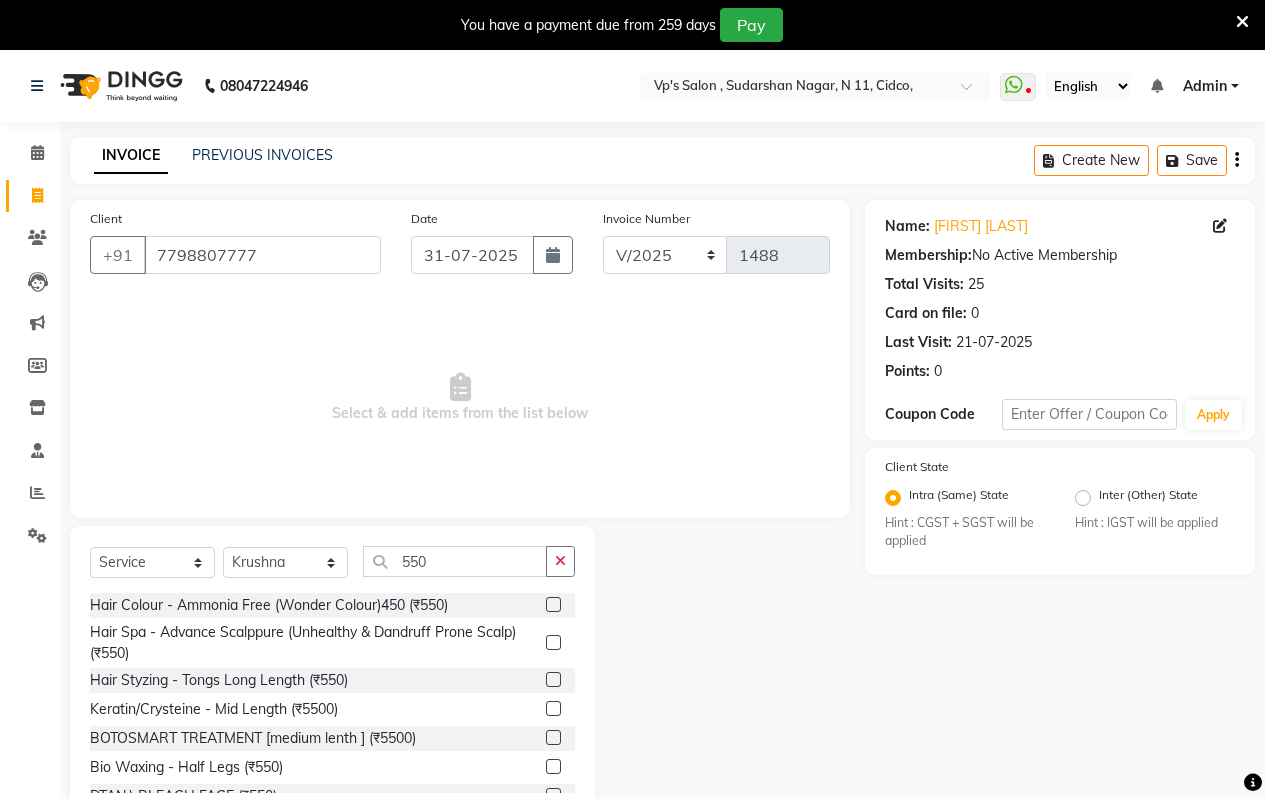 click on "Hair Colour - Ammonia Free (Wonder    Colour)450 (₹550)" 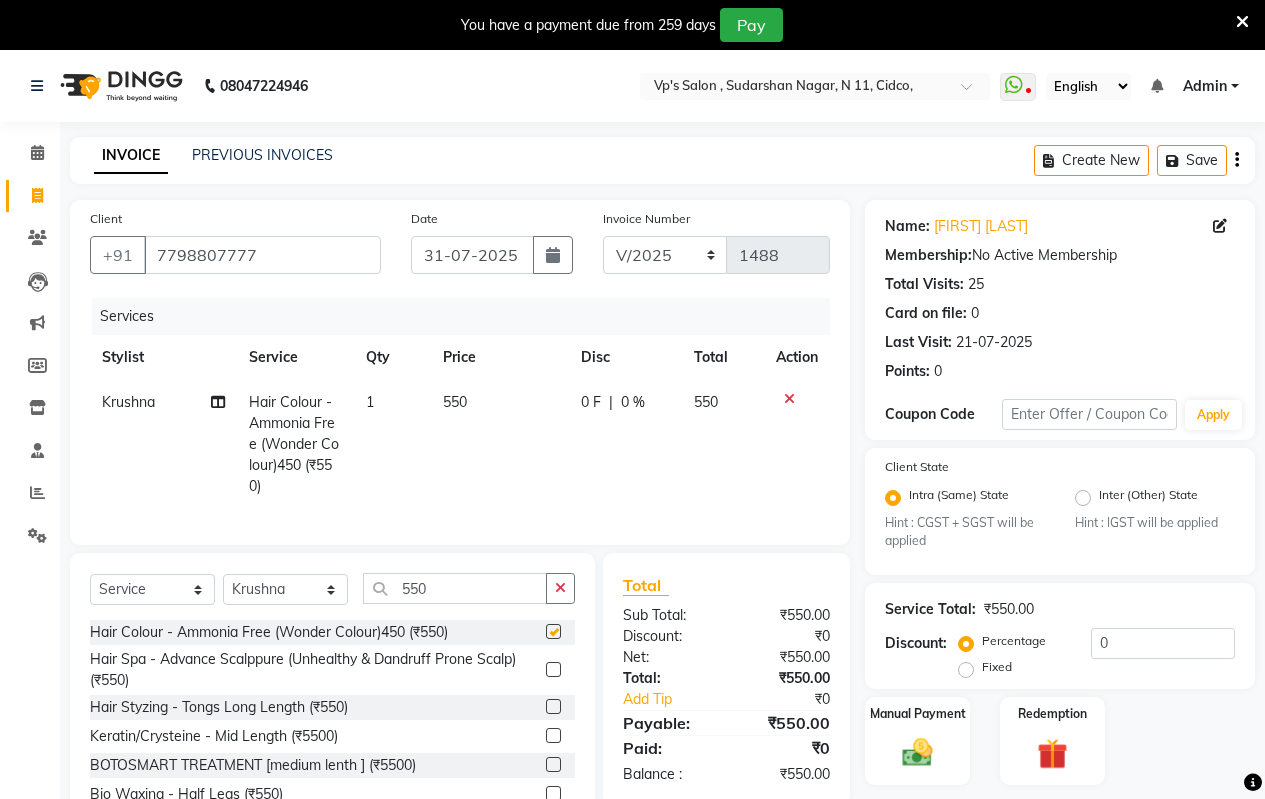 checkbox on "false" 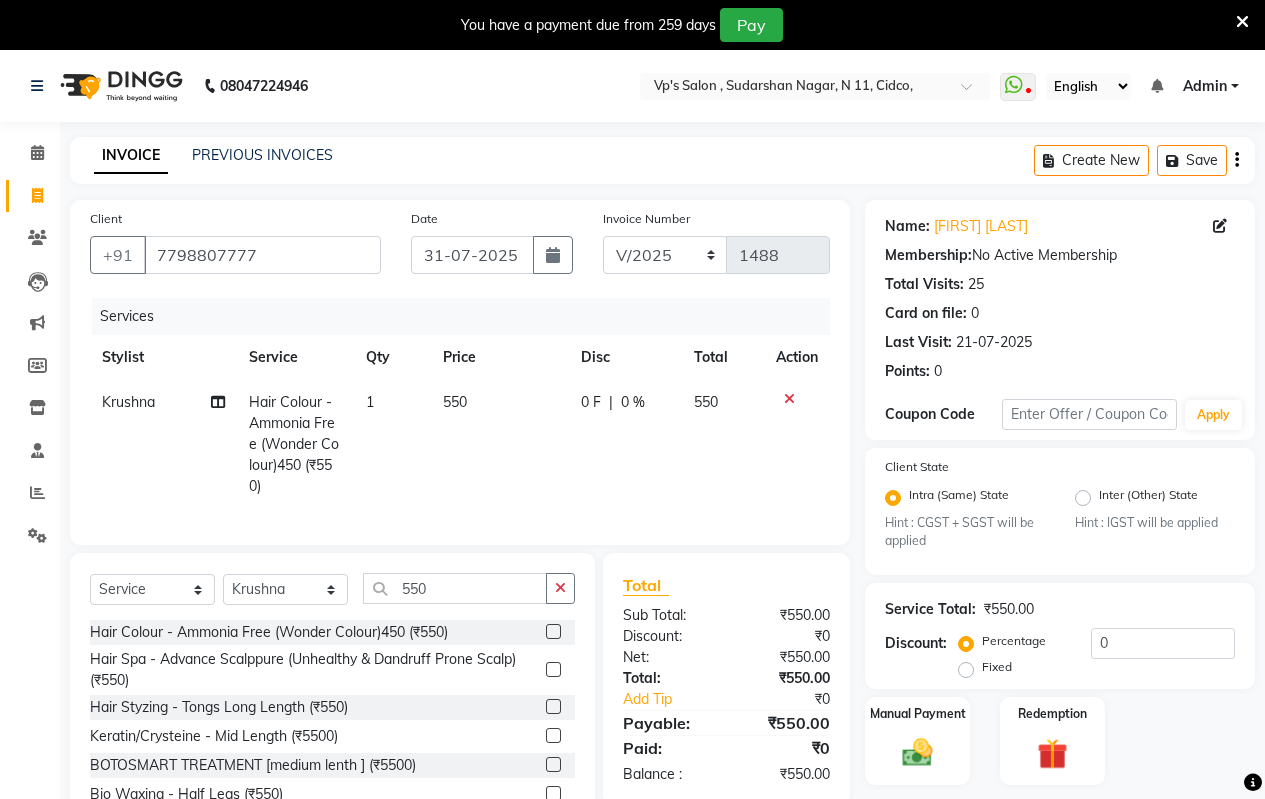 click on "550" 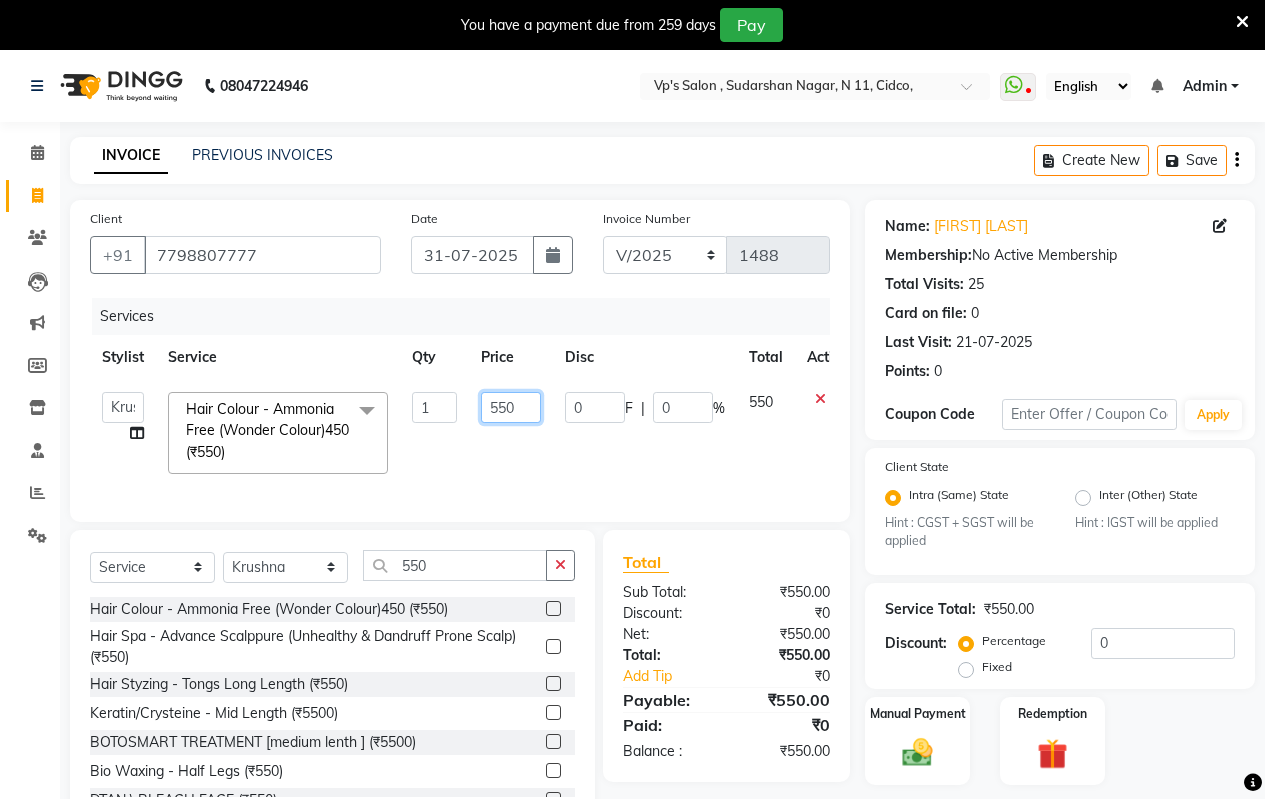 click on "550" 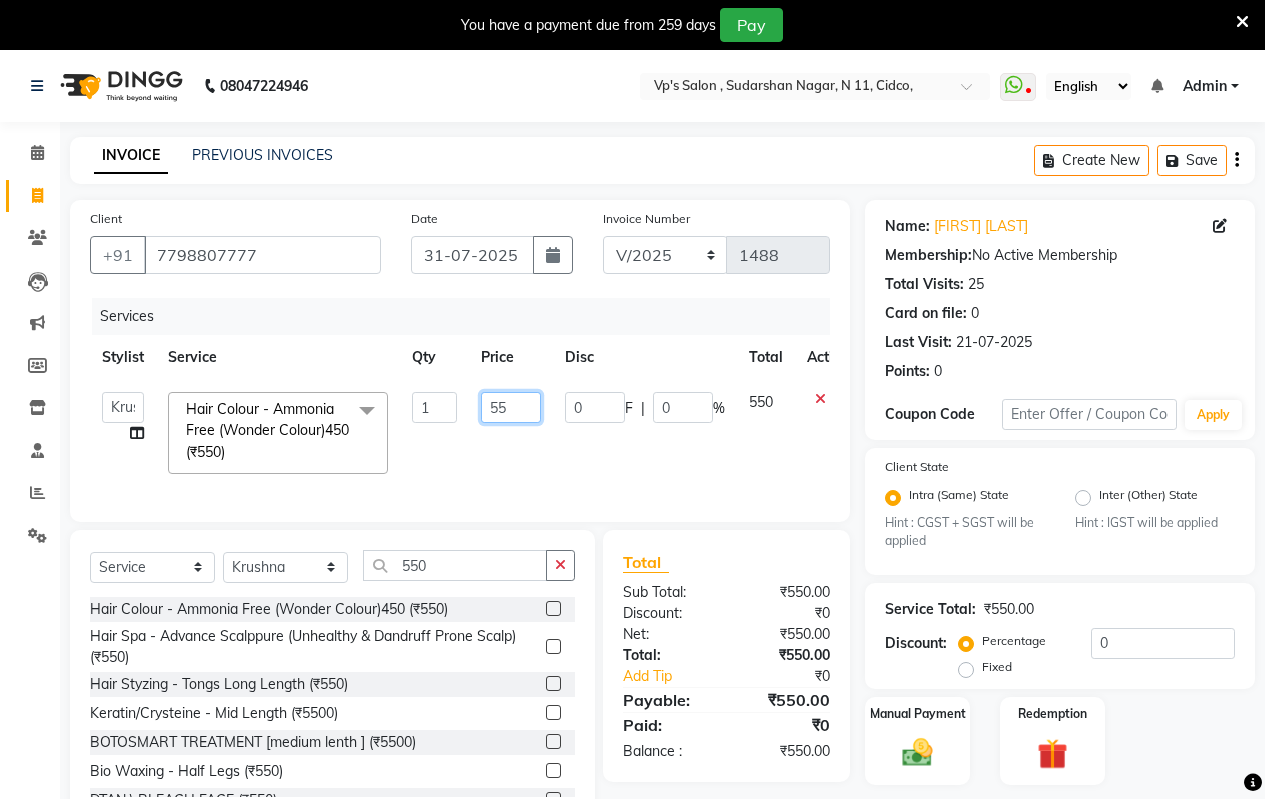 type on "5" 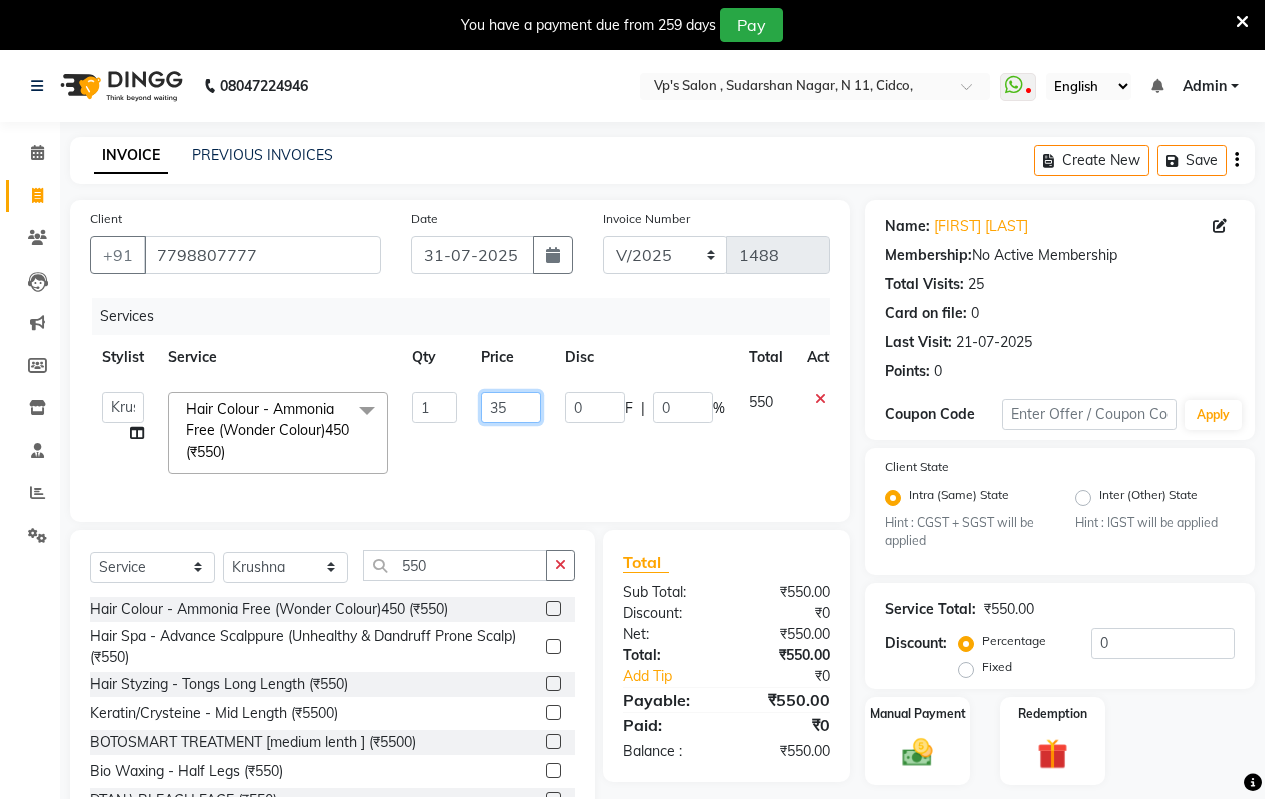 type on "350" 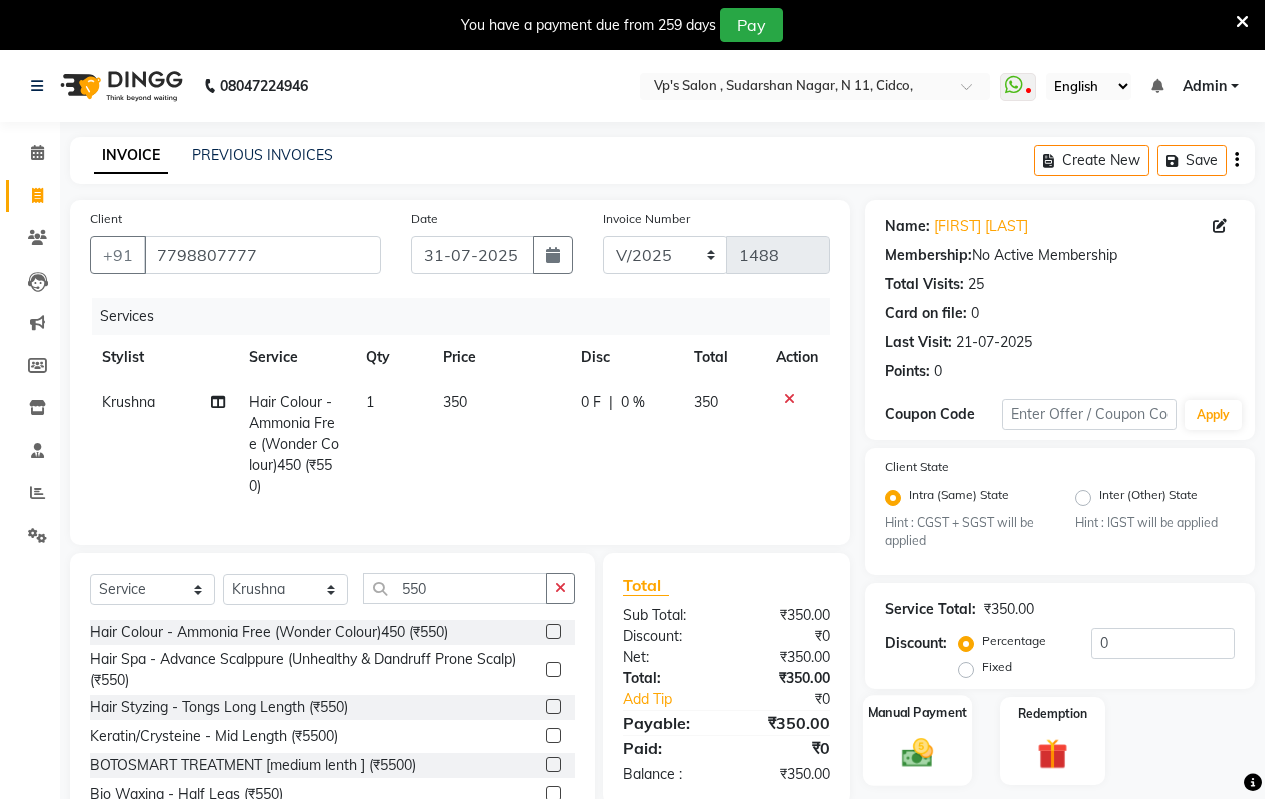 click on "Manual Payment" 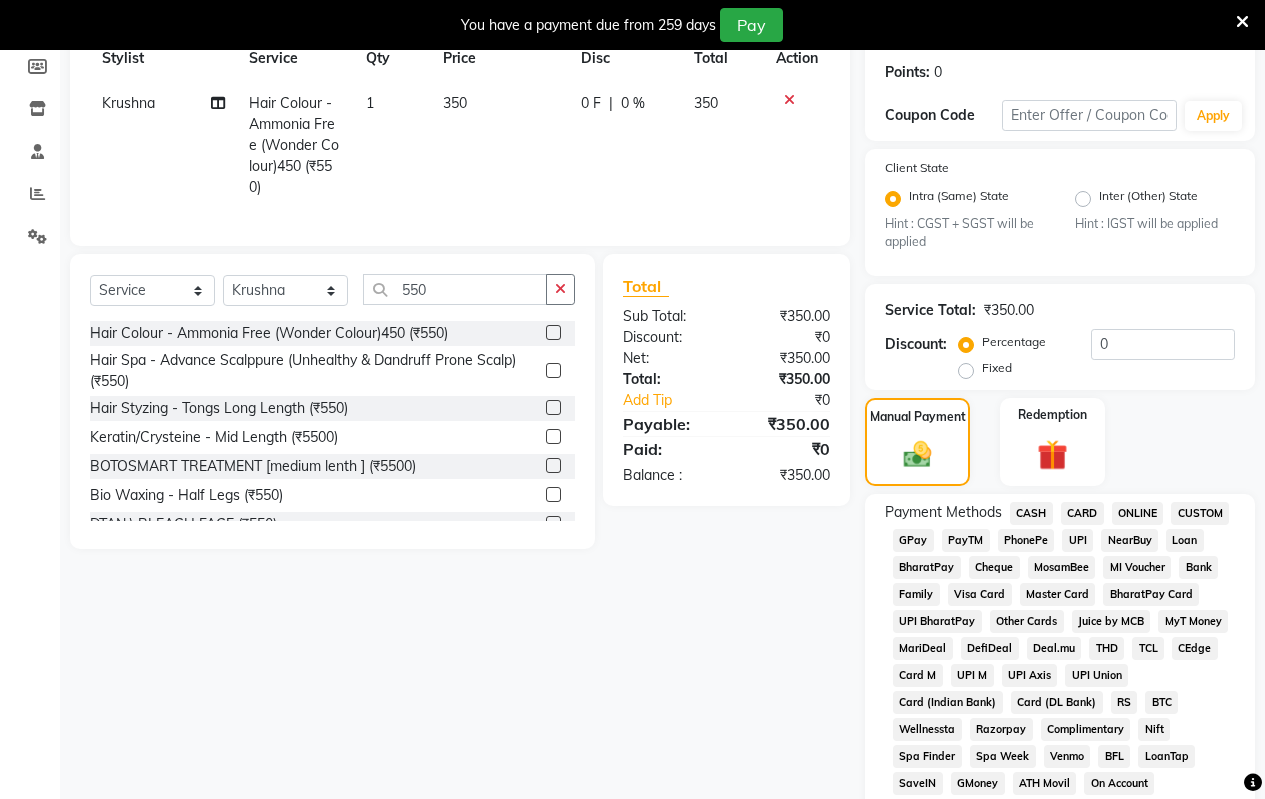 scroll, scrollTop: 300, scrollLeft: 0, axis: vertical 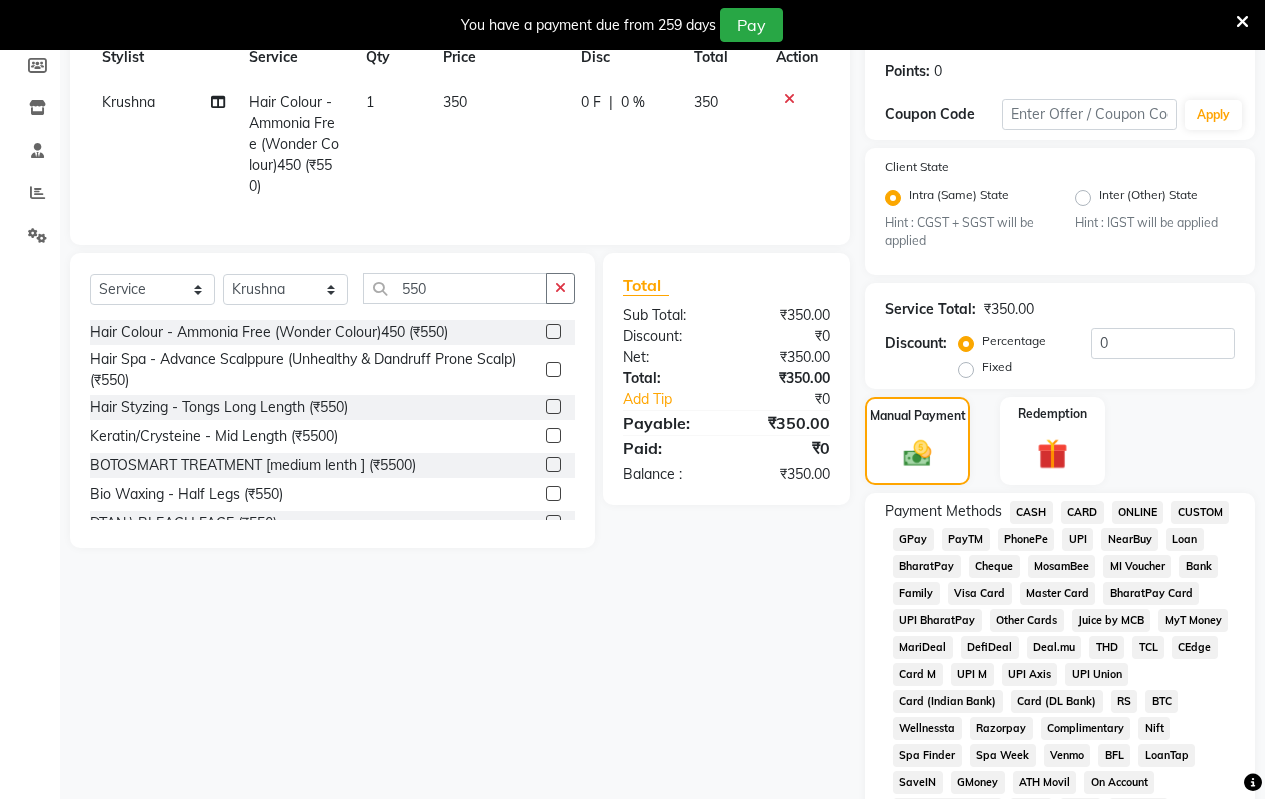 click on "ONLINE" 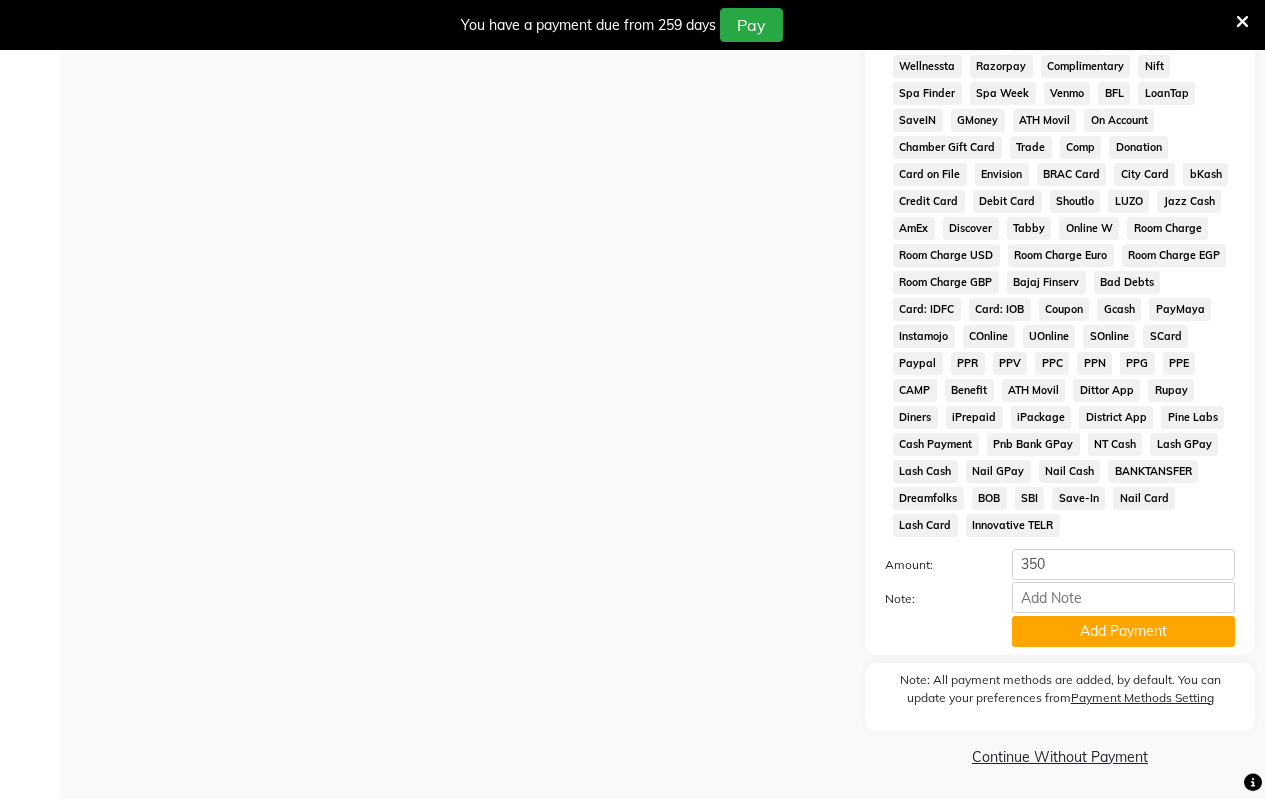 scroll, scrollTop: 965, scrollLeft: 0, axis: vertical 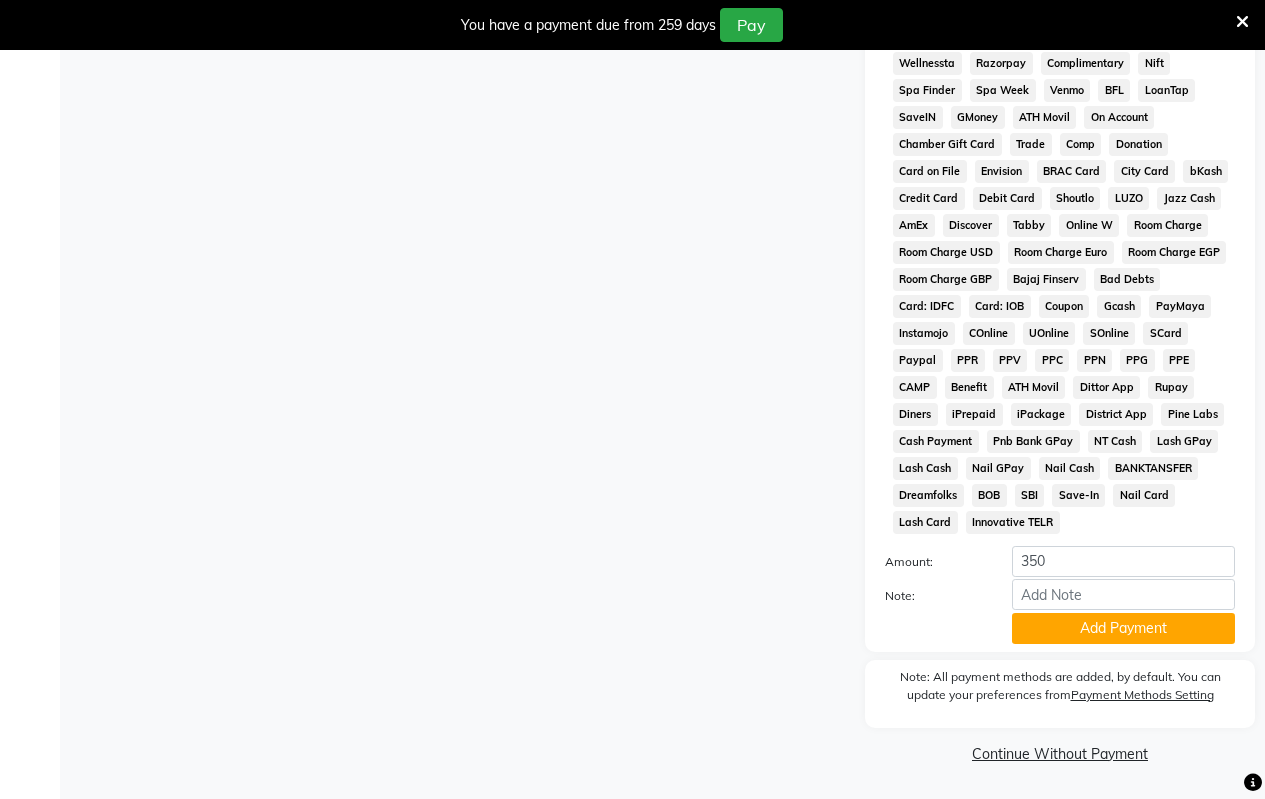 click on "Payment Methods  CASH   CARD   ONLINE   CUSTOM   GPay   PayTM   PhonePe   UPI   NearBuy   Loan   BharatPay   Cheque   MosamBee   MI Voucher   Bank   Family   Visa Card   Master Card   BharatPay Card   UPI BharatPay   Other Cards   Juice by MCB   MyT Money   MariDeal   DefiDeal   Deal.mu   THD   TCL   CEdge   Card M   UPI M   UPI Axis   UPI Union   Card (Indian Bank)   Card (DL Bank)   RS   BTC   Wellnessta   Razorpay   Complimentary   Nift   Spa Finder   Spa Week   Venmo   BFL   LoanTap   SaveIN   GMoney   ATH Movil   On Account   Chamber Gift Card   Trade   Comp   Donation   Card on File   Envision   BRAC Card   City Card   bKash   Credit Card   Debit Card   Shoutlo   LUZO   Jazz Cash   AmEx   Discover   Tabby   Online W   Room Charge   Room Charge USD   Room Charge Euro   Room Charge EGP   Room Charge GBP   Bajaj Finserv   Bad Debts   Card: IDFC   Card: IOB   Coupon   Gcash   PayMaya   Instamojo   COnline   UOnline   SOnline   SCard   Paypal   PPR   PPV   PPC   PPN   PPG   PPE   CAMP   Benefit   ATH Movil" 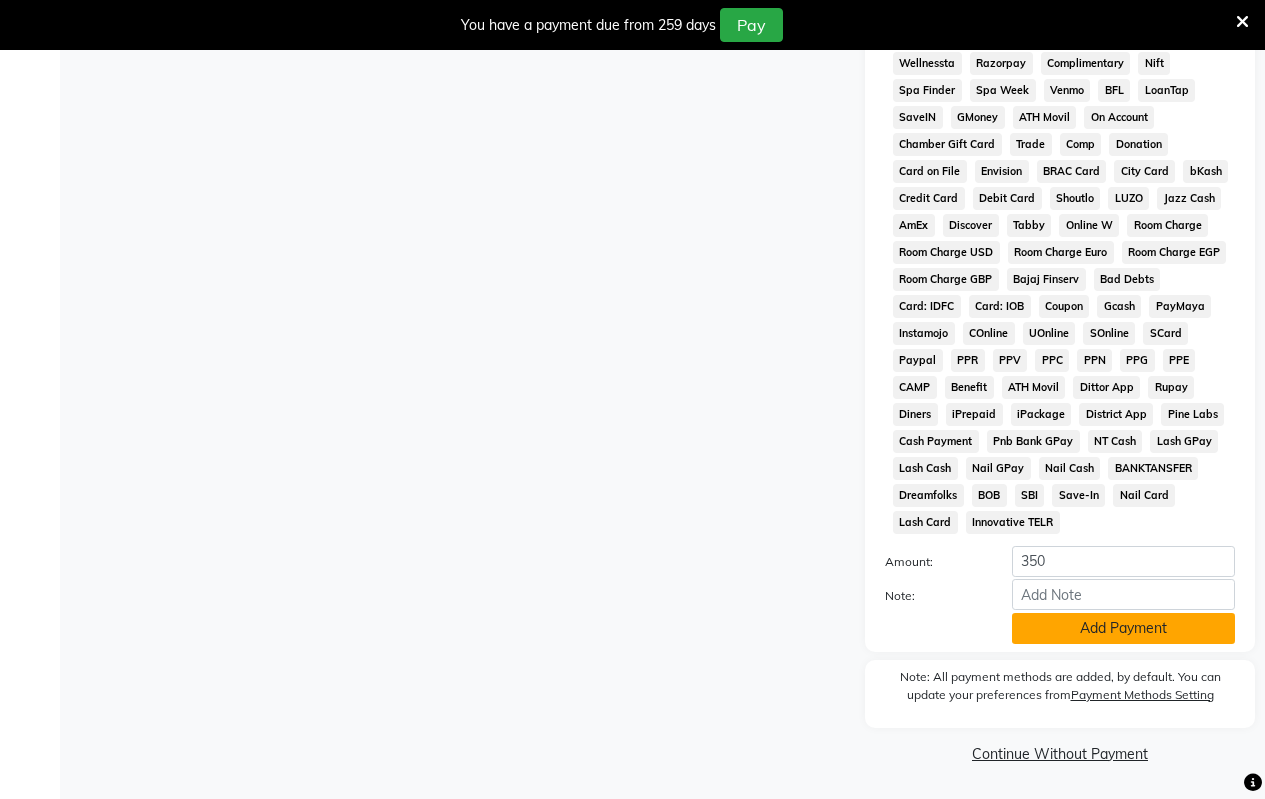 click on "Add Payment" 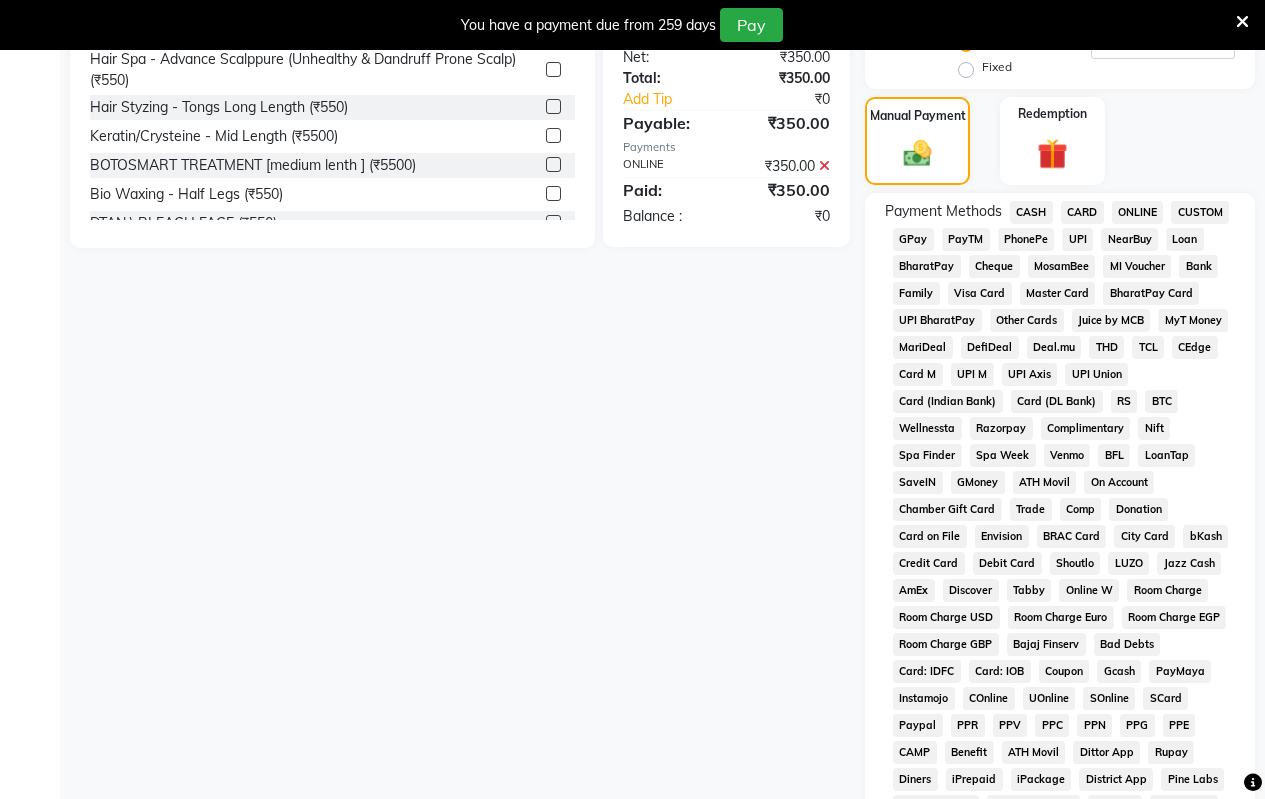 scroll, scrollTop: 972, scrollLeft: 0, axis: vertical 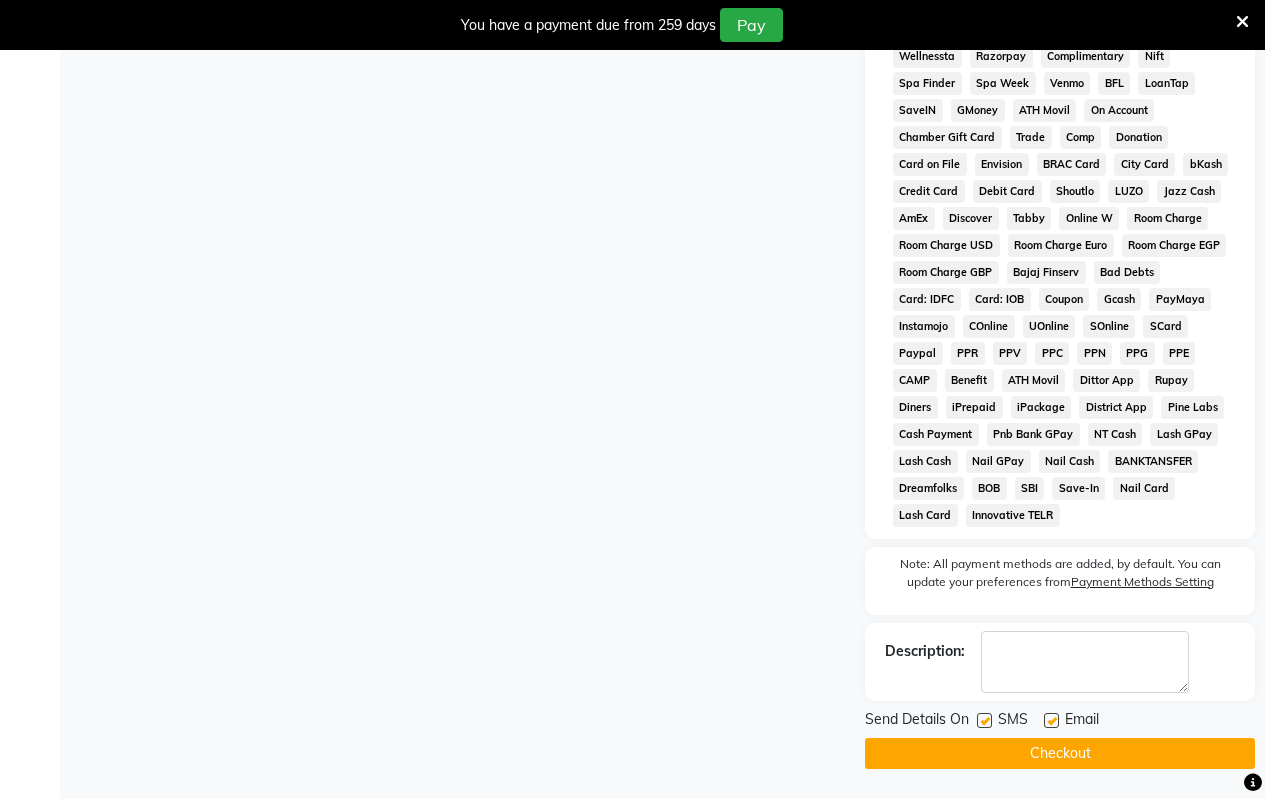 click on "Checkout" 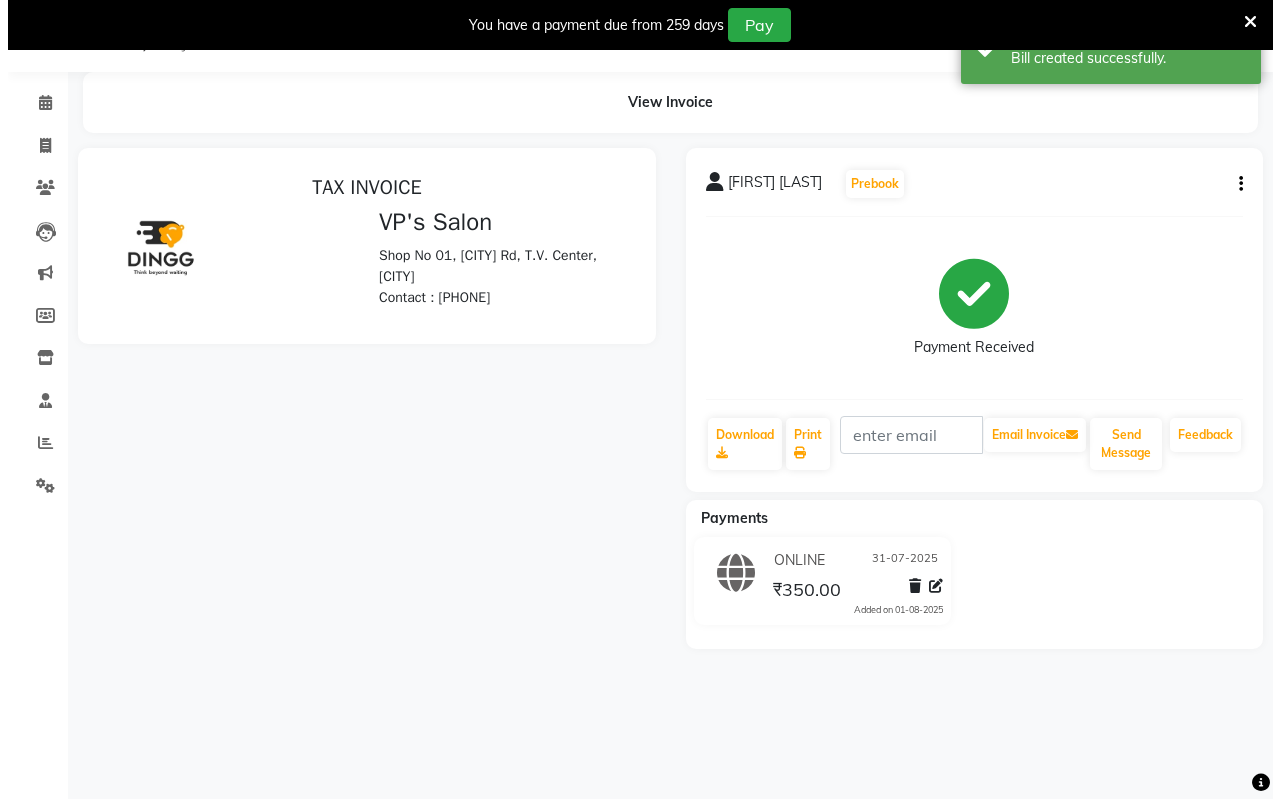 scroll, scrollTop: 0, scrollLeft: 0, axis: both 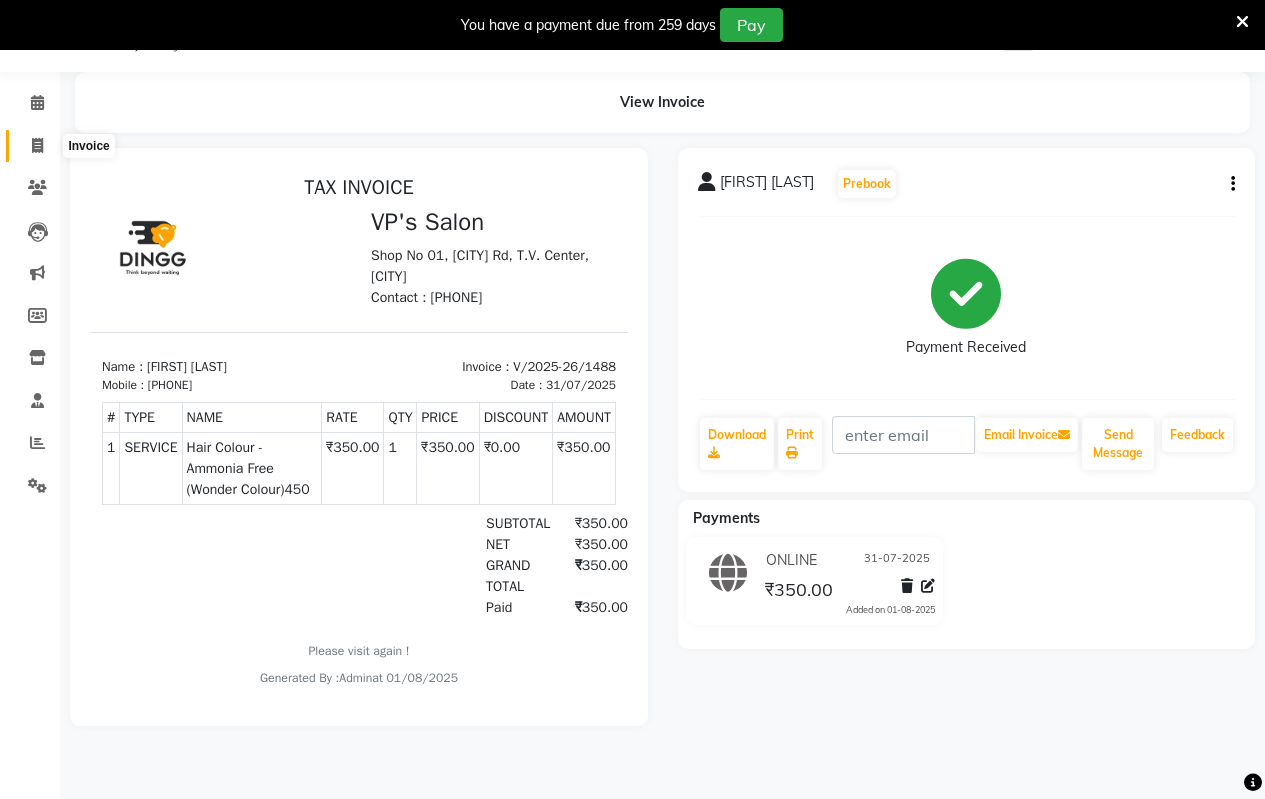 click 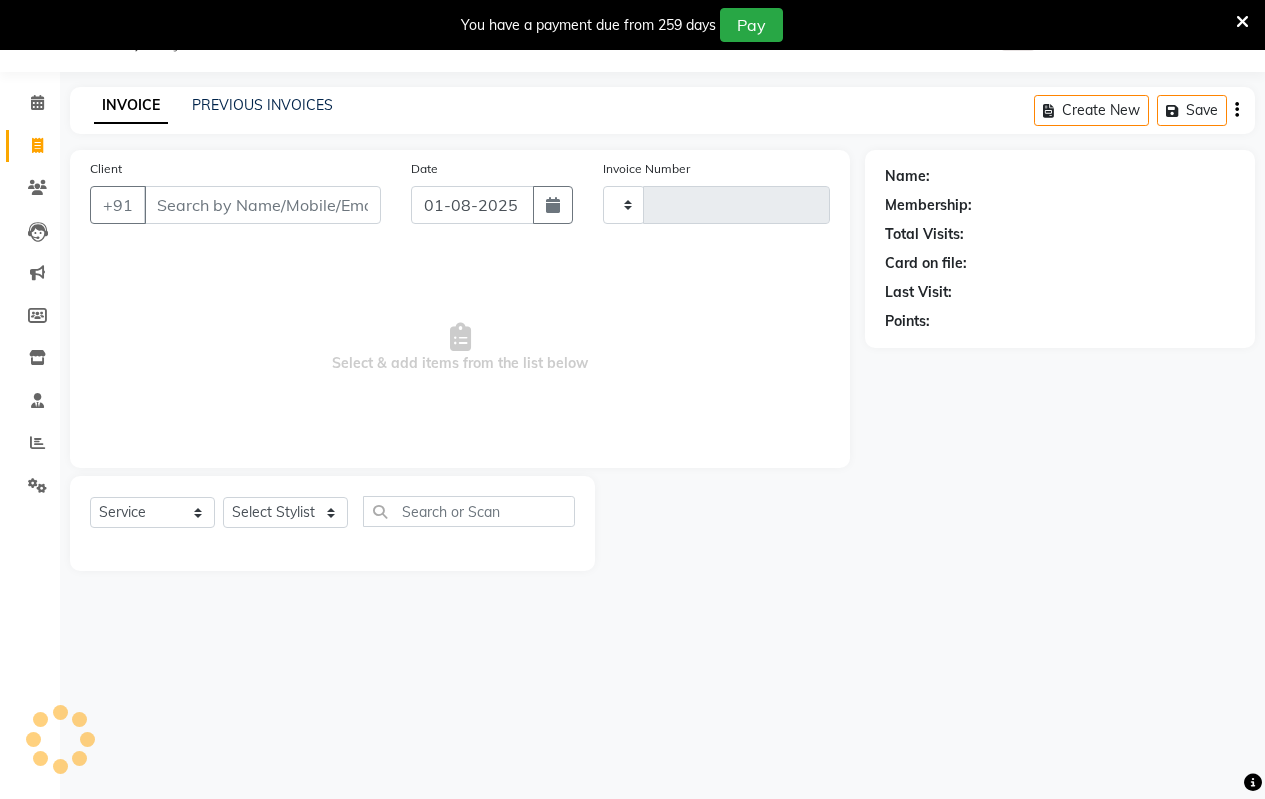 type on "1489" 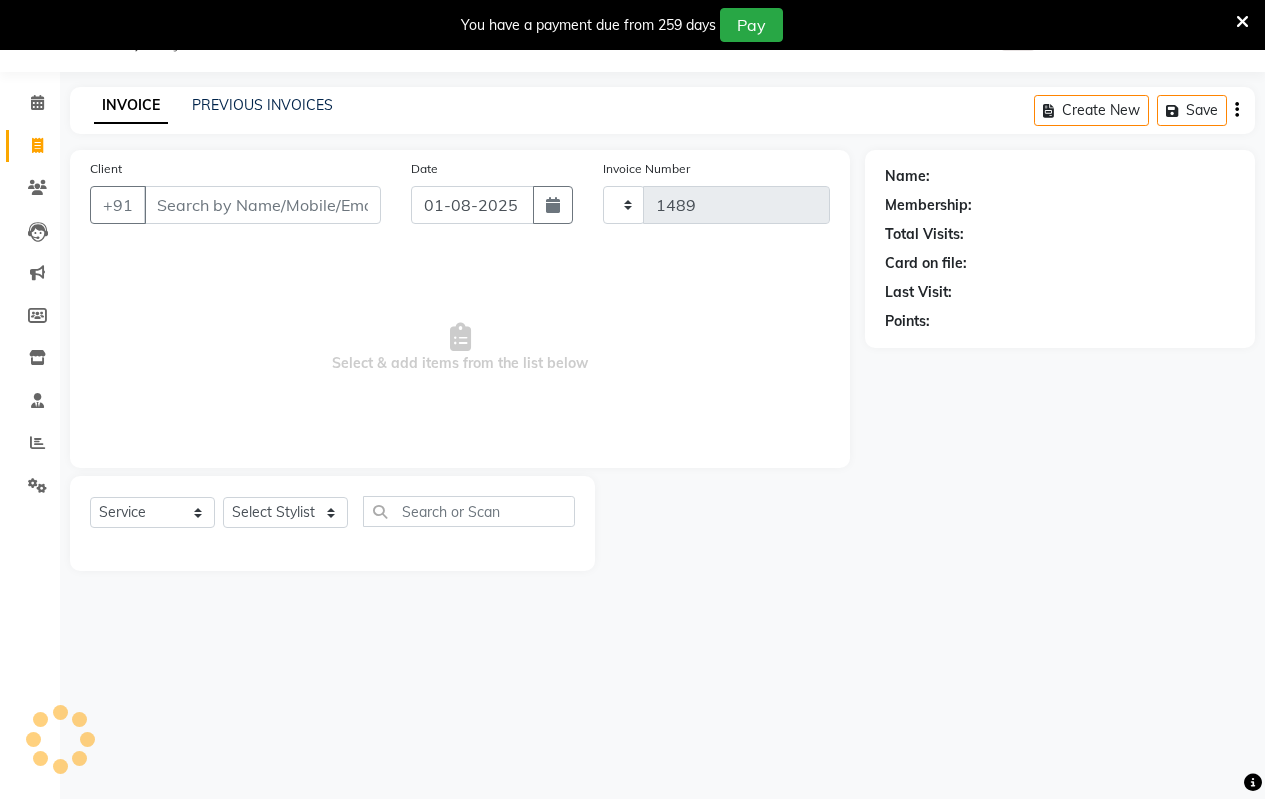 select on "4917" 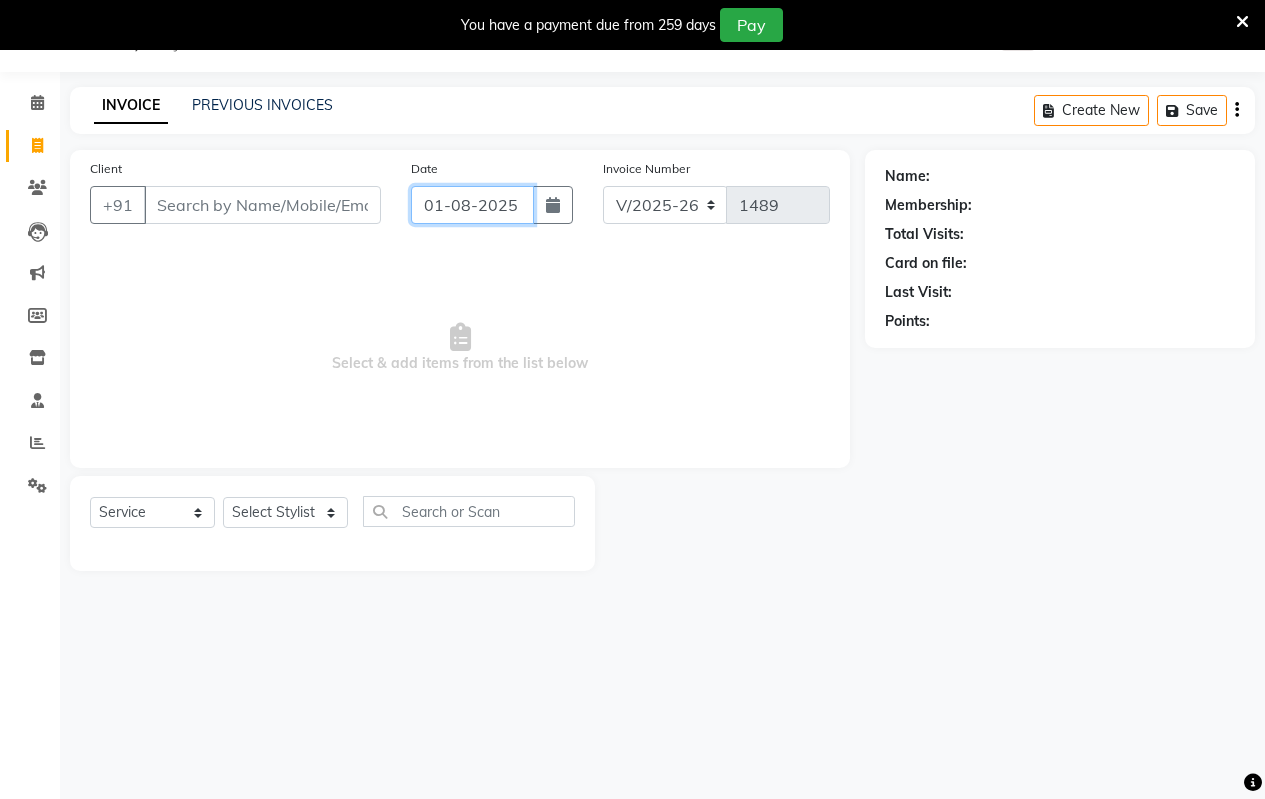 click on "01-08-2025" 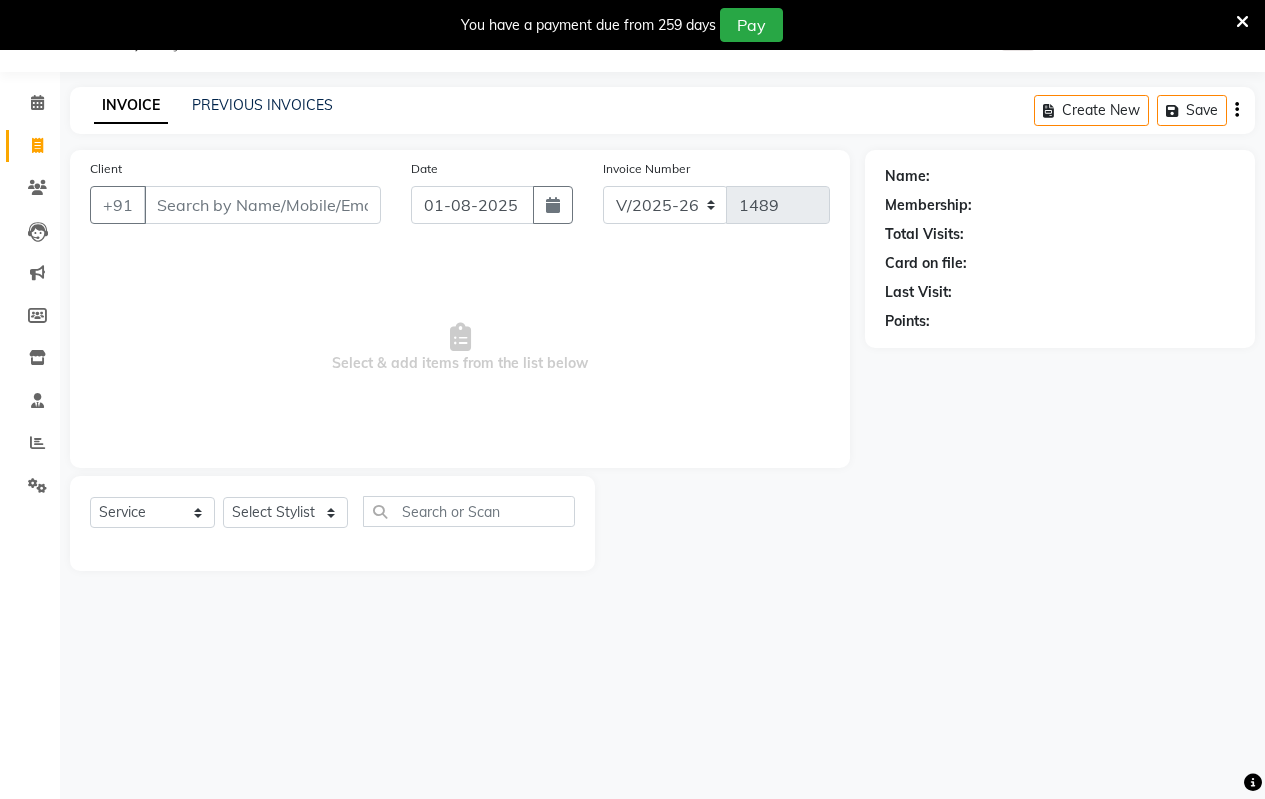 select on "8" 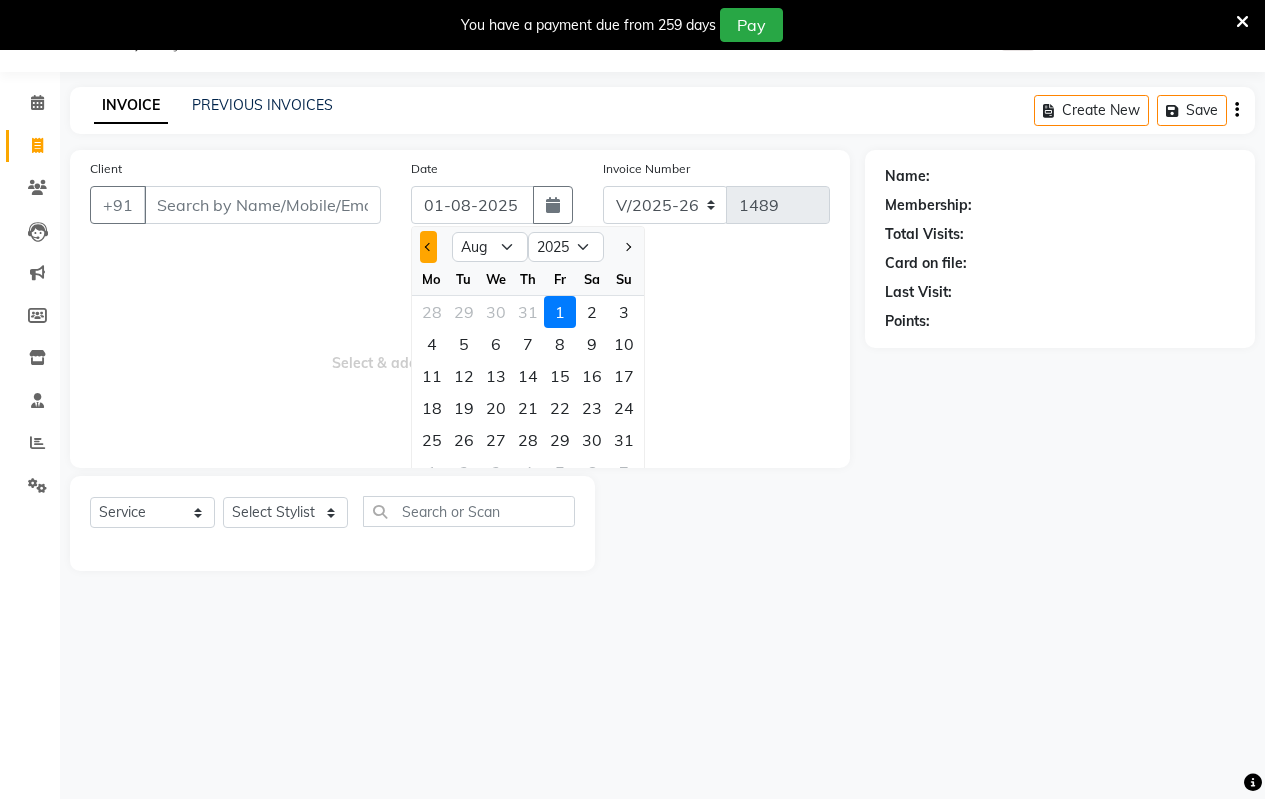 click 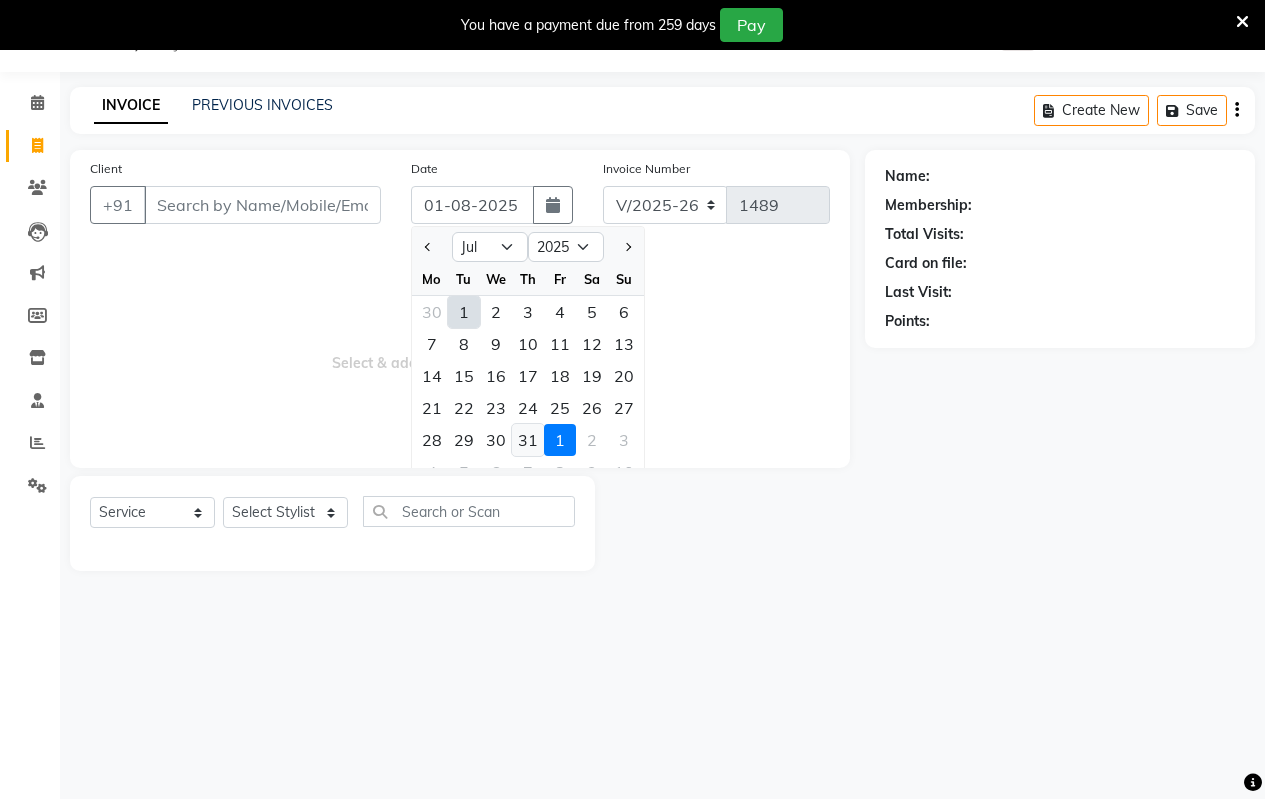 click on "31" 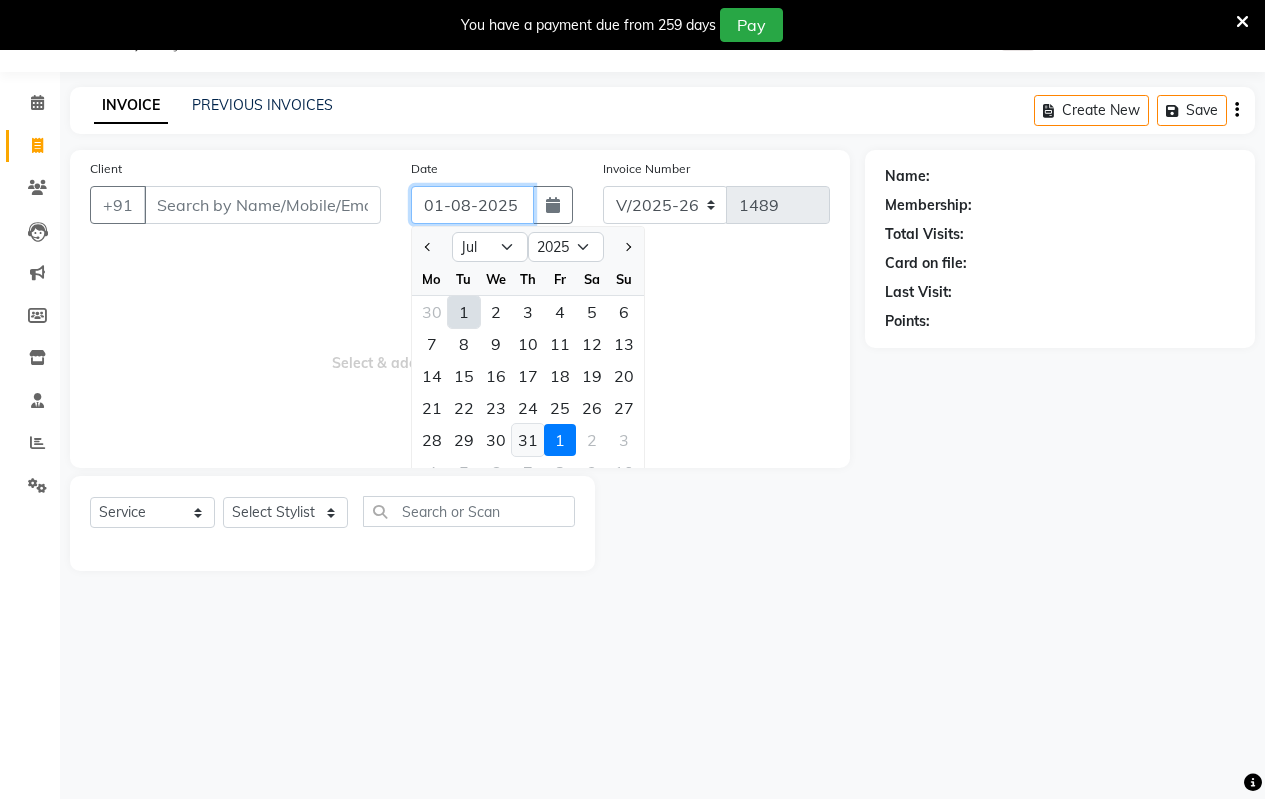 type on "31-07-2025" 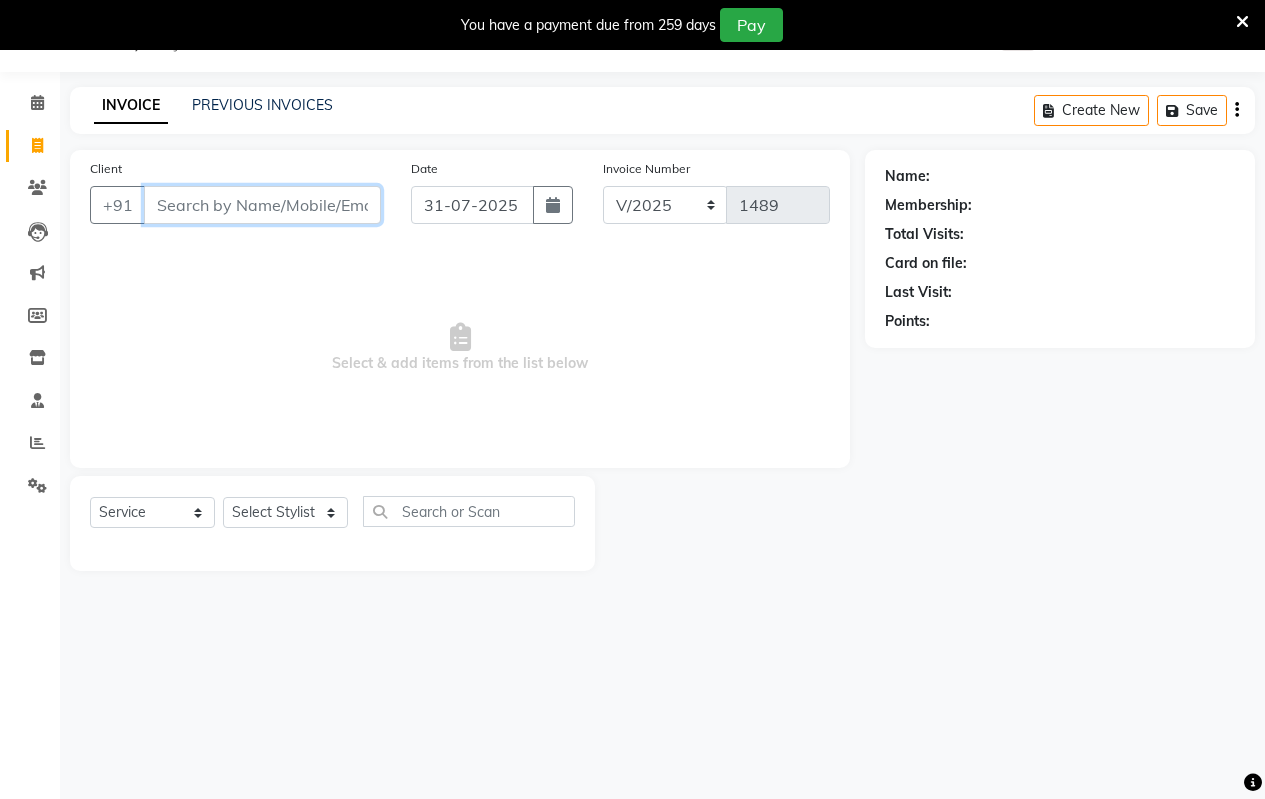 click on "Client" at bounding box center (262, 205) 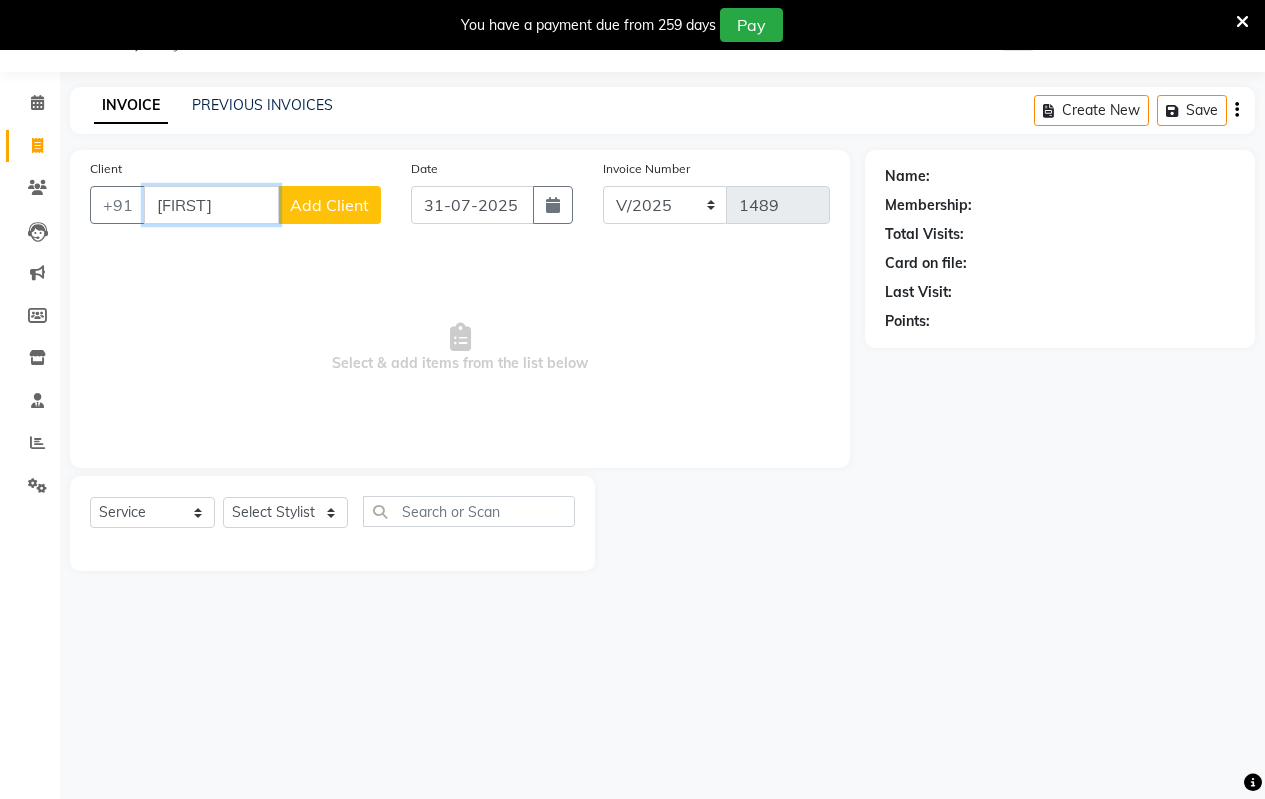 type on "[FIRST]" 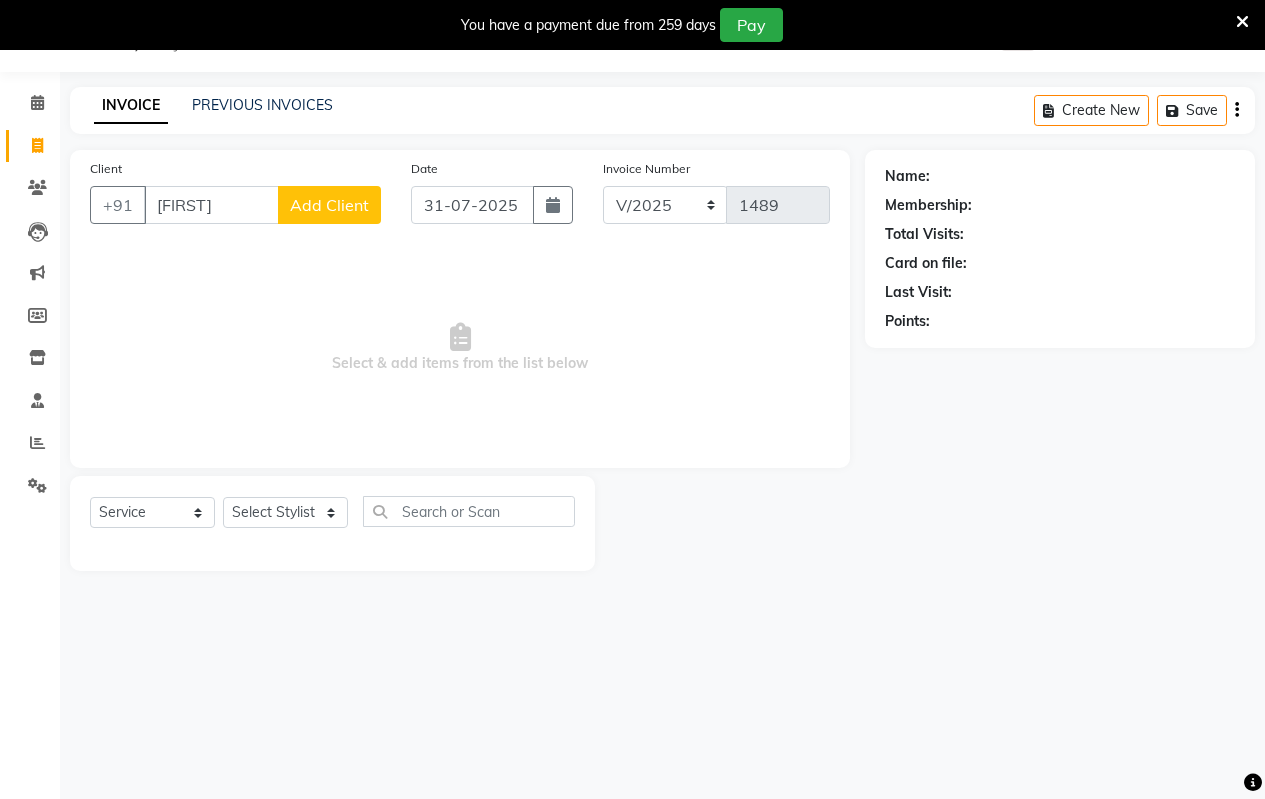 click on "Add Client" 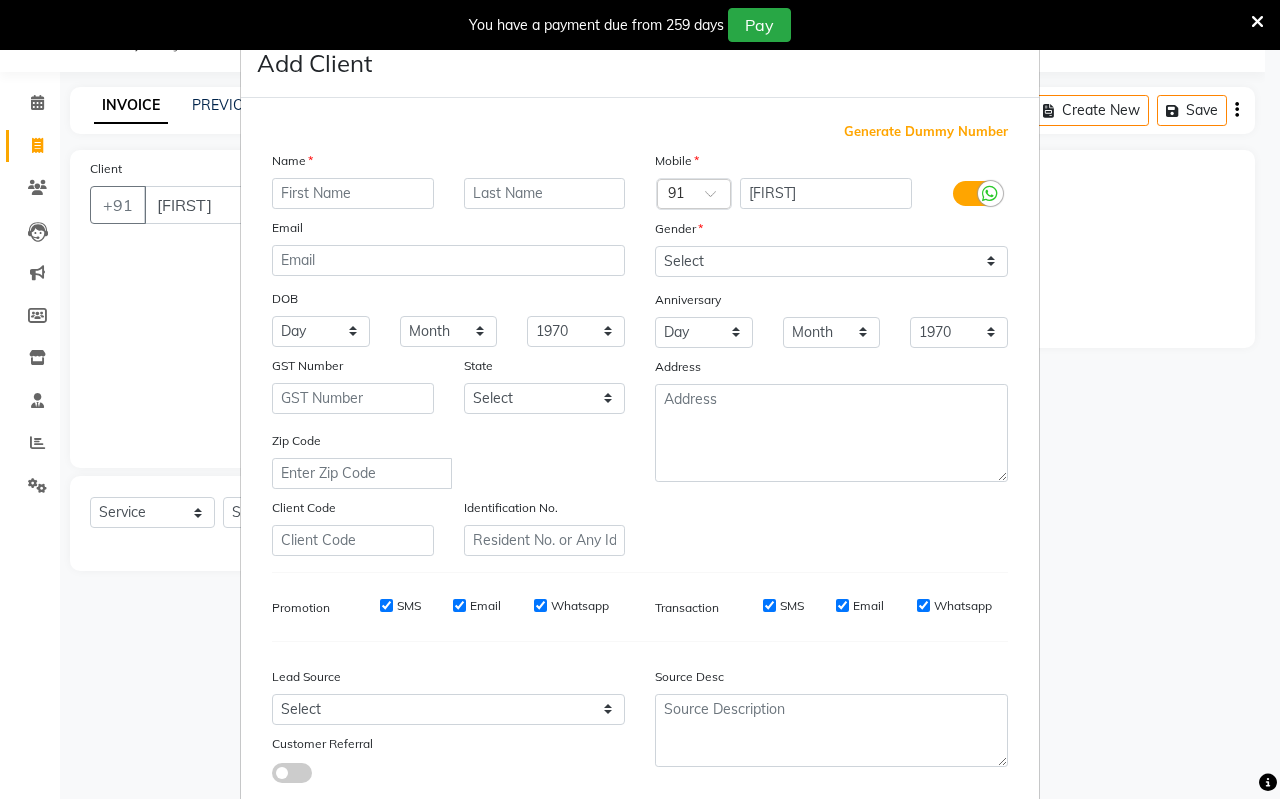 click at bounding box center [353, 193] 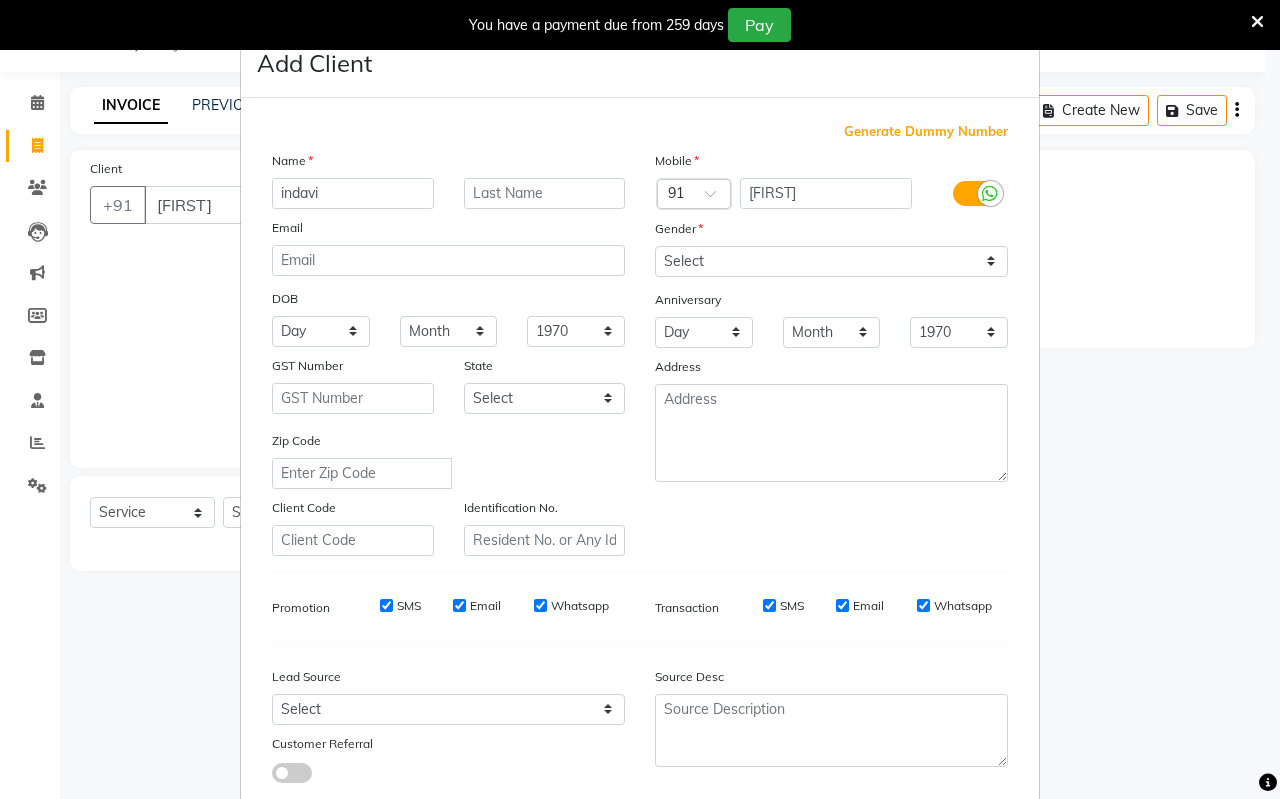 type on "indavi" 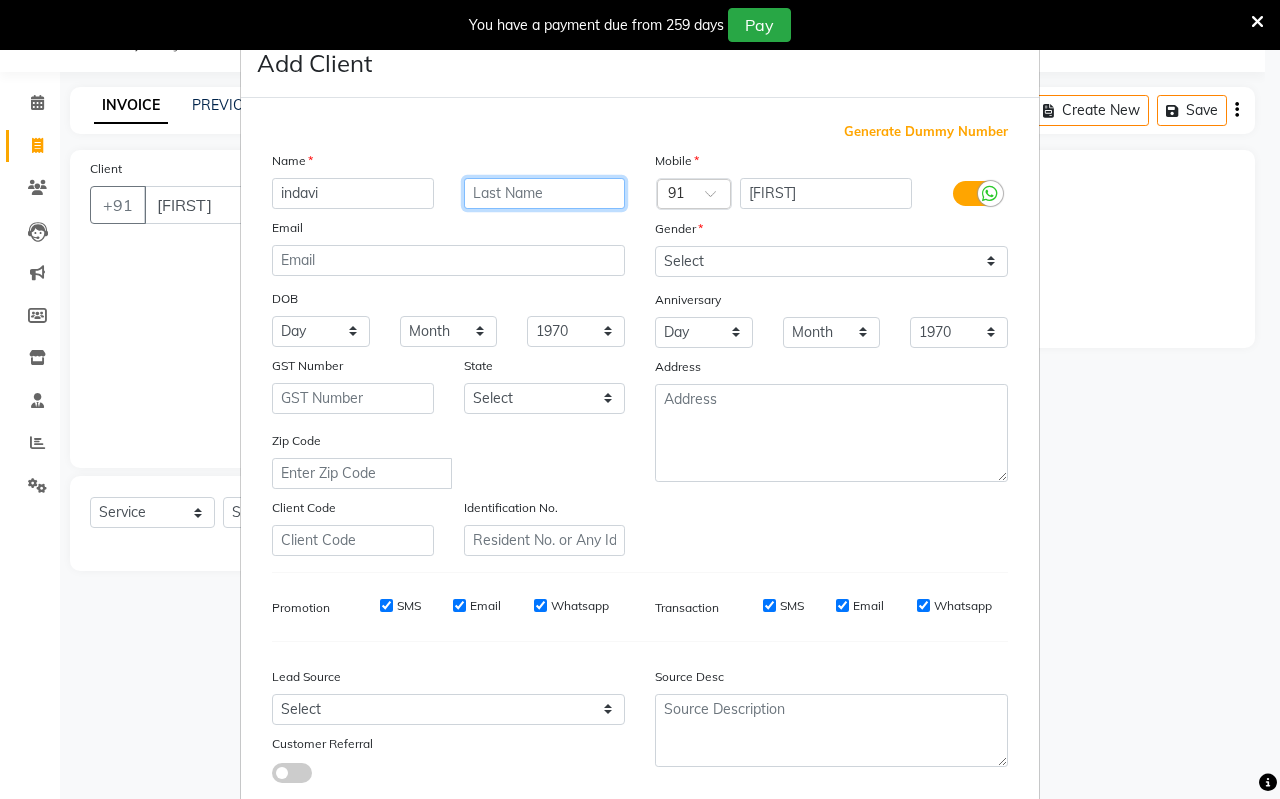 click at bounding box center (545, 193) 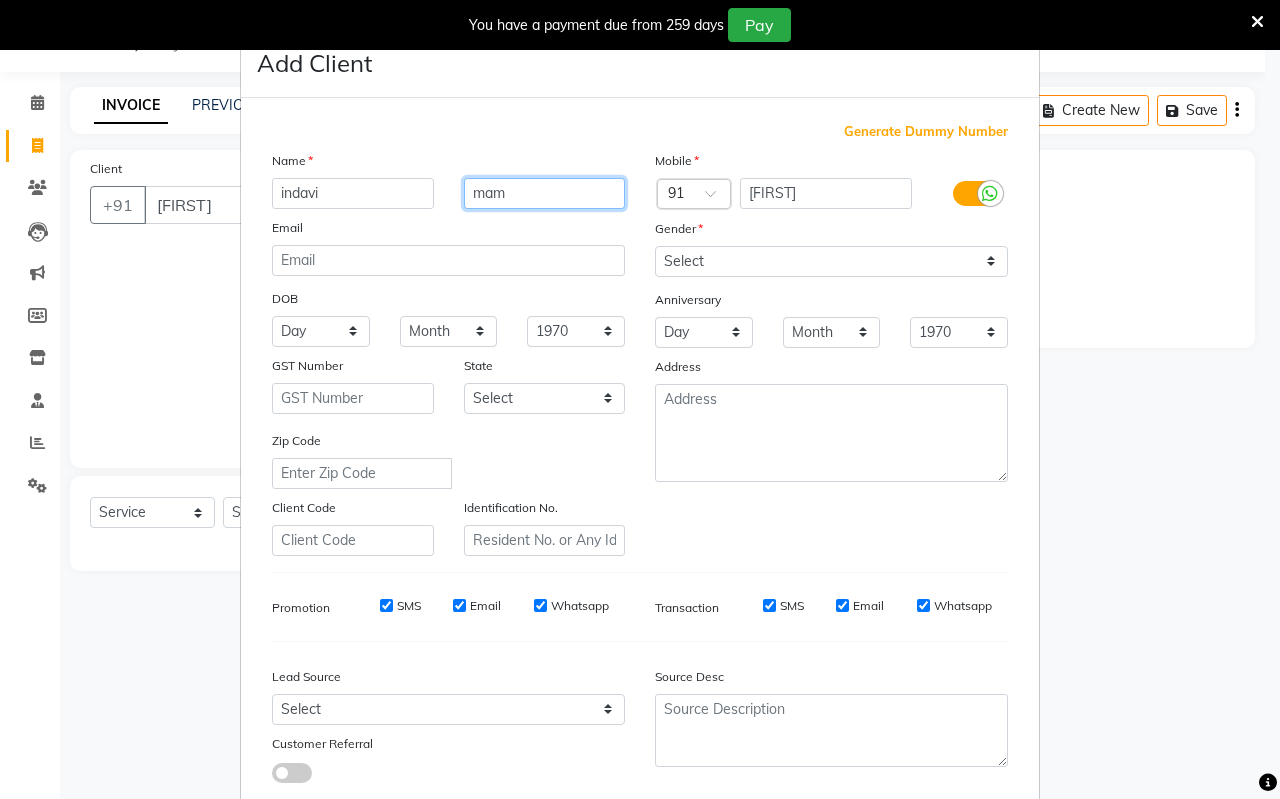 type on "mam" 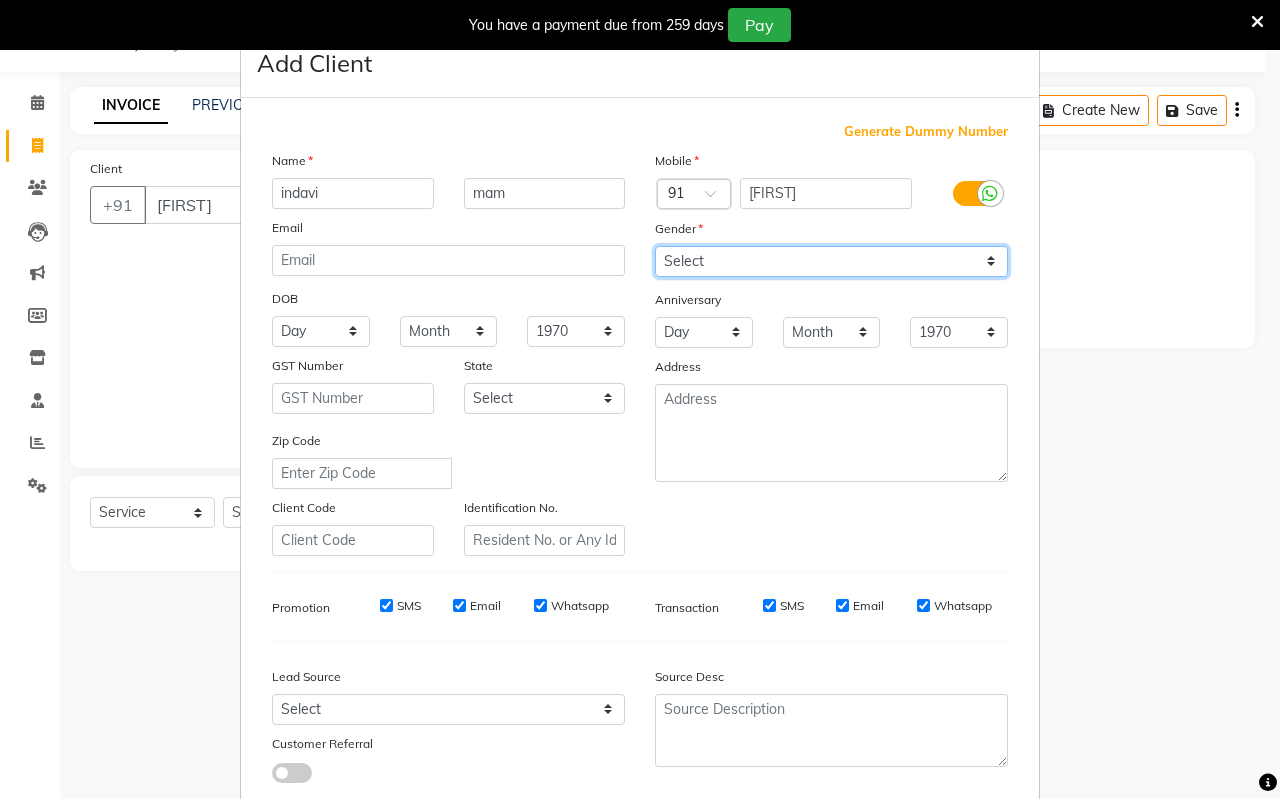 click on "Select Male Female Other Prefer Not To Say" at bounding box center (831, 261) 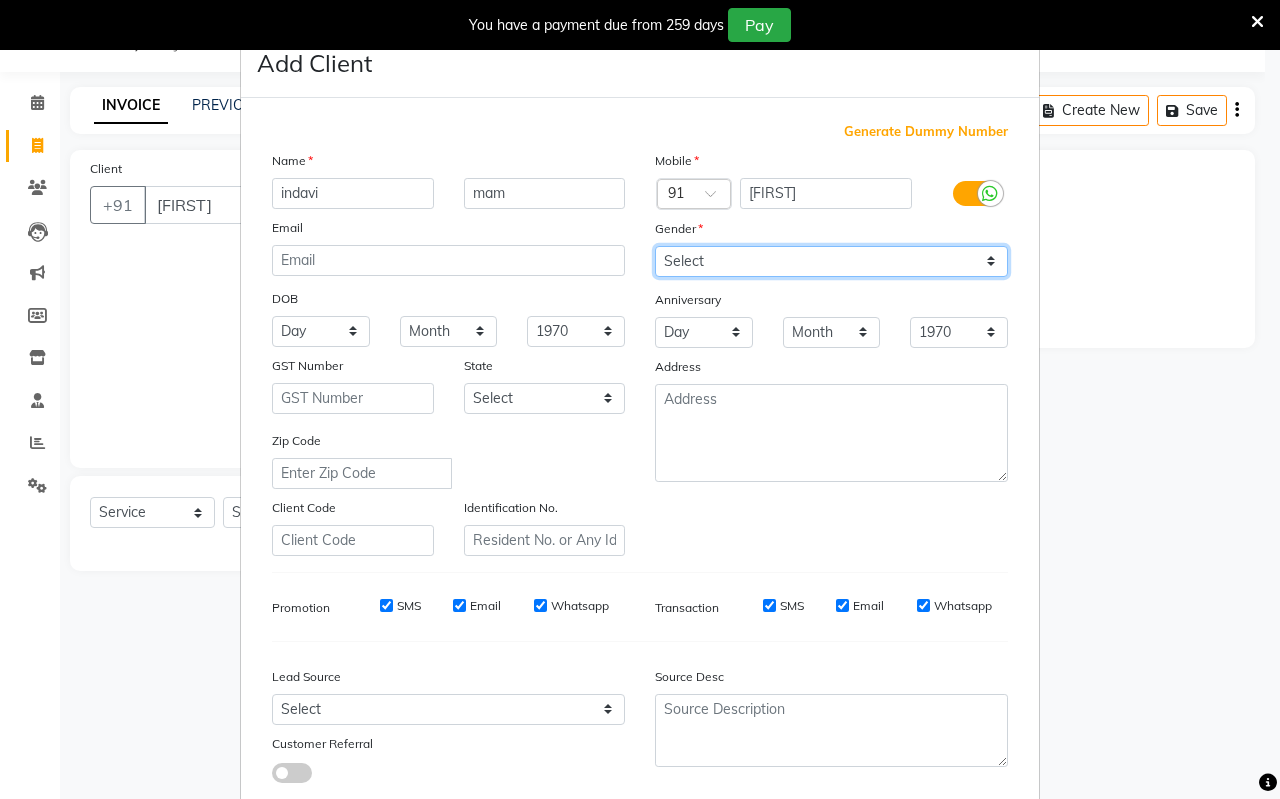 select on "female" 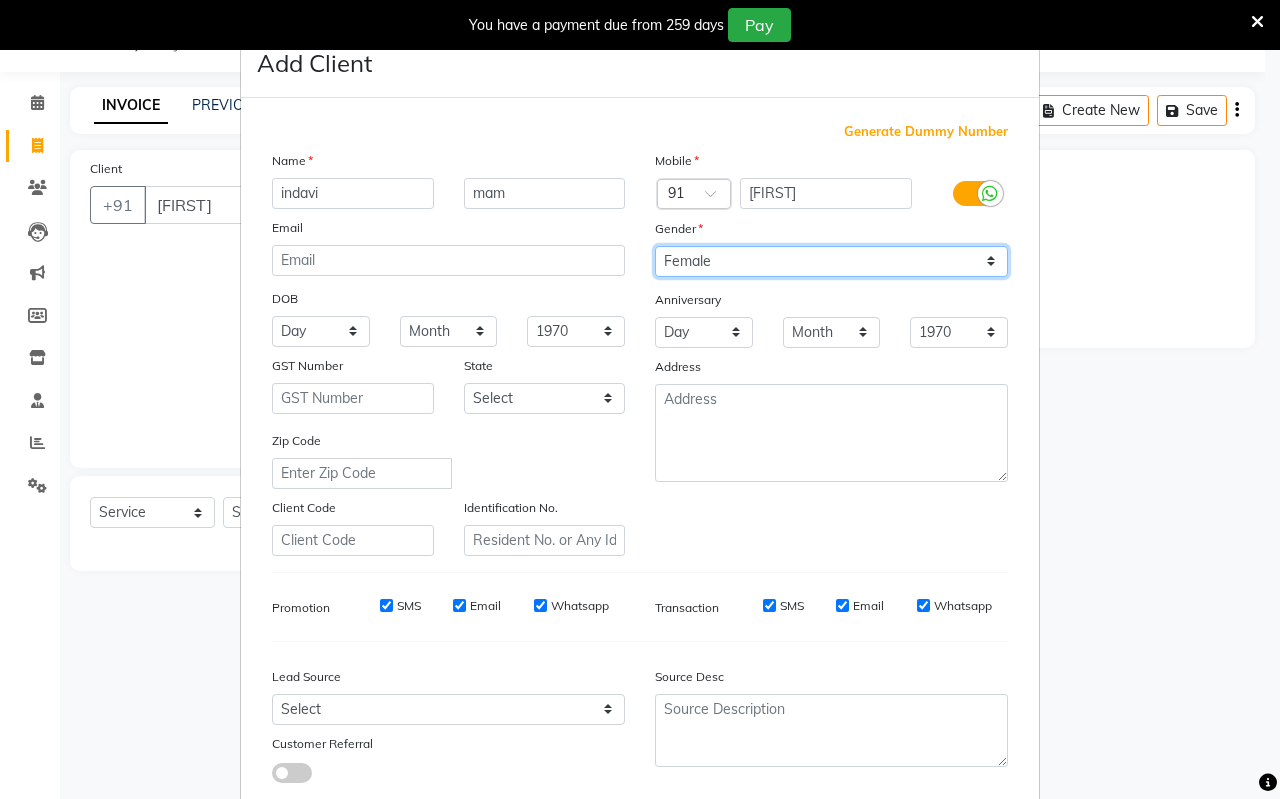 click on "Select Male Female Other Prefer Not To Say" at bounding box center [831, 261] 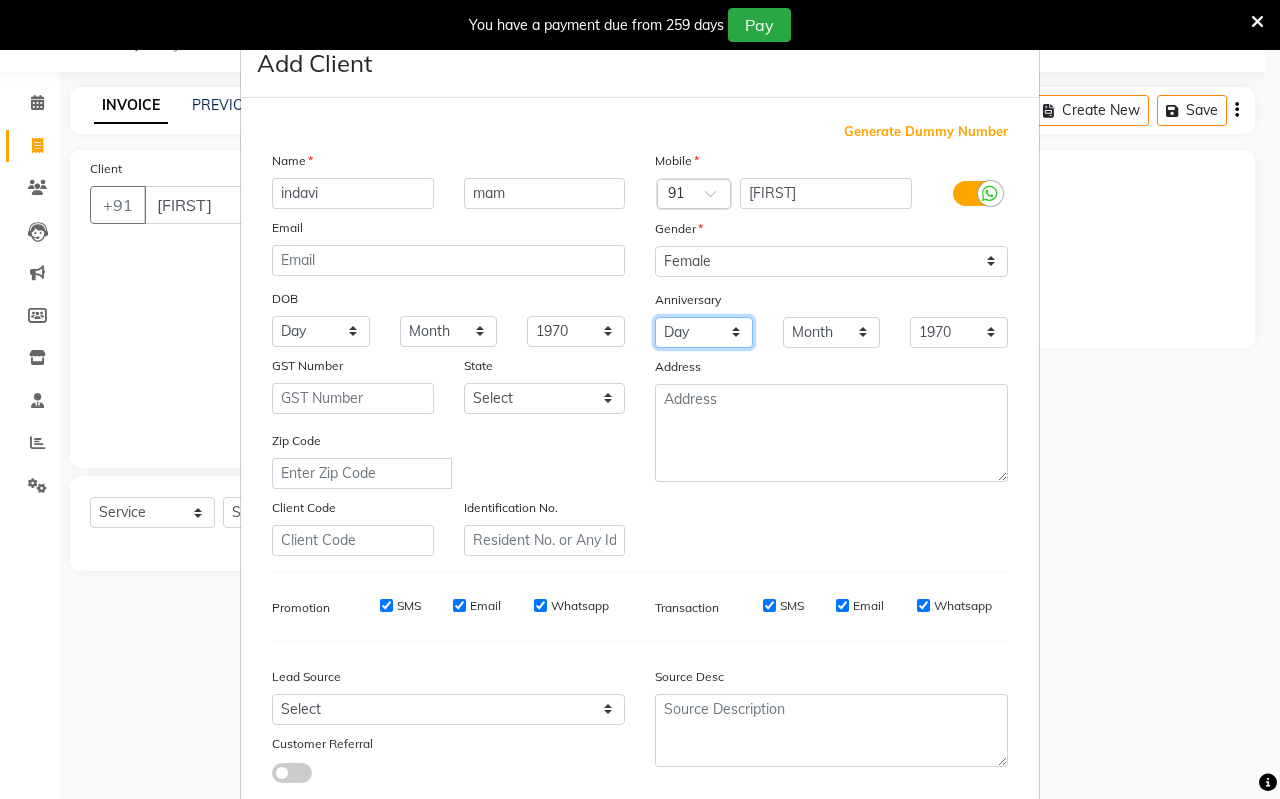 click on "Day 01 02 03 04 05 06 07 08 09 10 11 12 13 14 15 16 17 18 19 20 21 22 23 24 25 26 27 28 29 30 31" at bounding box center [704, 332] 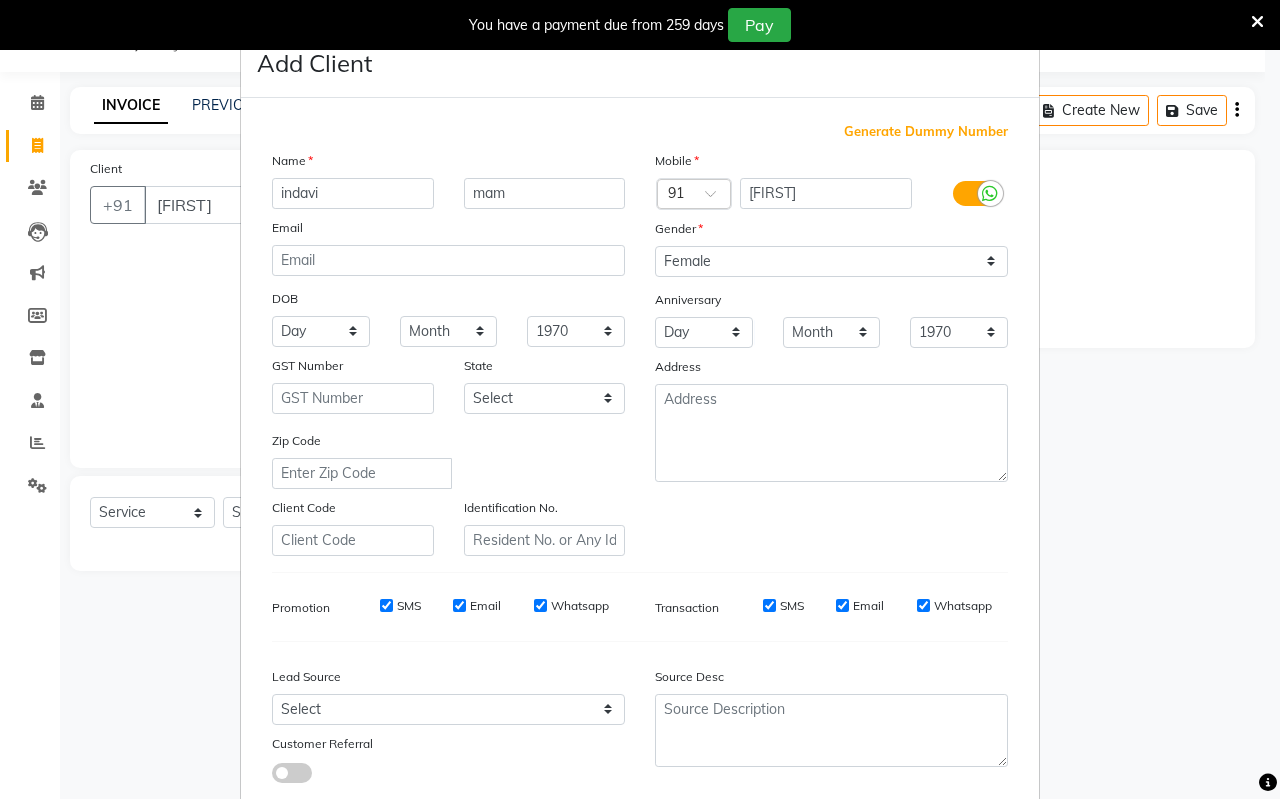 click on "Mobile Country Code × 91 [PHONE] Gender Select Male Female Other Prefer Not To Say Anniversary Day 01 02 03 04 05 06 07 08 09 10 11 12 13 14 15 16 17 18 19 20 21 22 23 24 25 26 27 28 29 30 31 Month January February March April May June July August September October November December 1970 1971 1972 1973 1974 1975 1976 1977 1978 1979 1980 1981 1982 1983 1984 1985 1986 1987 1988 1989 1990 1991 1992 1993 1994 1995 1996 1997 1998 1999 2000 2001 2002 2003 2004 2005 2006 2007 2008 2009 2010 2011 2012 2013 2014 2015 2016 2017 2018 2019 2020 2021 2022 2023 2024 2025 Address" at bounding box center (831, 353) 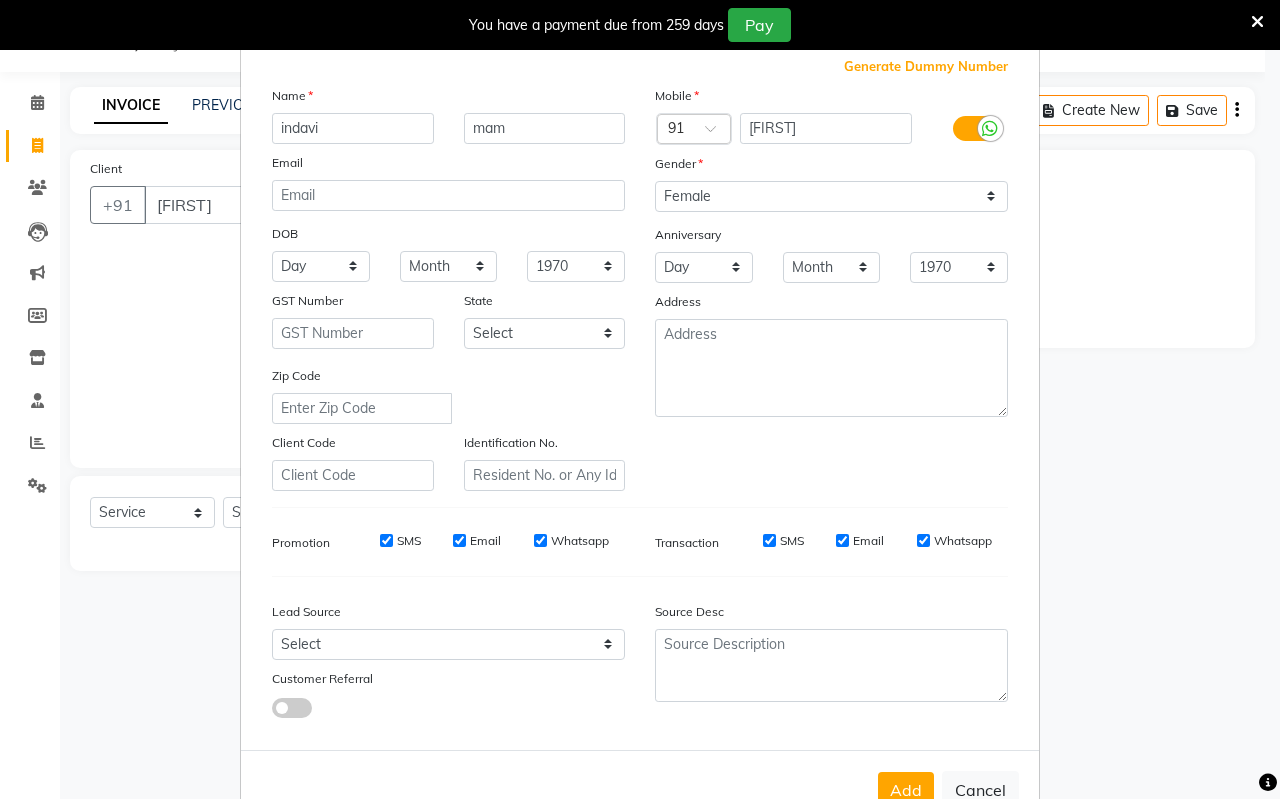 scroll, scrollTop: 0, scrollLeft: 0, axis: both 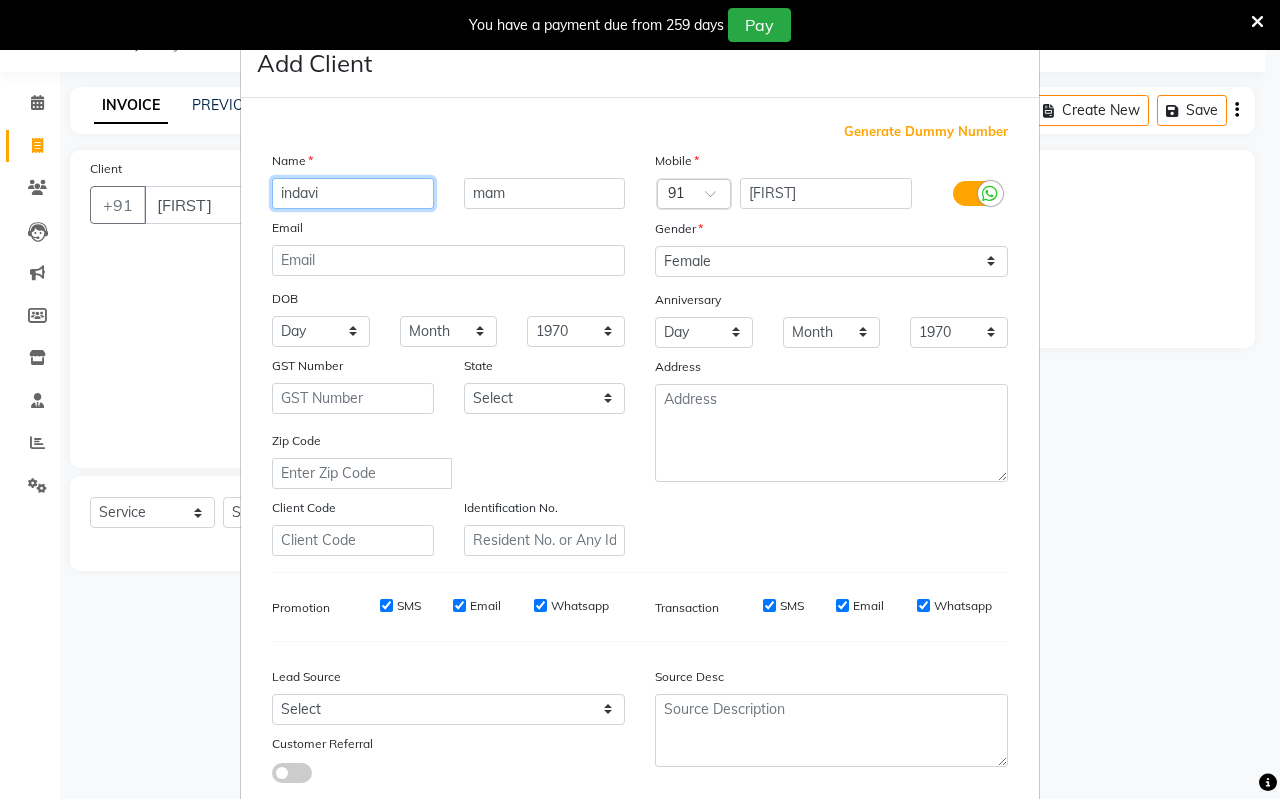 click on "indavi" at bounding box center [353, 193] 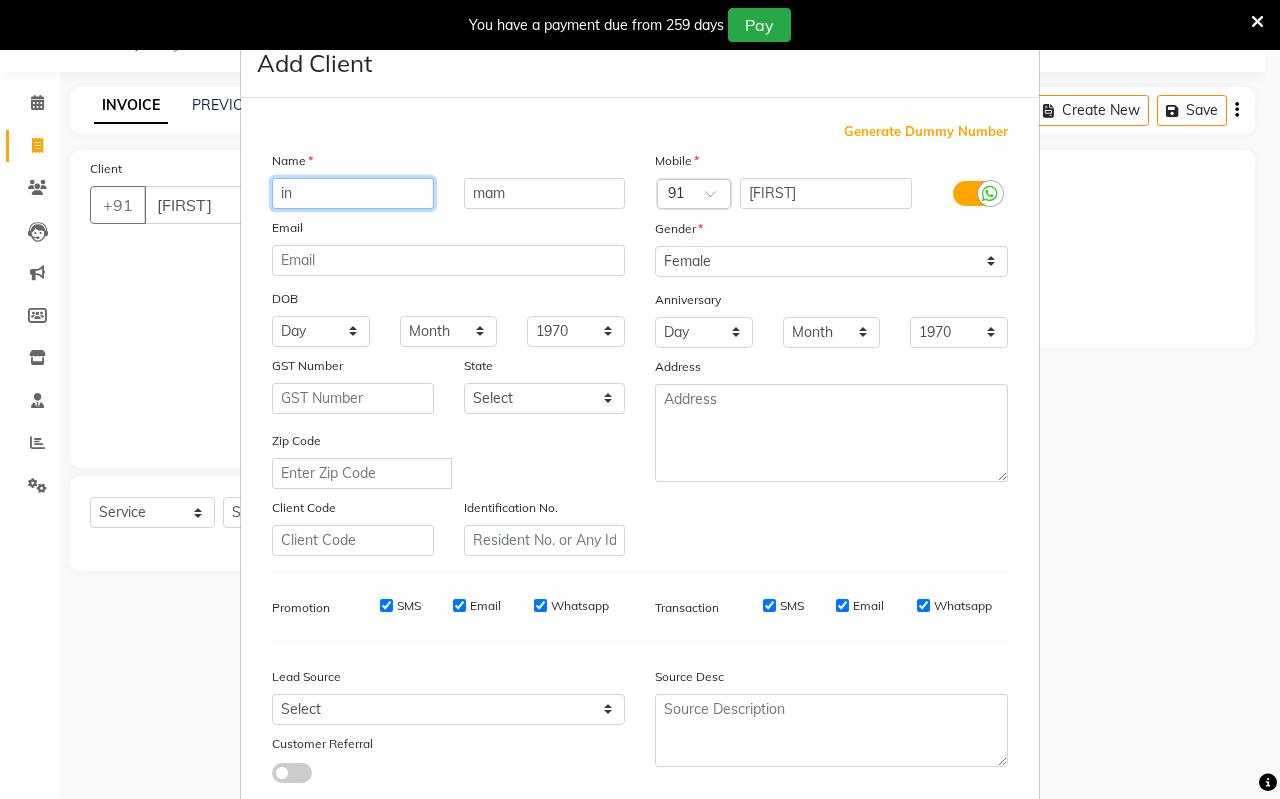 type on "i" 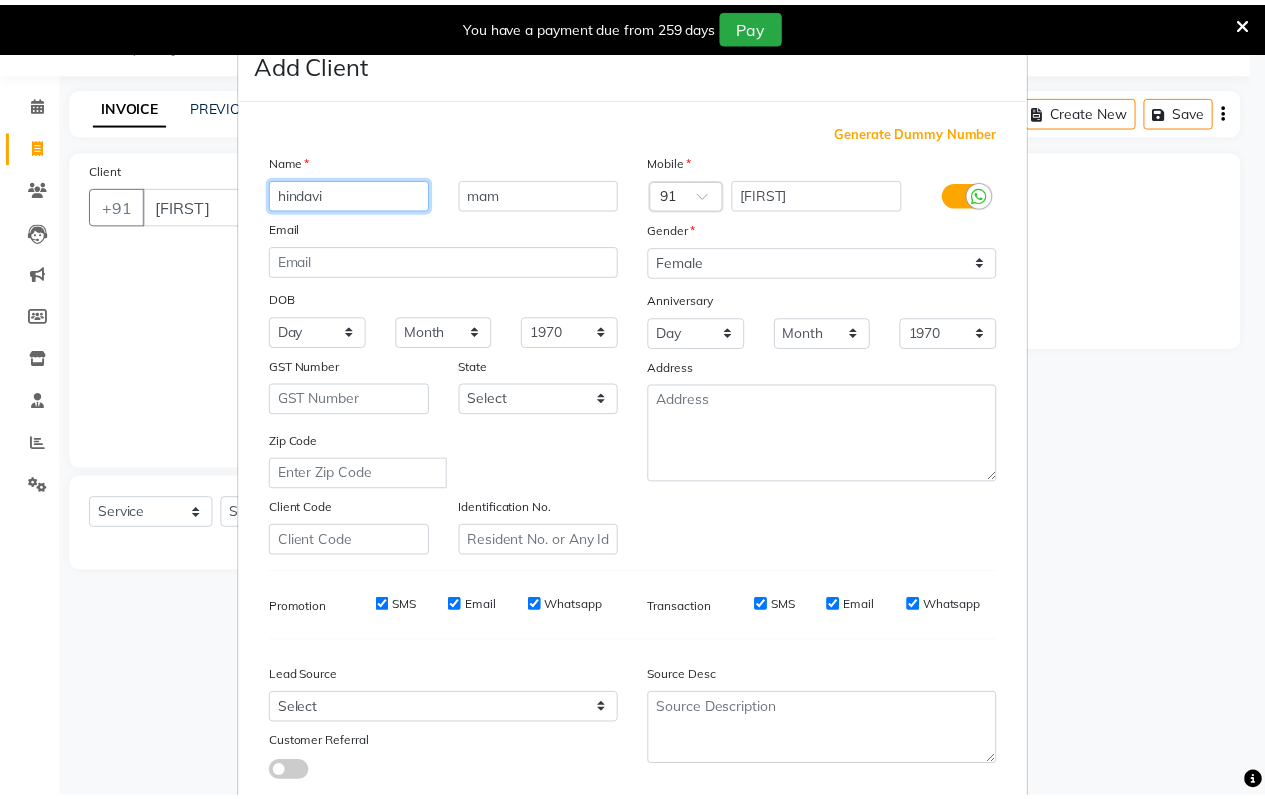scroll, scrollTop: 124, scrollLeft: 0, axis: vertical 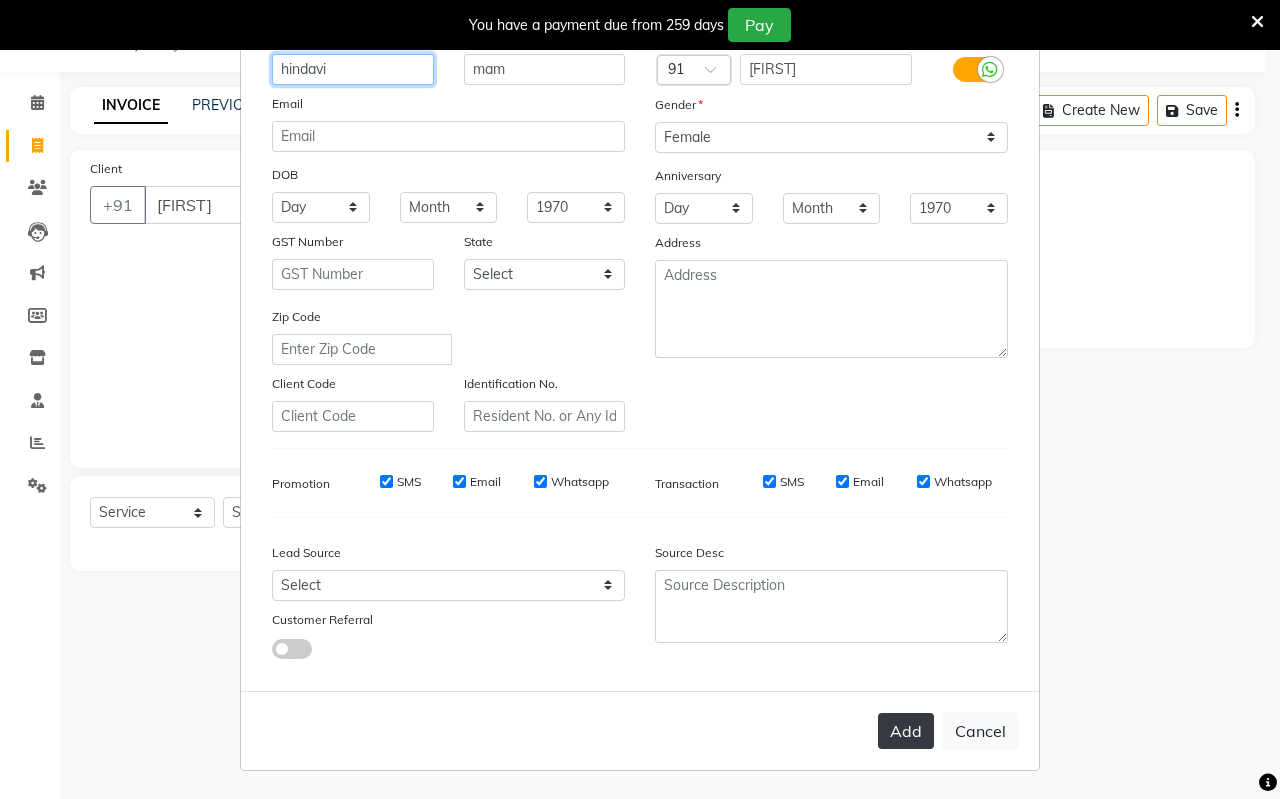 type on "hindavi" 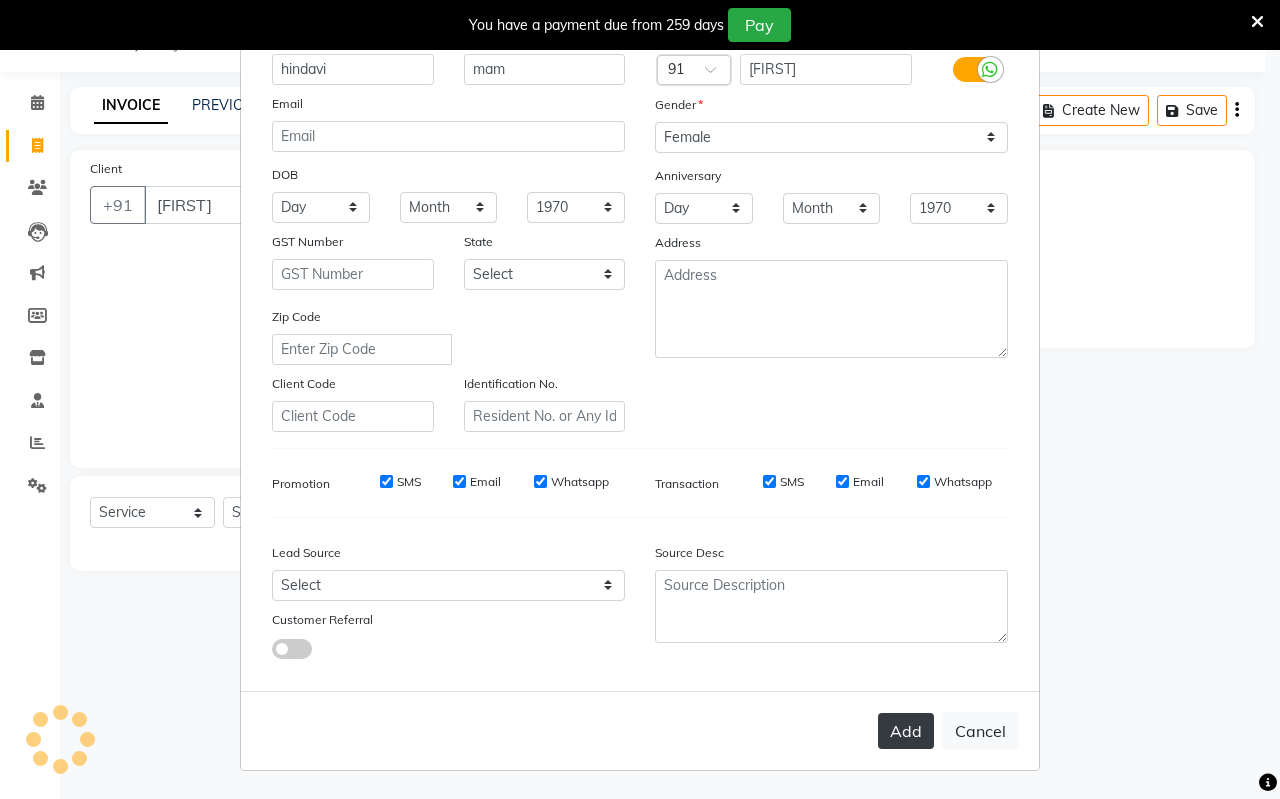 click on "Add" at bounding box center (906, 731) 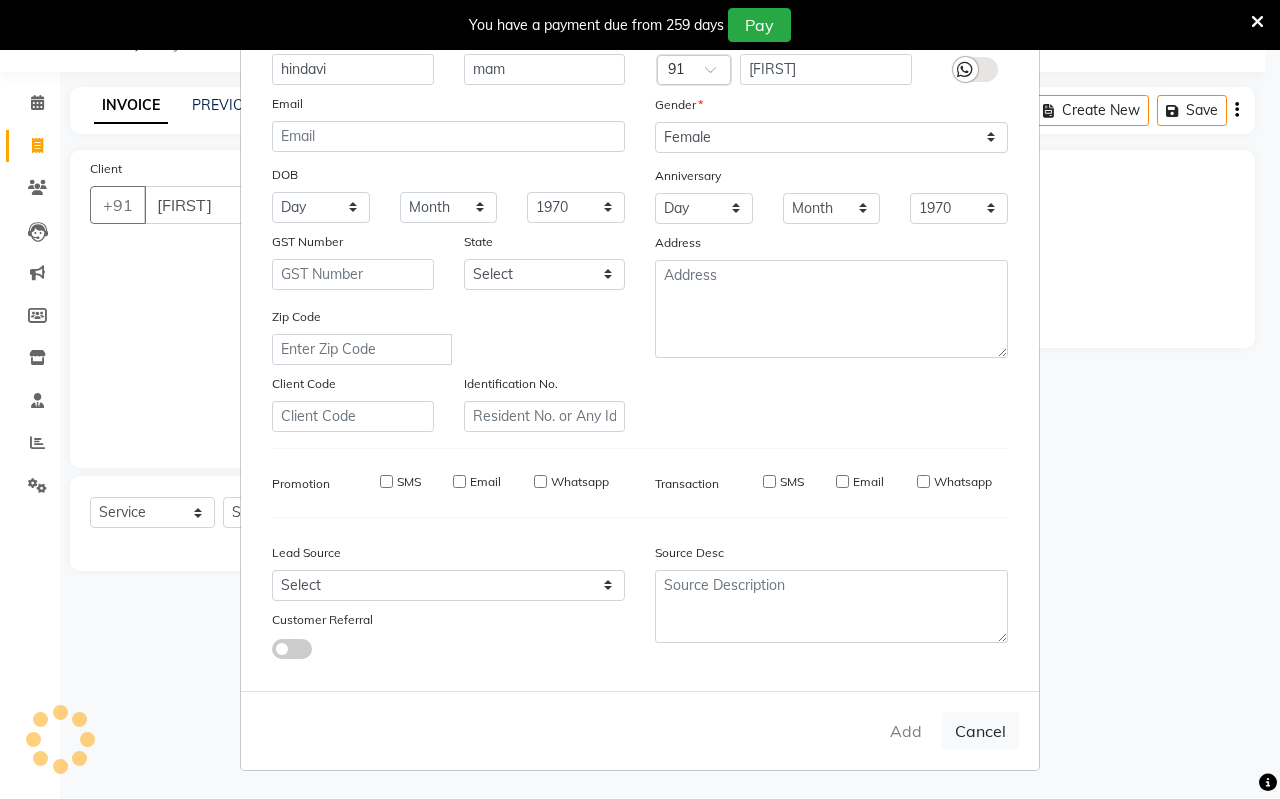 type 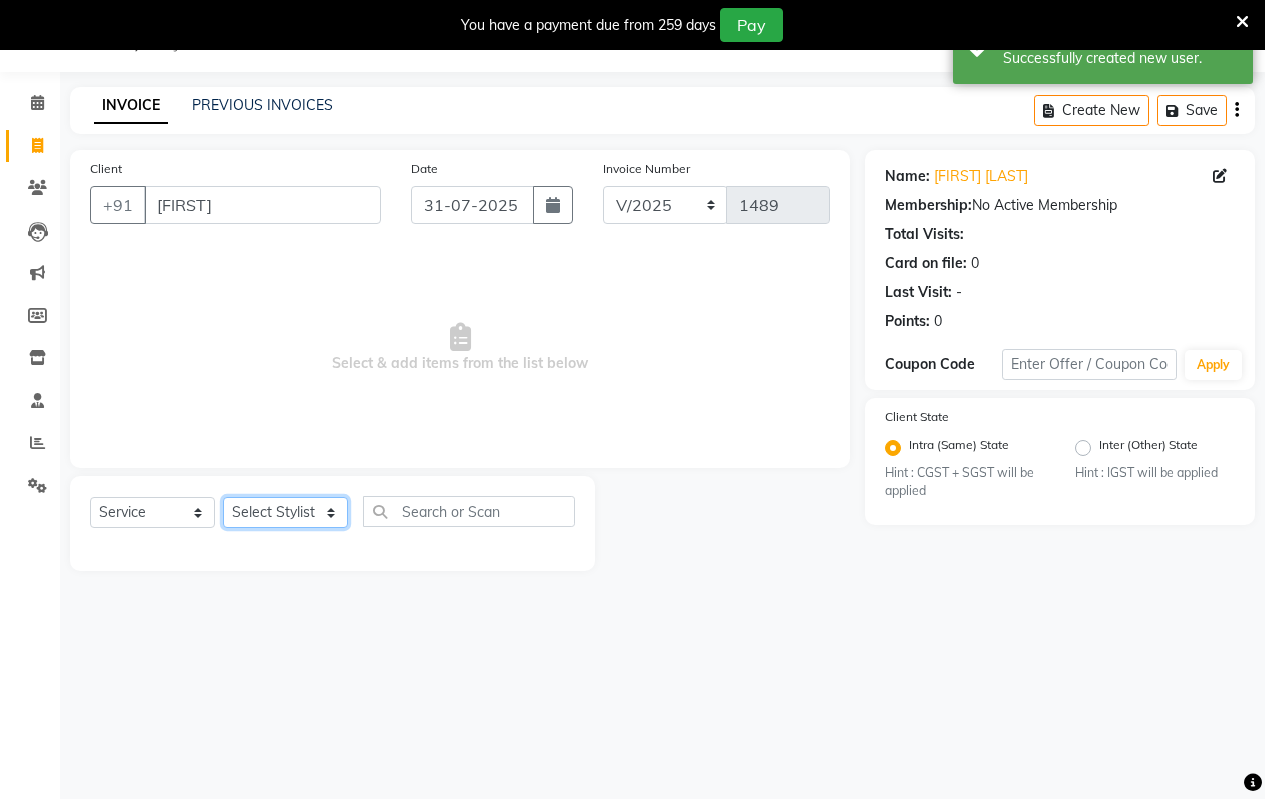 click on "Select Stylist Arati [FIRST]  karan  Krushna [FIRST] [LAST]  rohit  rushi  [FIRST]" 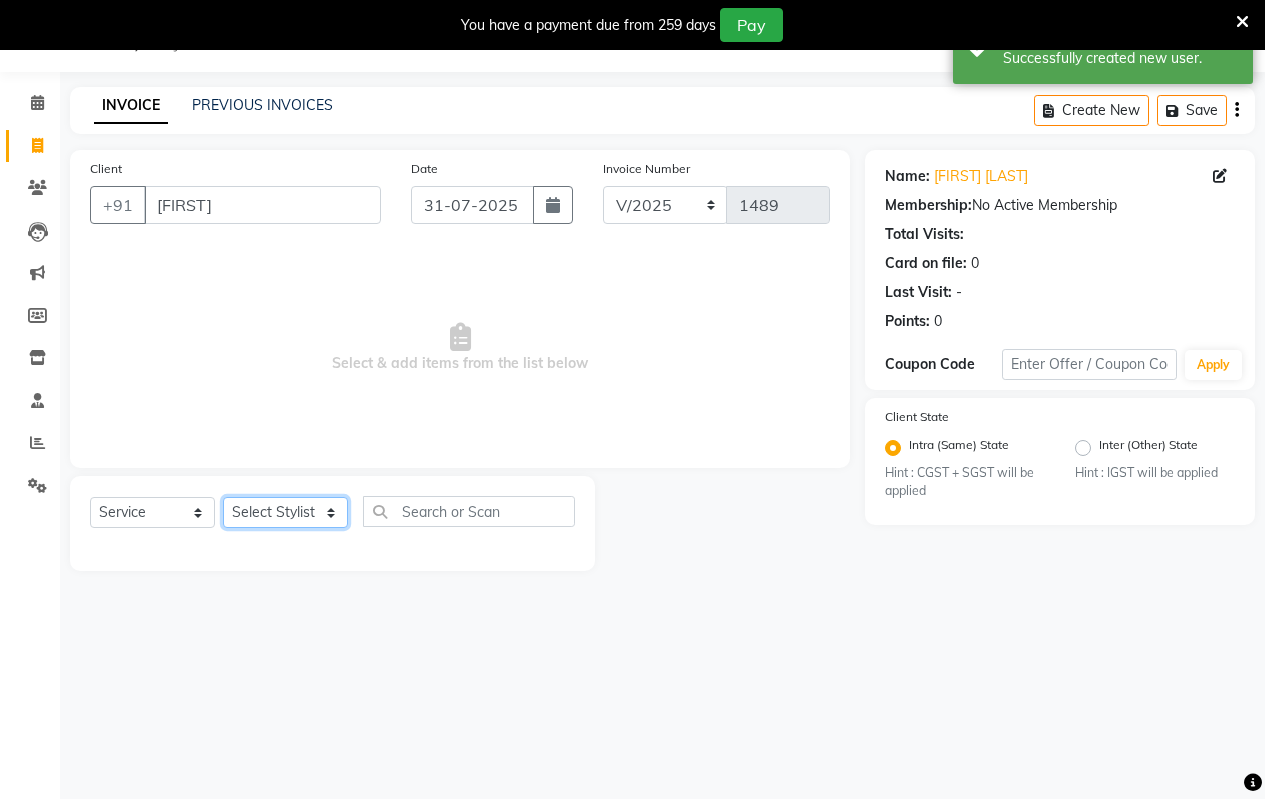 select on "59995" 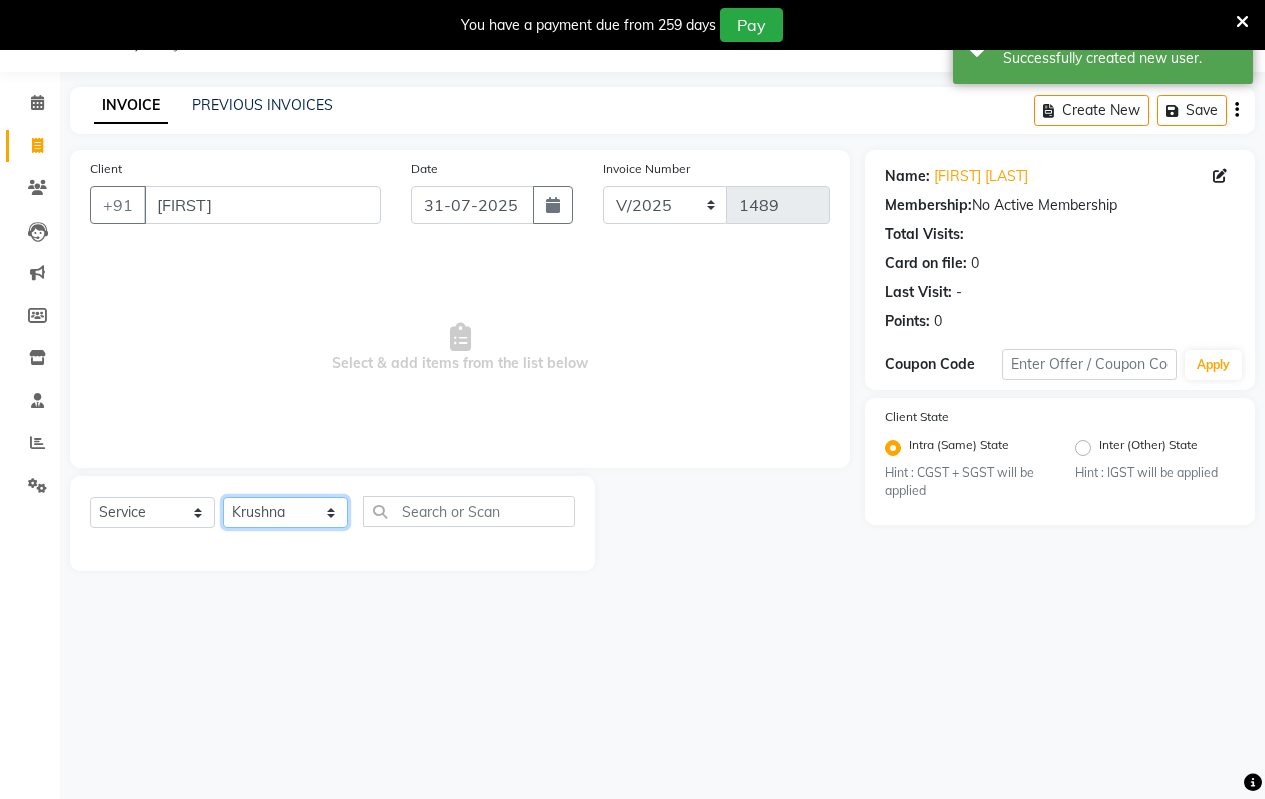 click on "Select Stylist Arati [FIRST]  karan  Krushna [FIRST] [LAST]  rohit  rushi  [FIRST]" 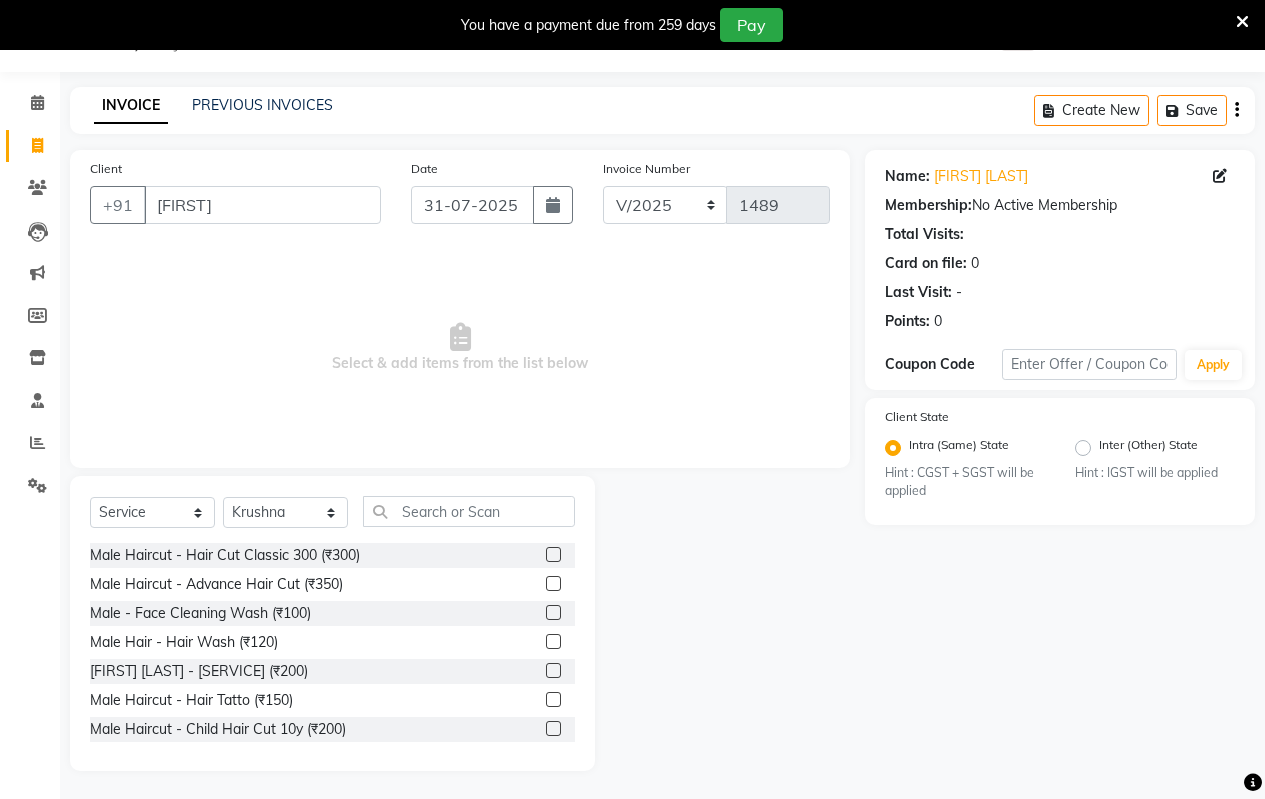 click 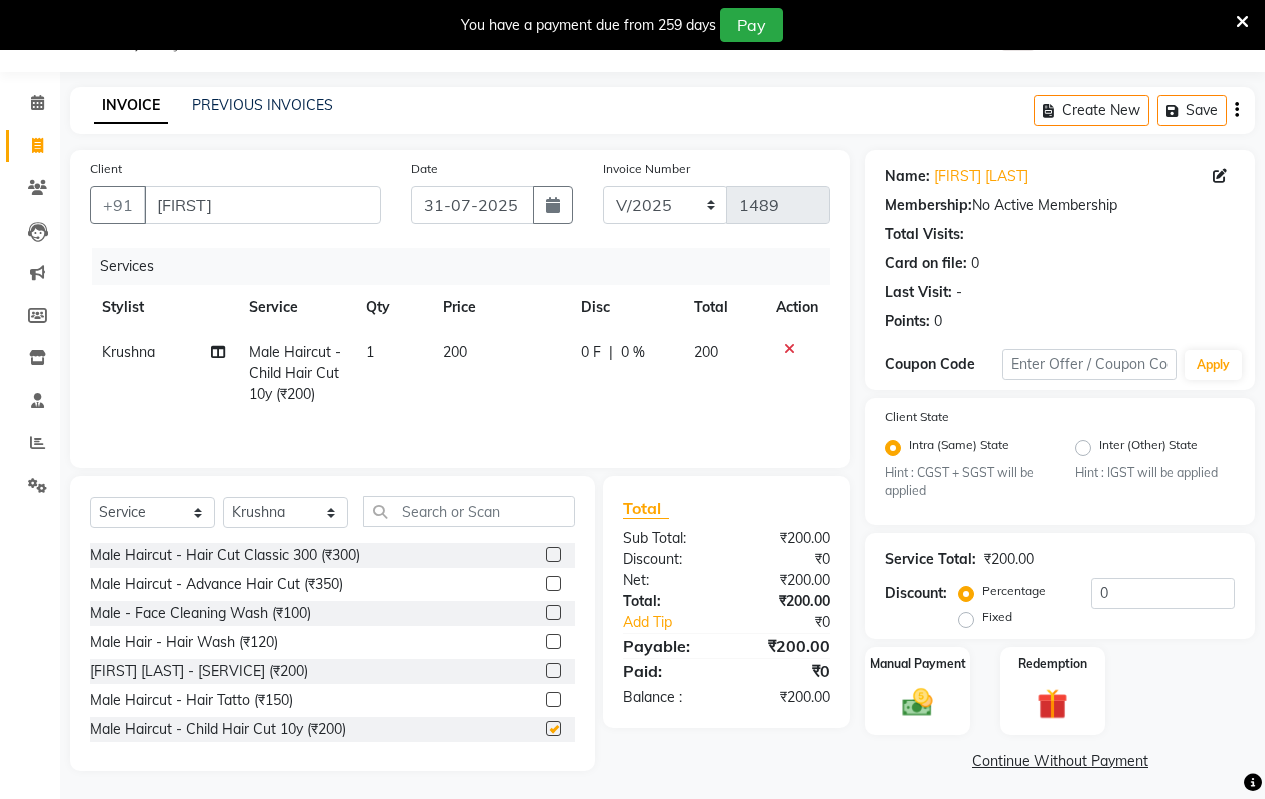 checkbox on "false" 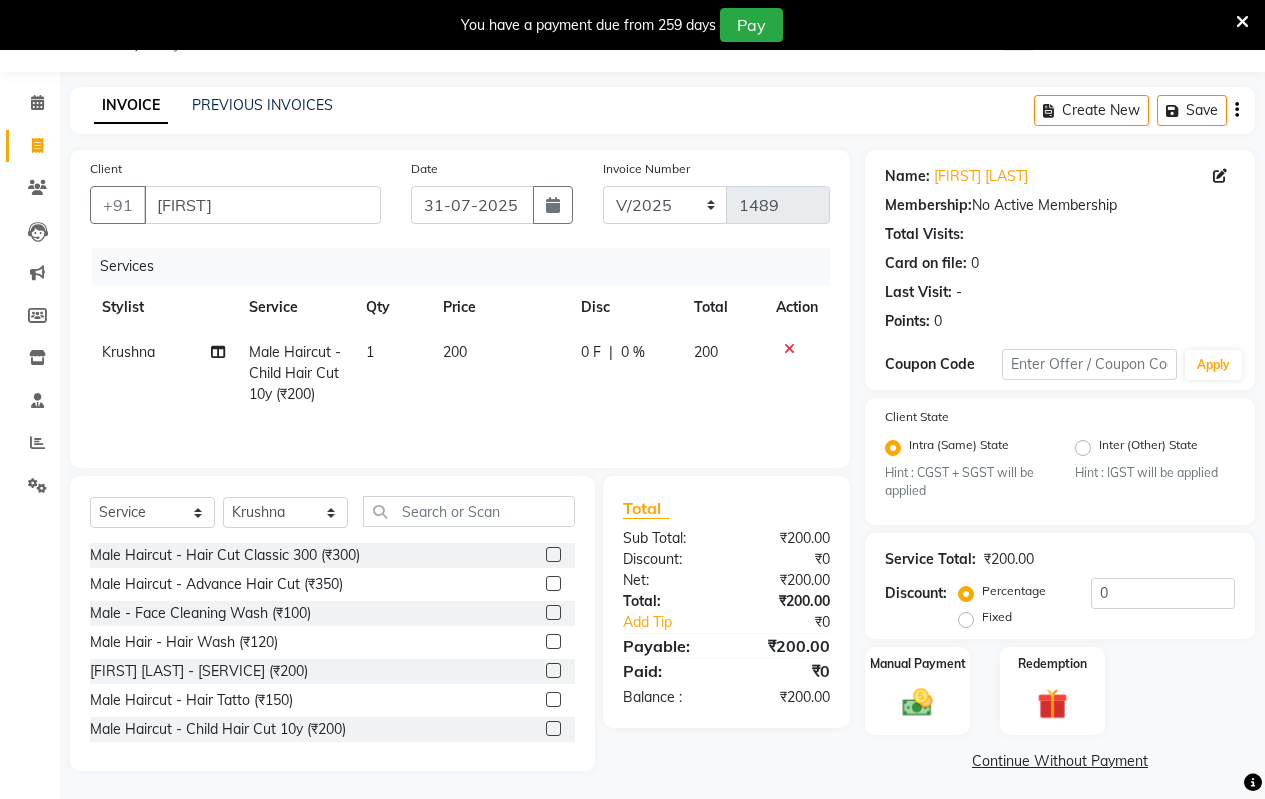 drag, startPoint x: 472, startPoint y: 332, endPoint x: 471, endPoint y: 342, distance: 10.049875 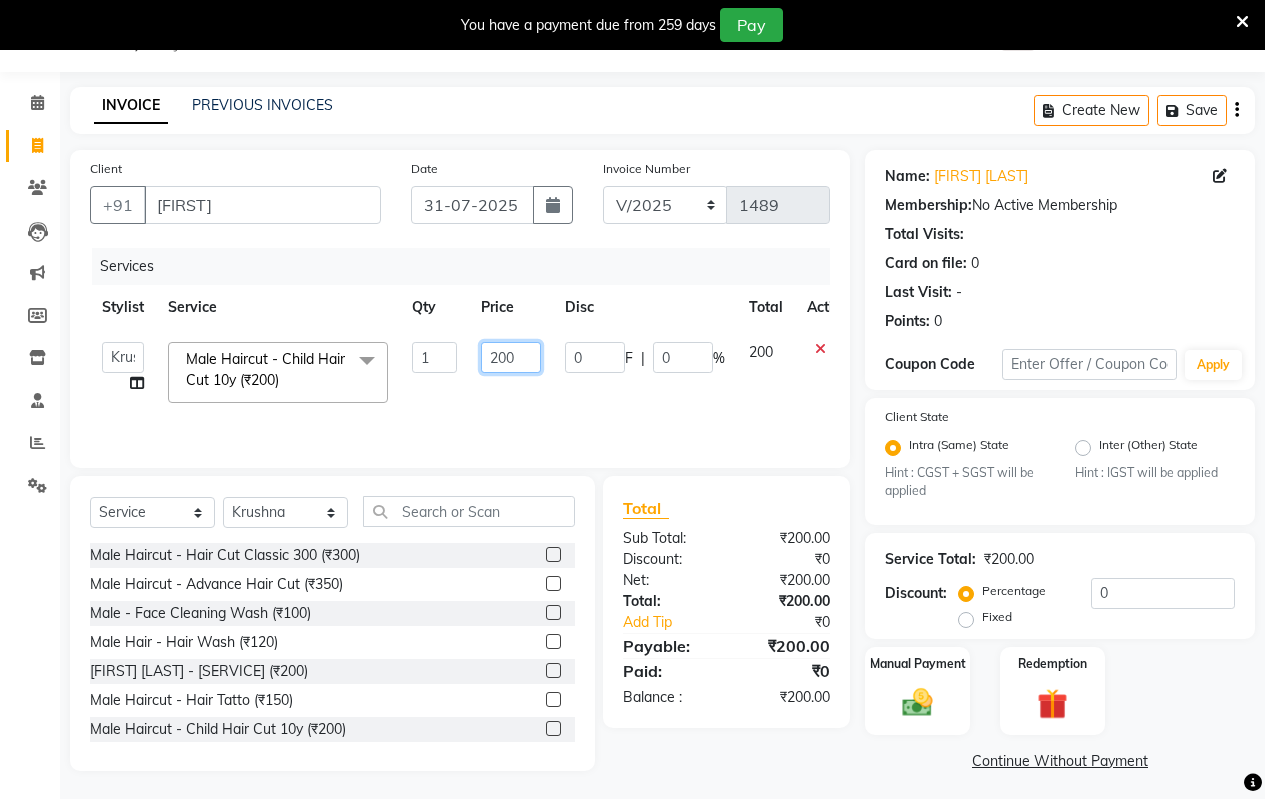 click on "200" 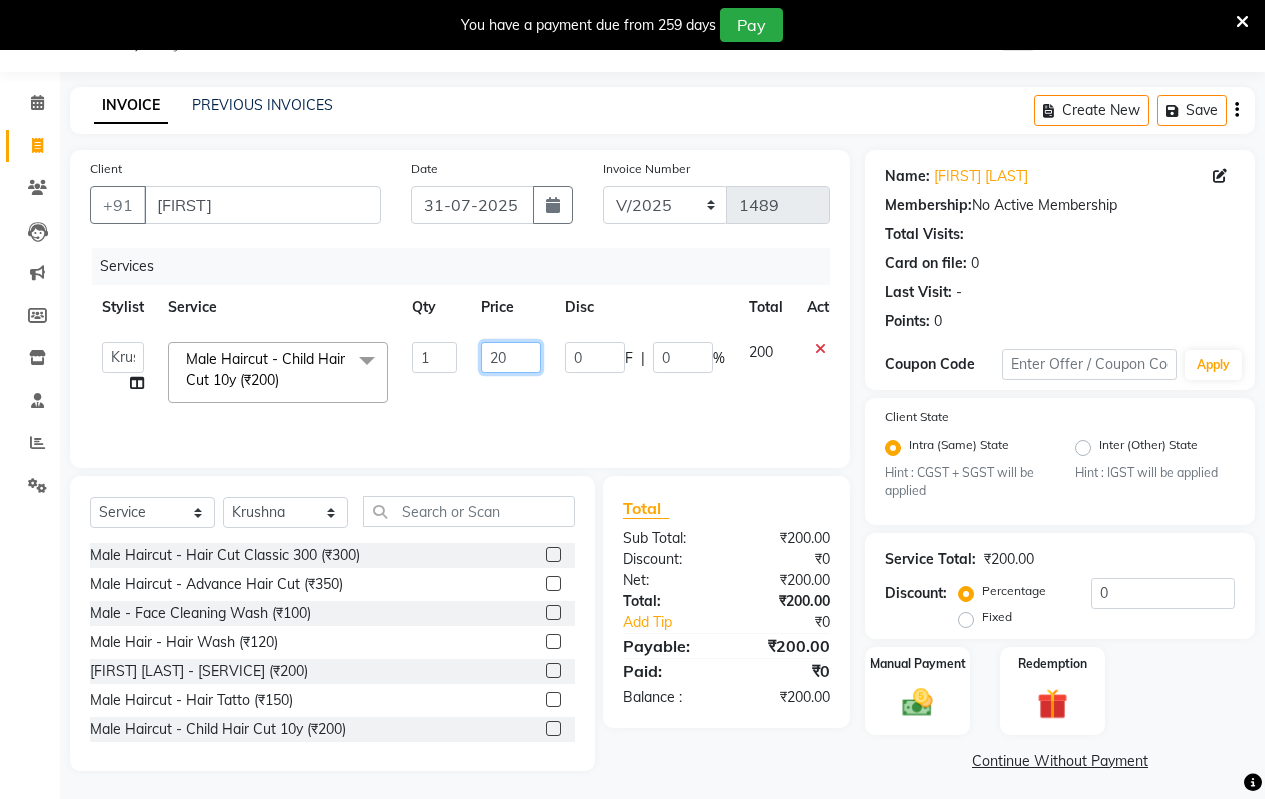 type on "2" 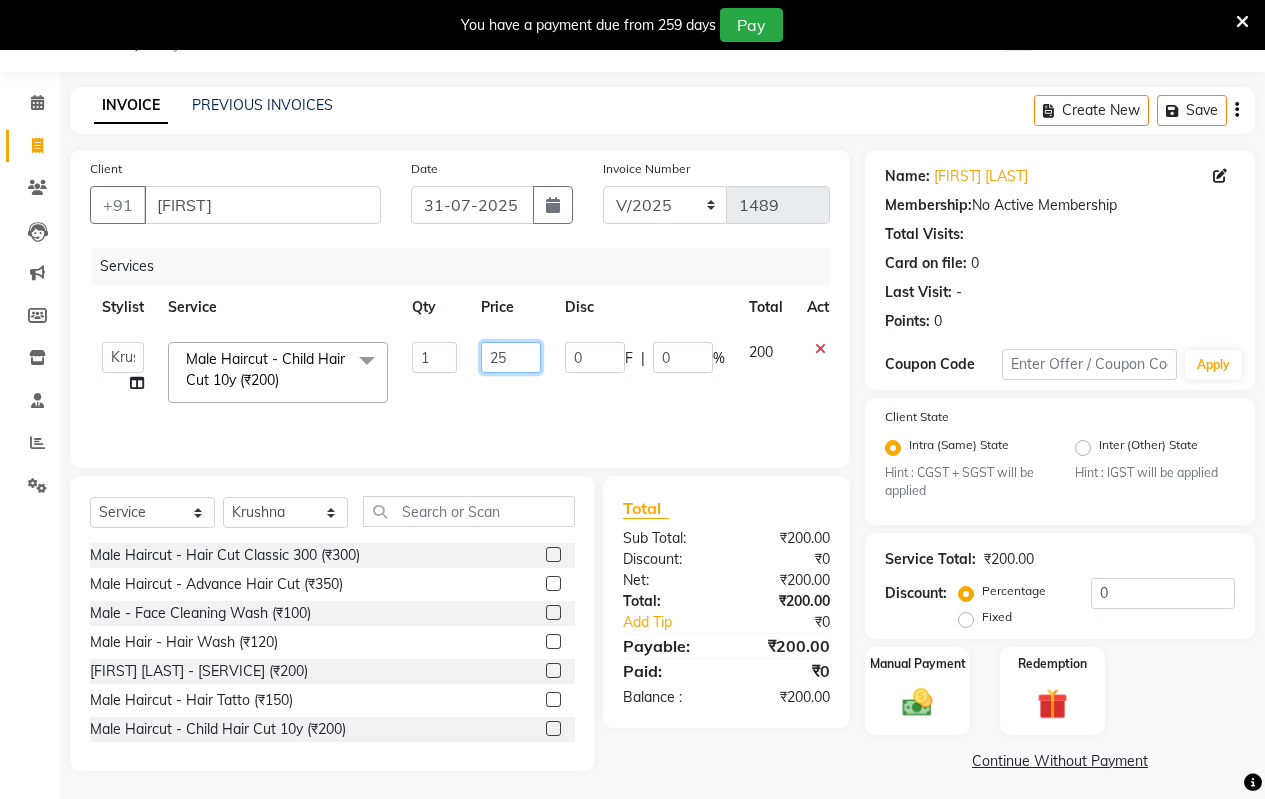 type on "250" 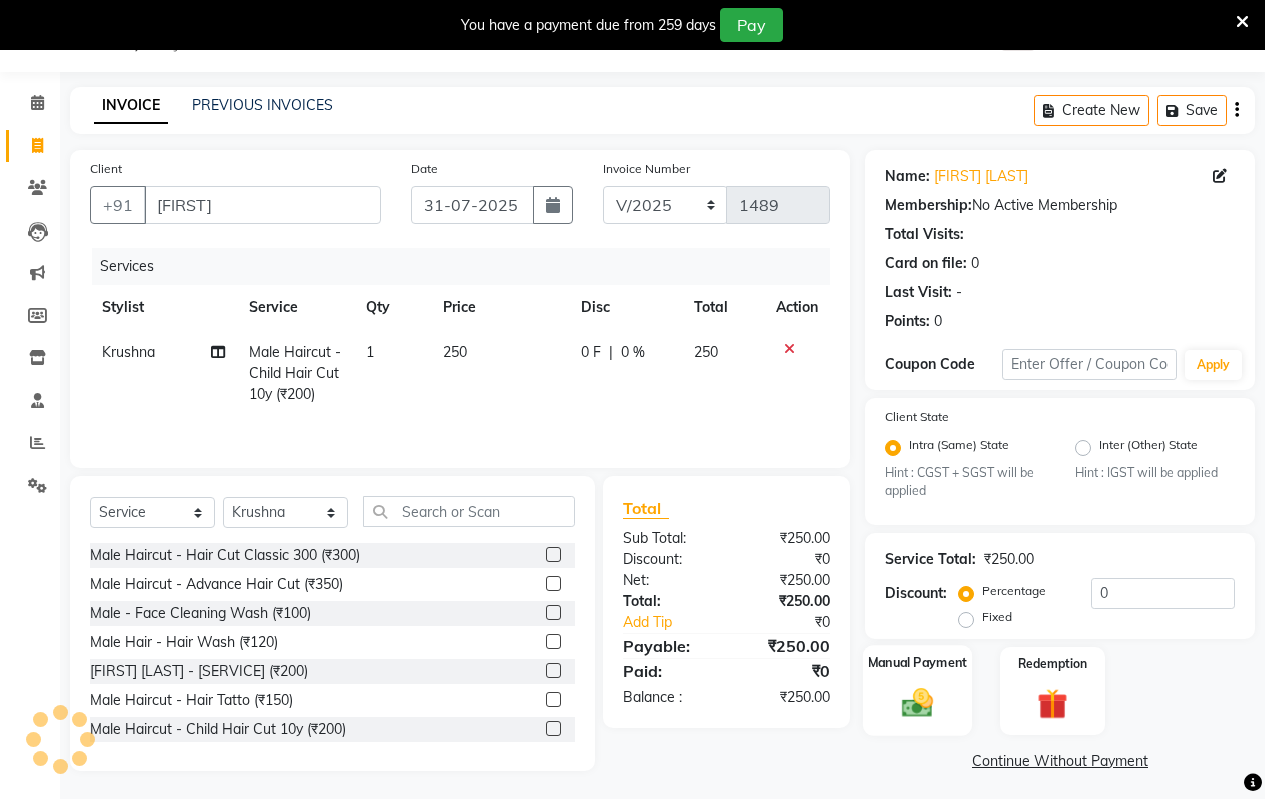 click 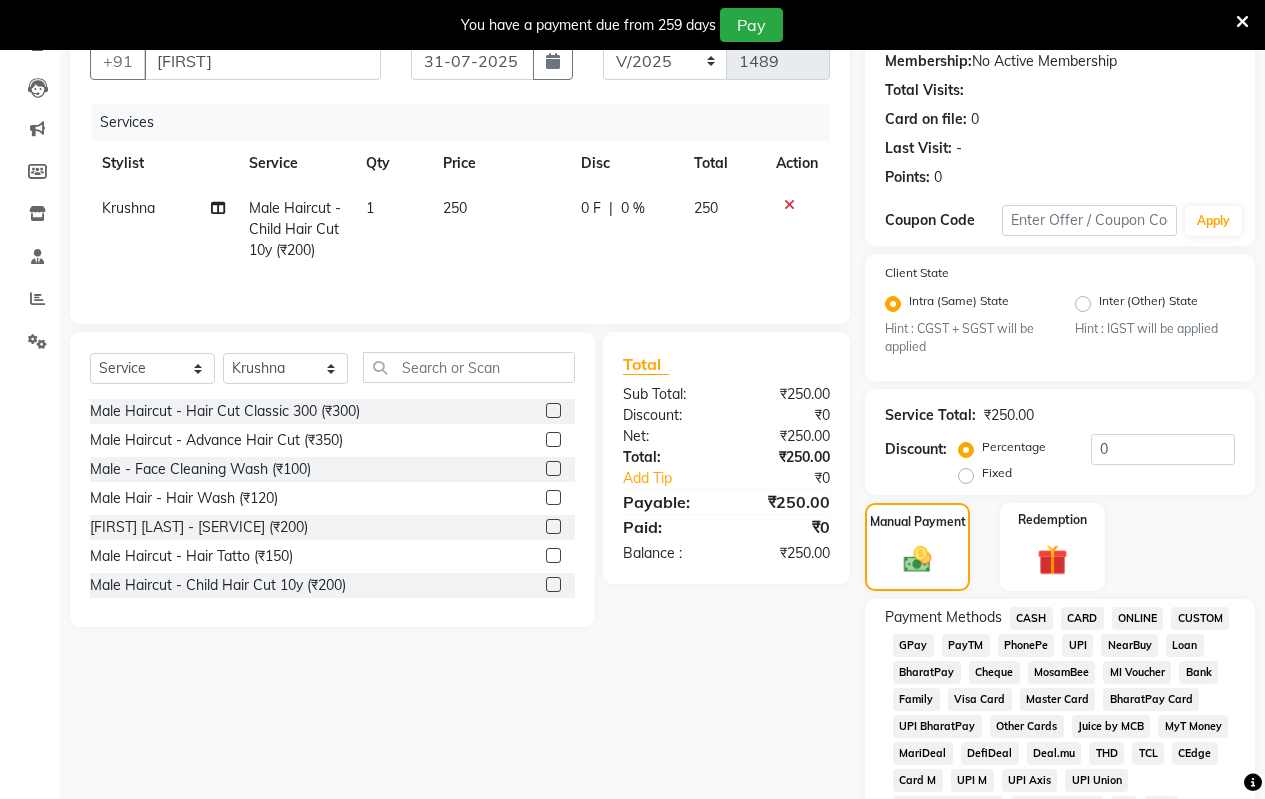 scroll, scrollTop: 150, scrollLeft: 0, axis: vertical 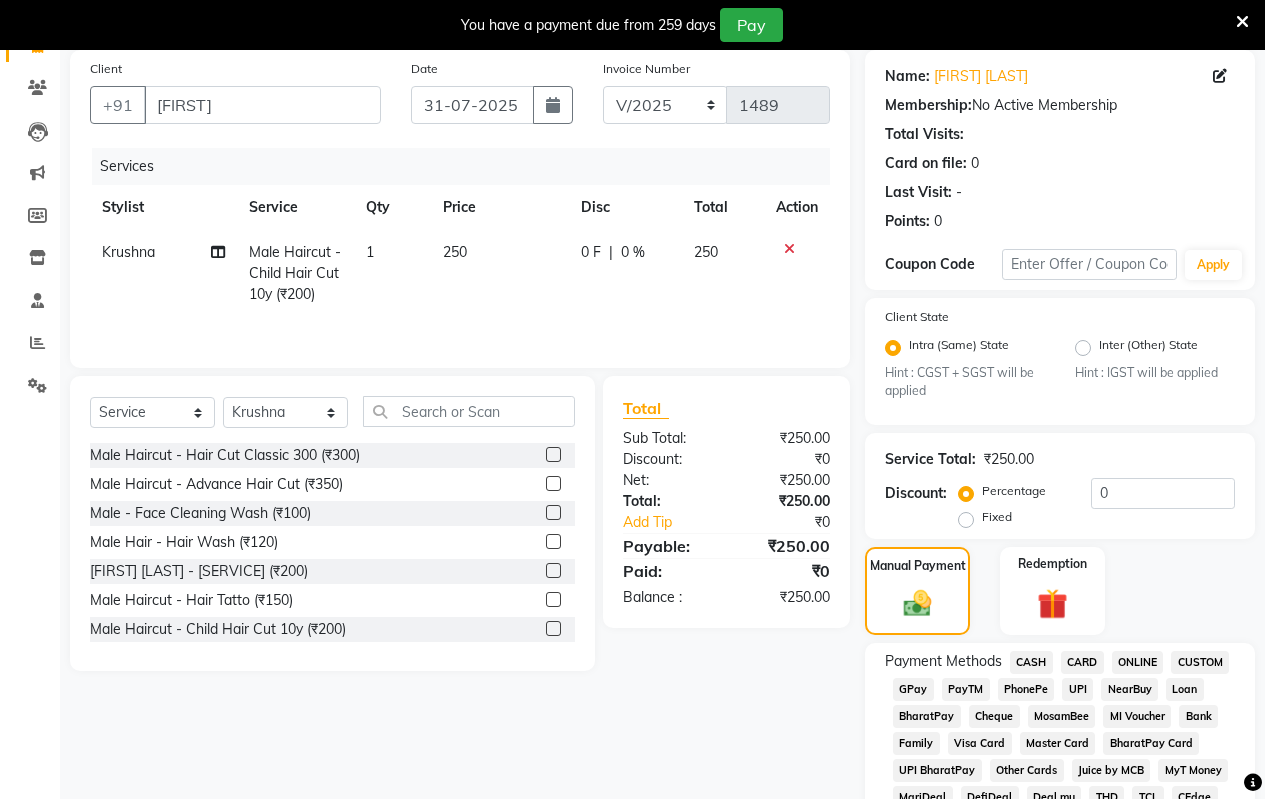 click on "CASH" 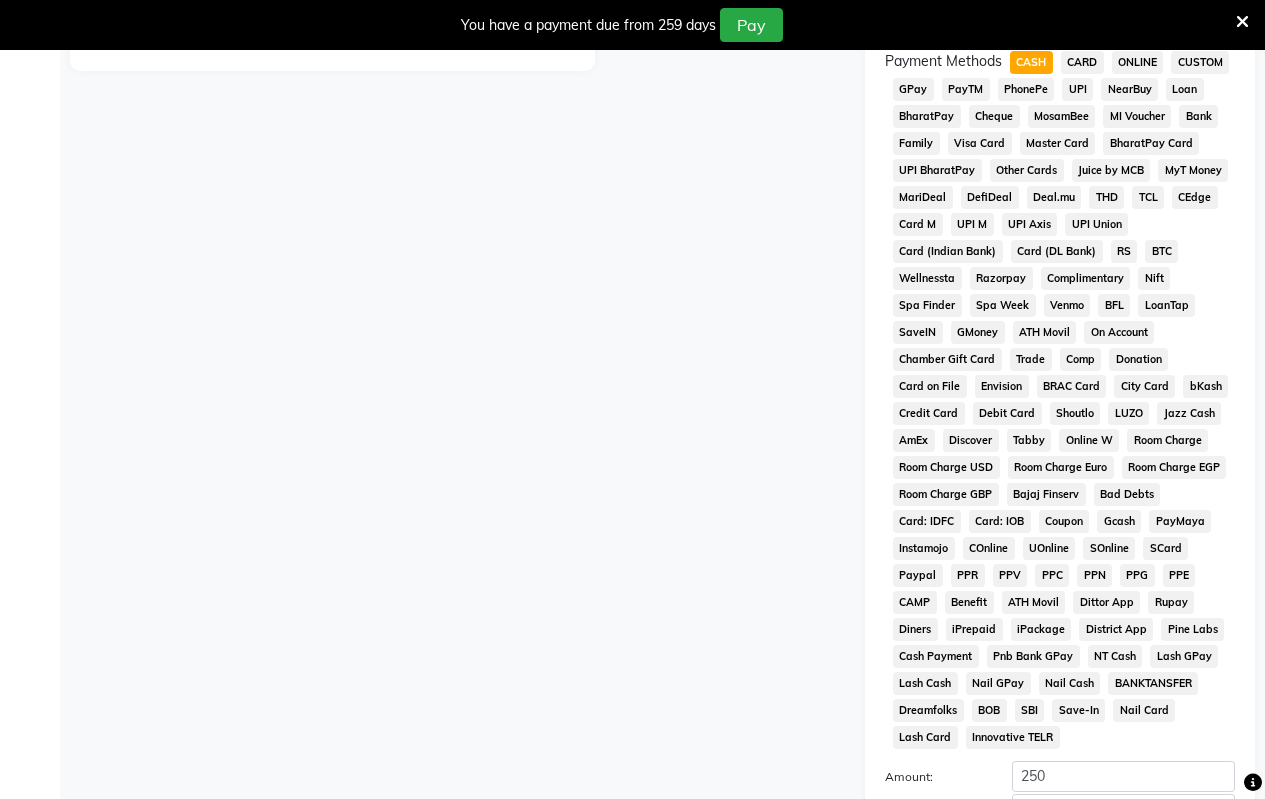 scroll, scrollTop: 965, scrollLeft: 0, axis: vertical 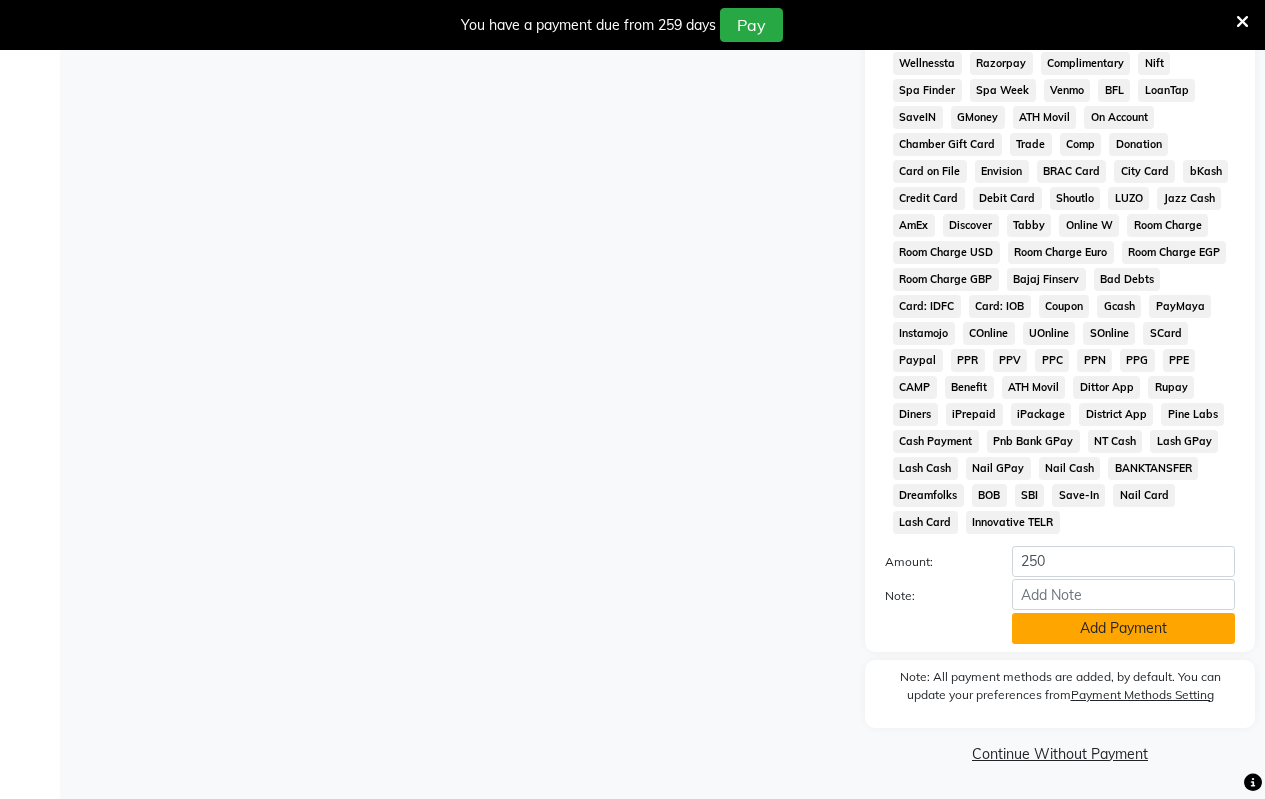 click on "Add Payment" 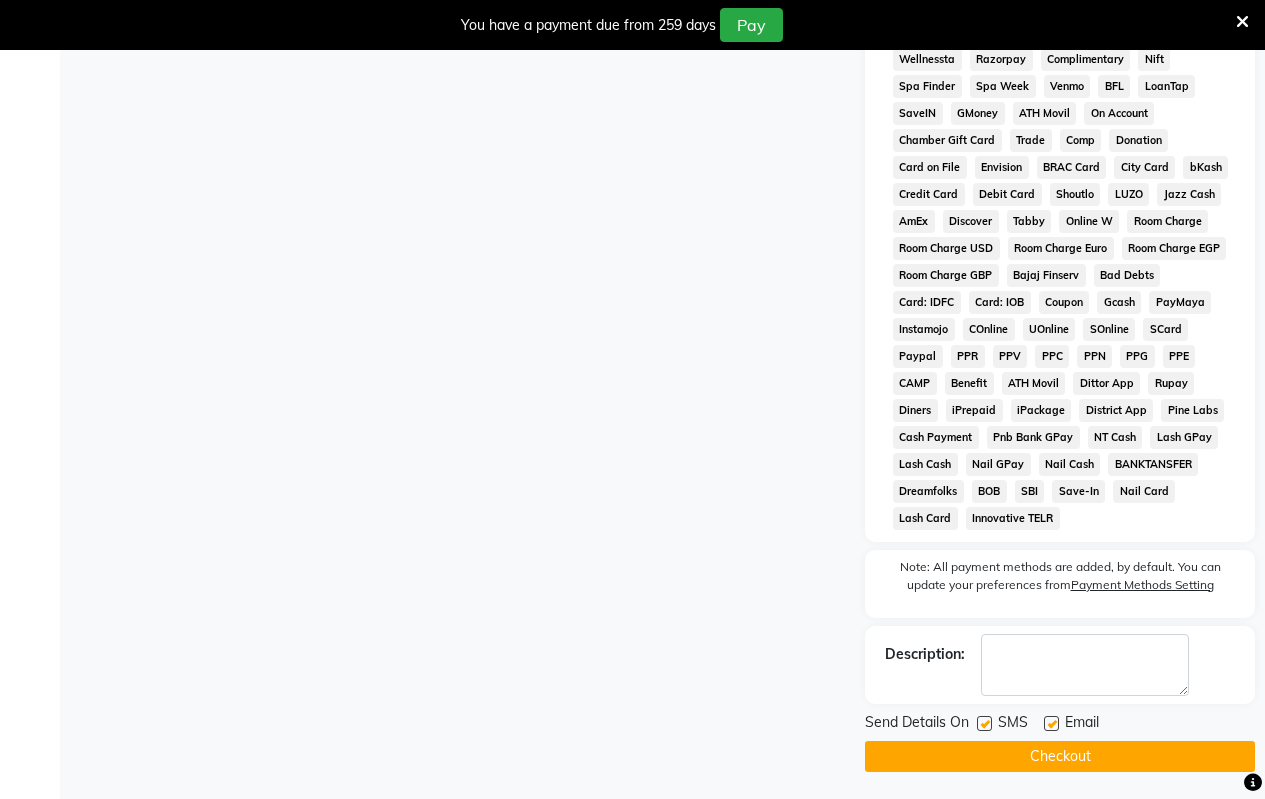 scroll, scrollTop: 972, scrollLeft: 0, axis: vertical 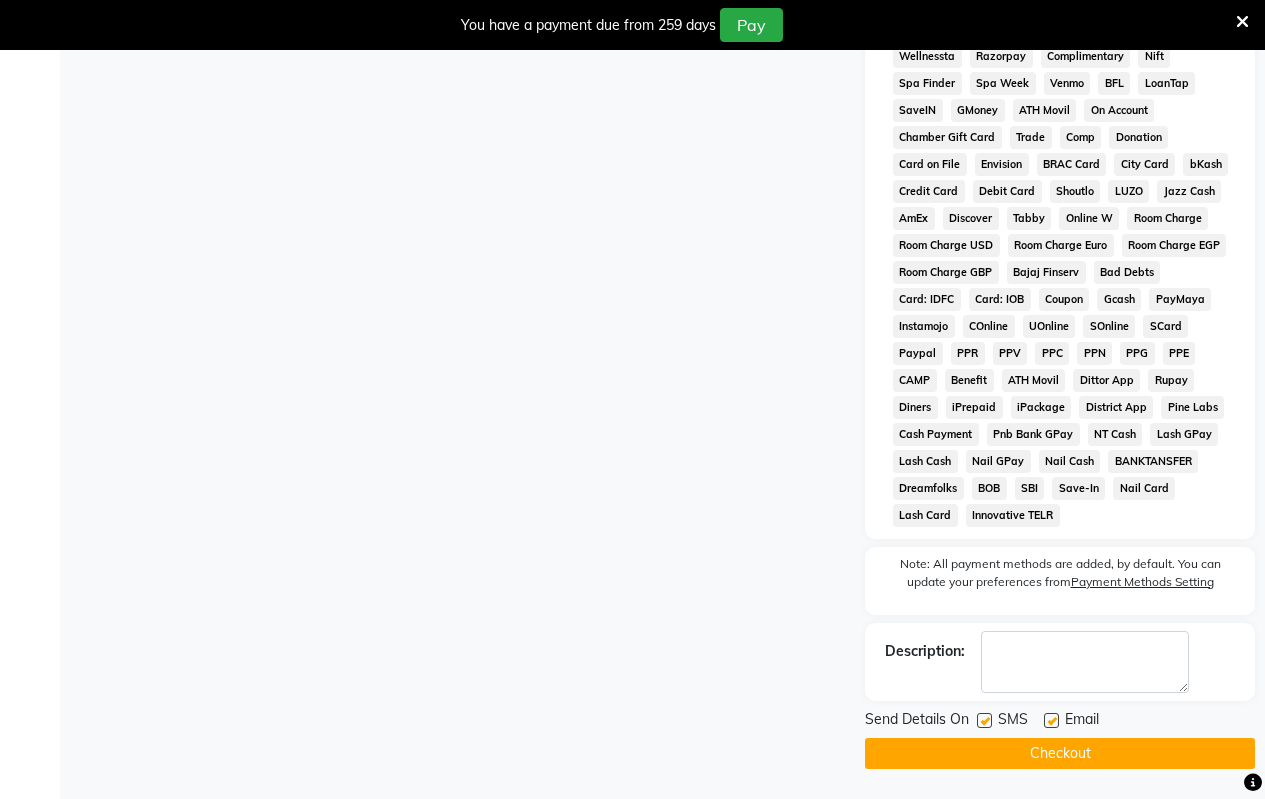 click on "Checkout" 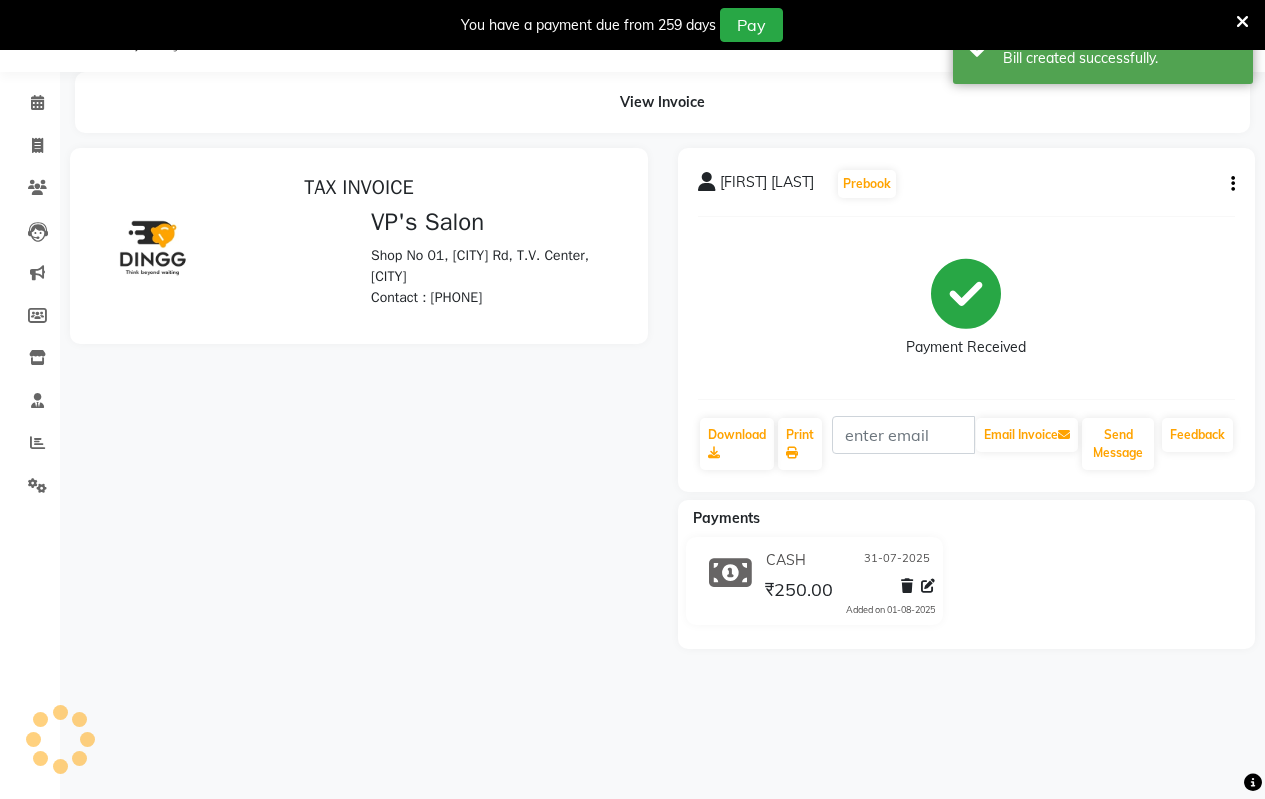 scroll, scrollTop: 0, scrollLeft: 0, axis: both 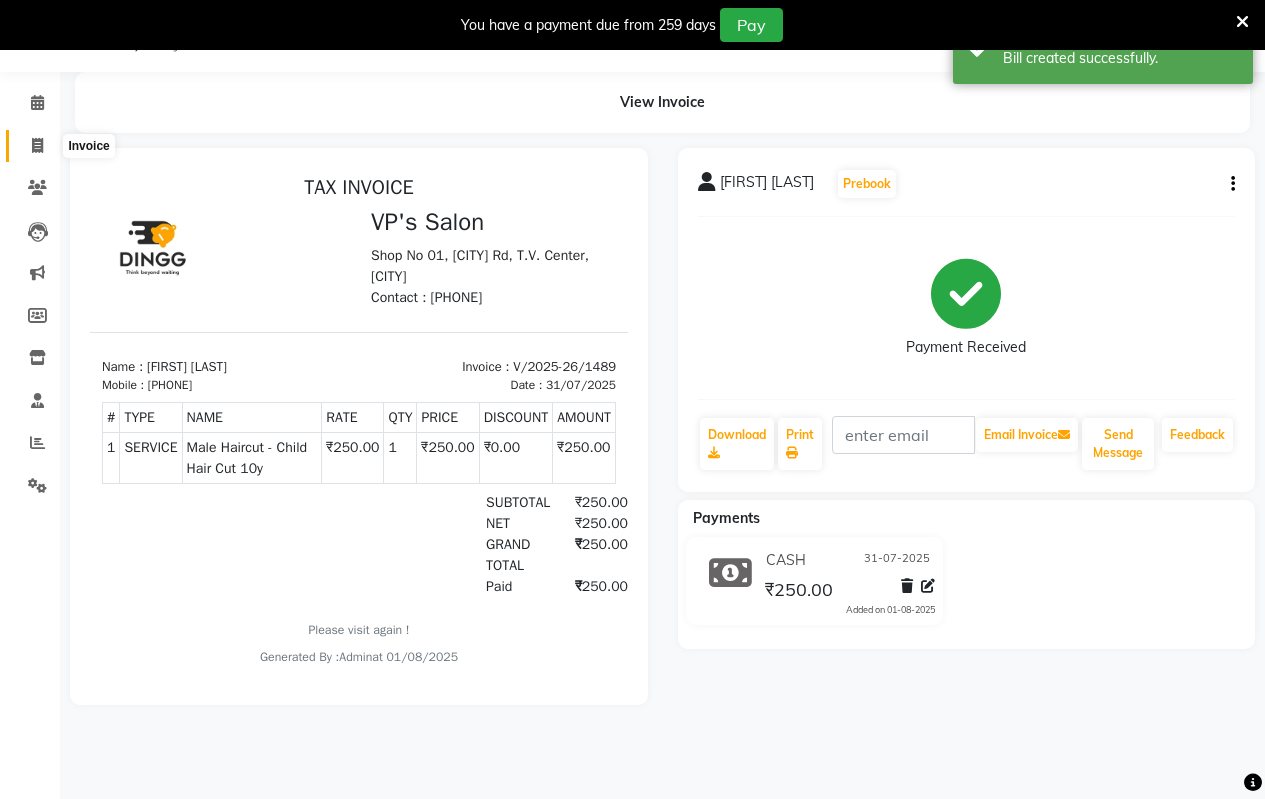 click 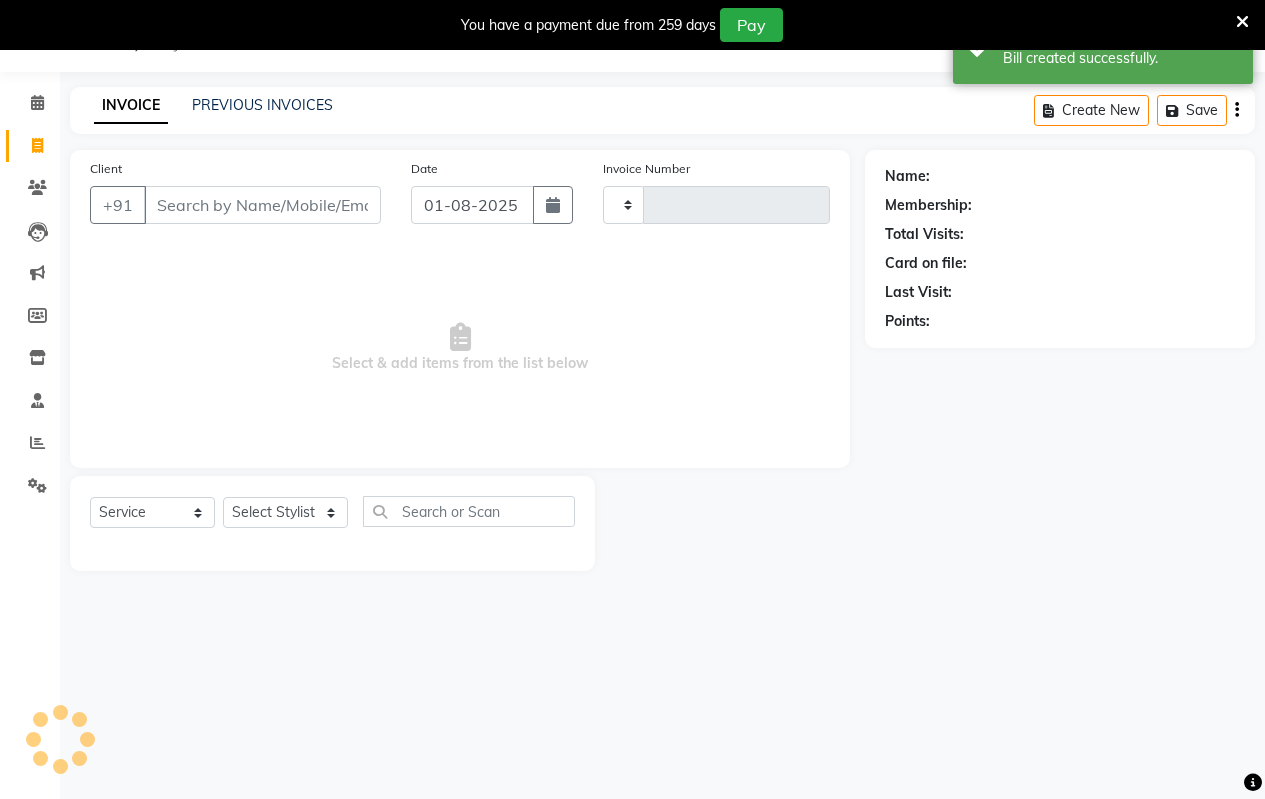 type on "1490" 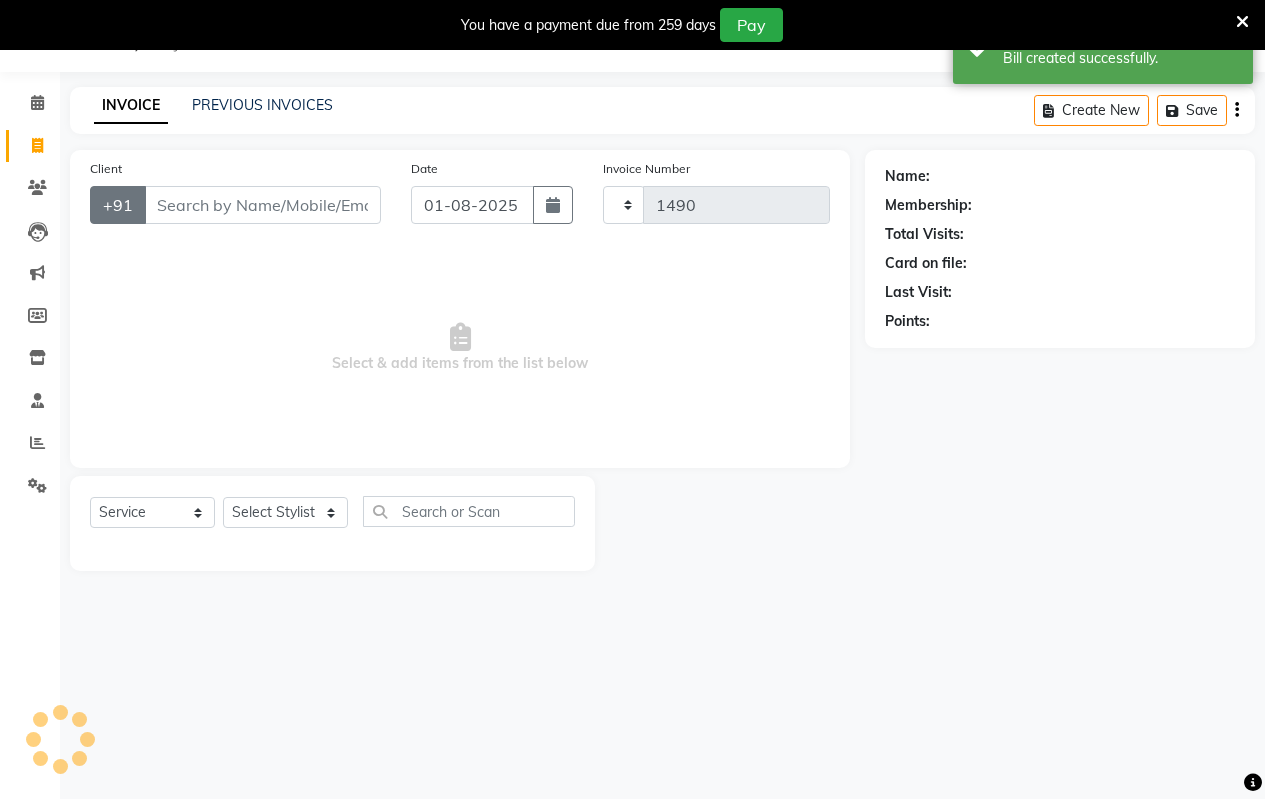 select on "4917" 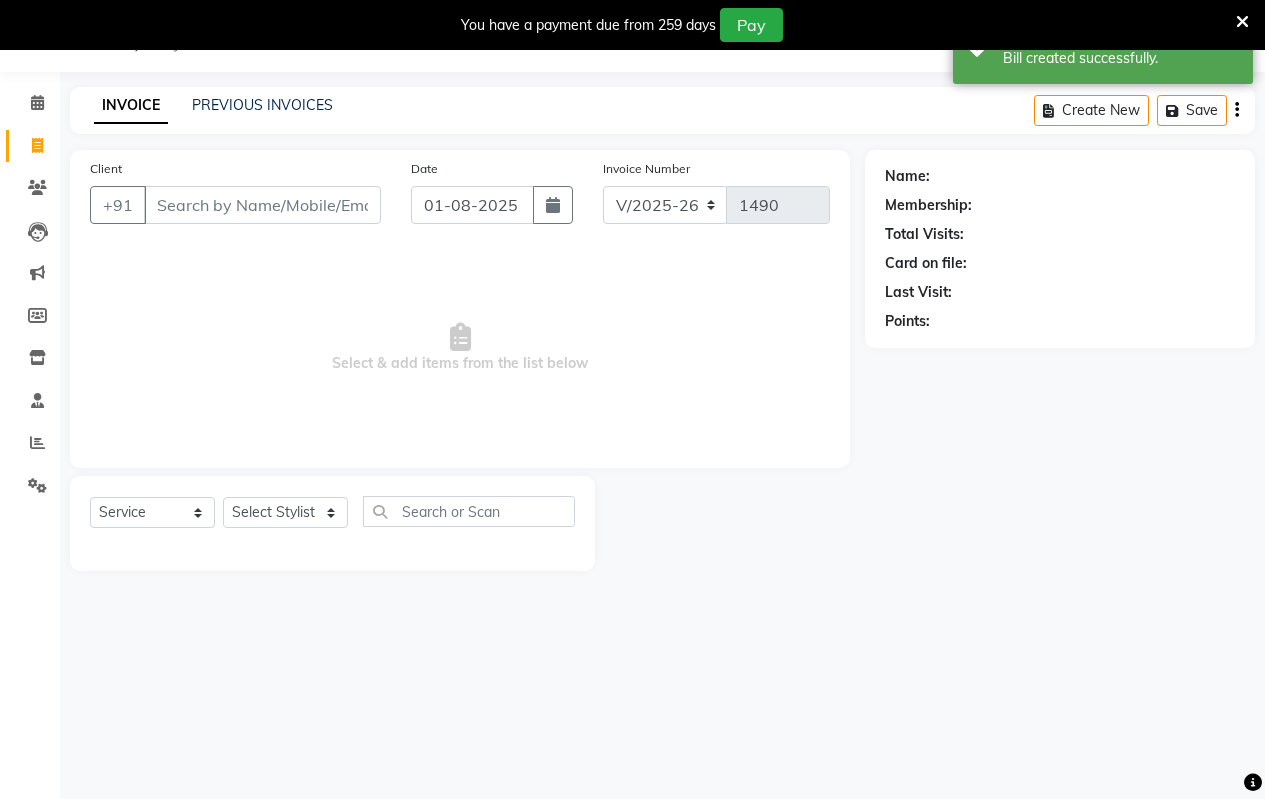 click on "Client" at bounding box center (262, 205) 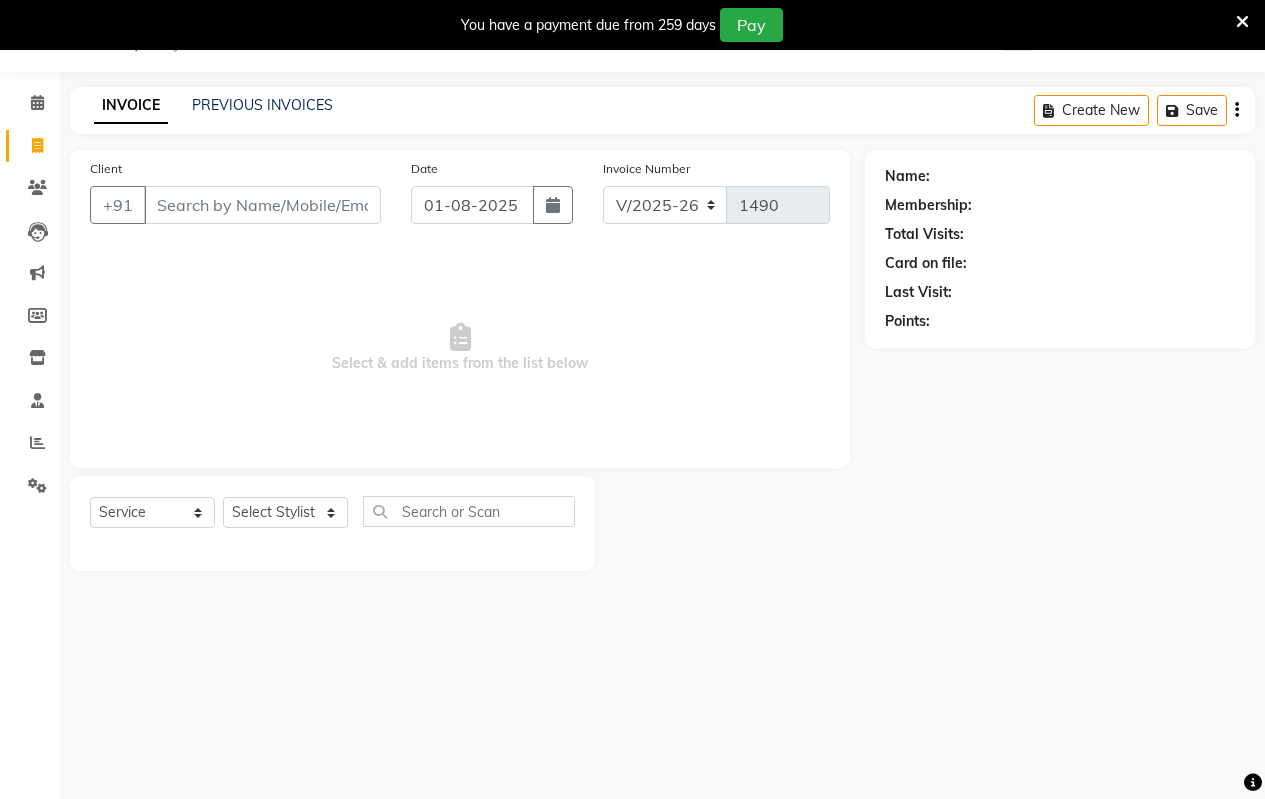 click on "Client" at bounding box center [262, 205] 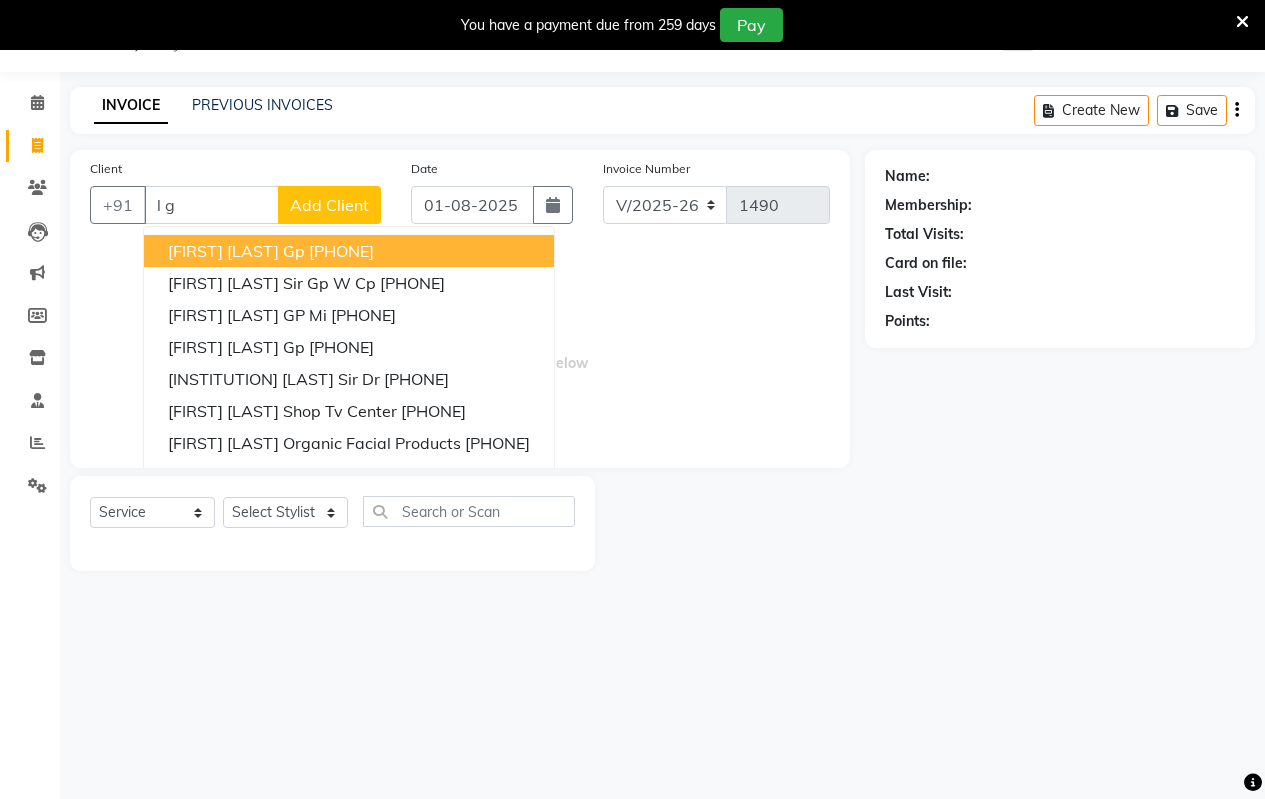 click on "l g" at bounding box center (211, 205) 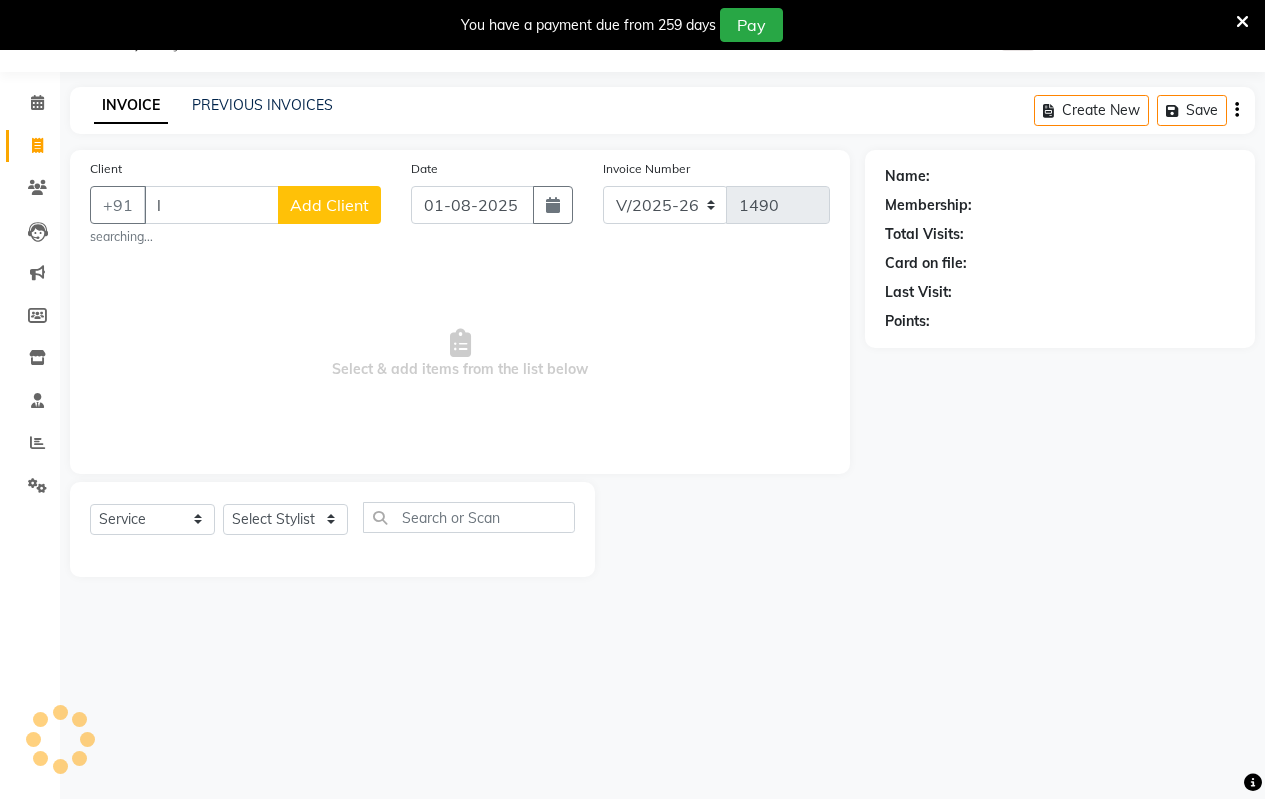 type on "l" 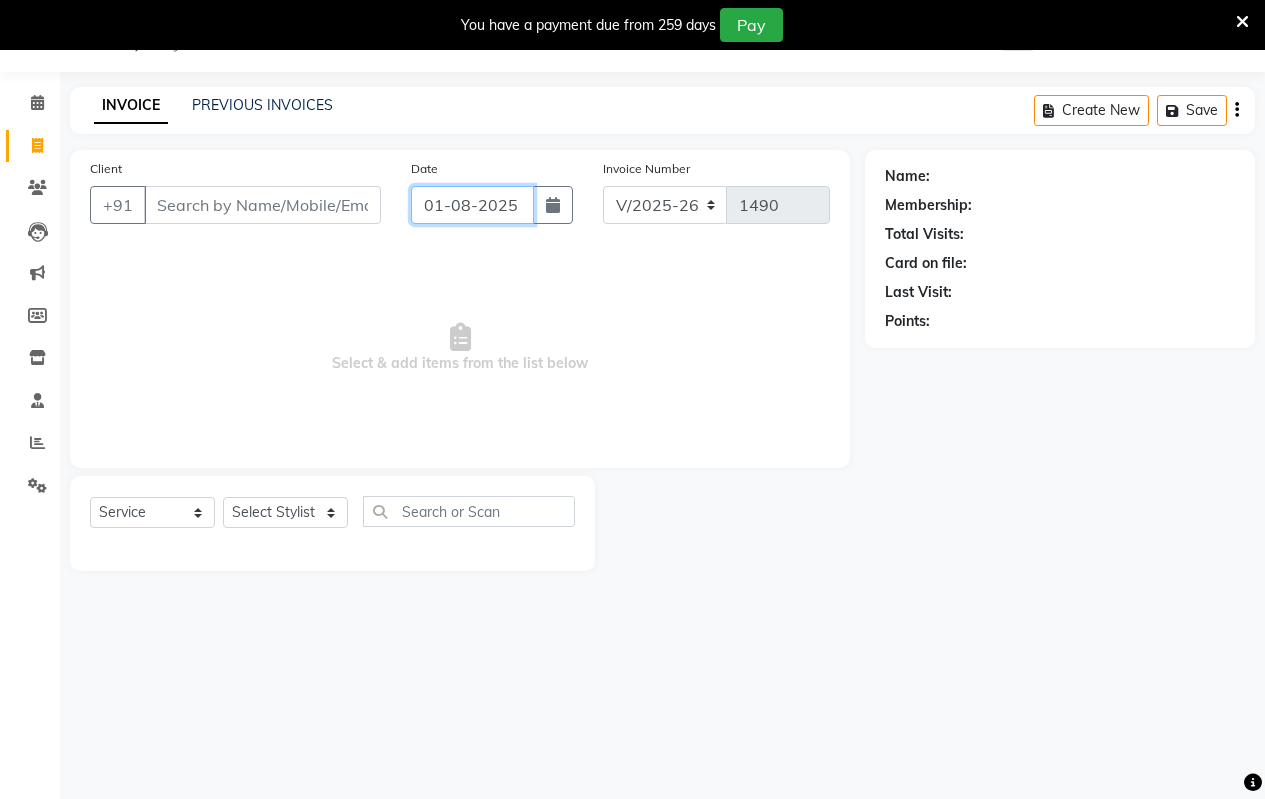 click on "01-08-2025" 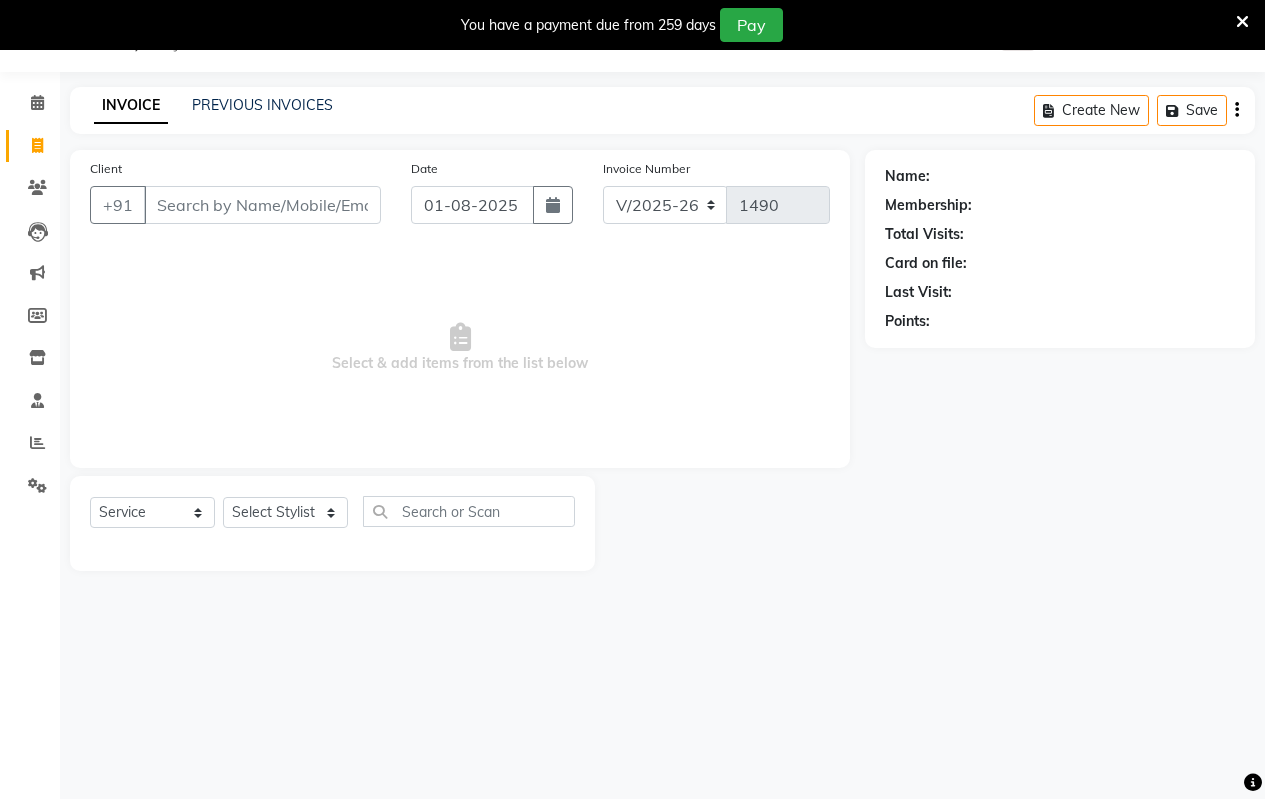 select on "8" 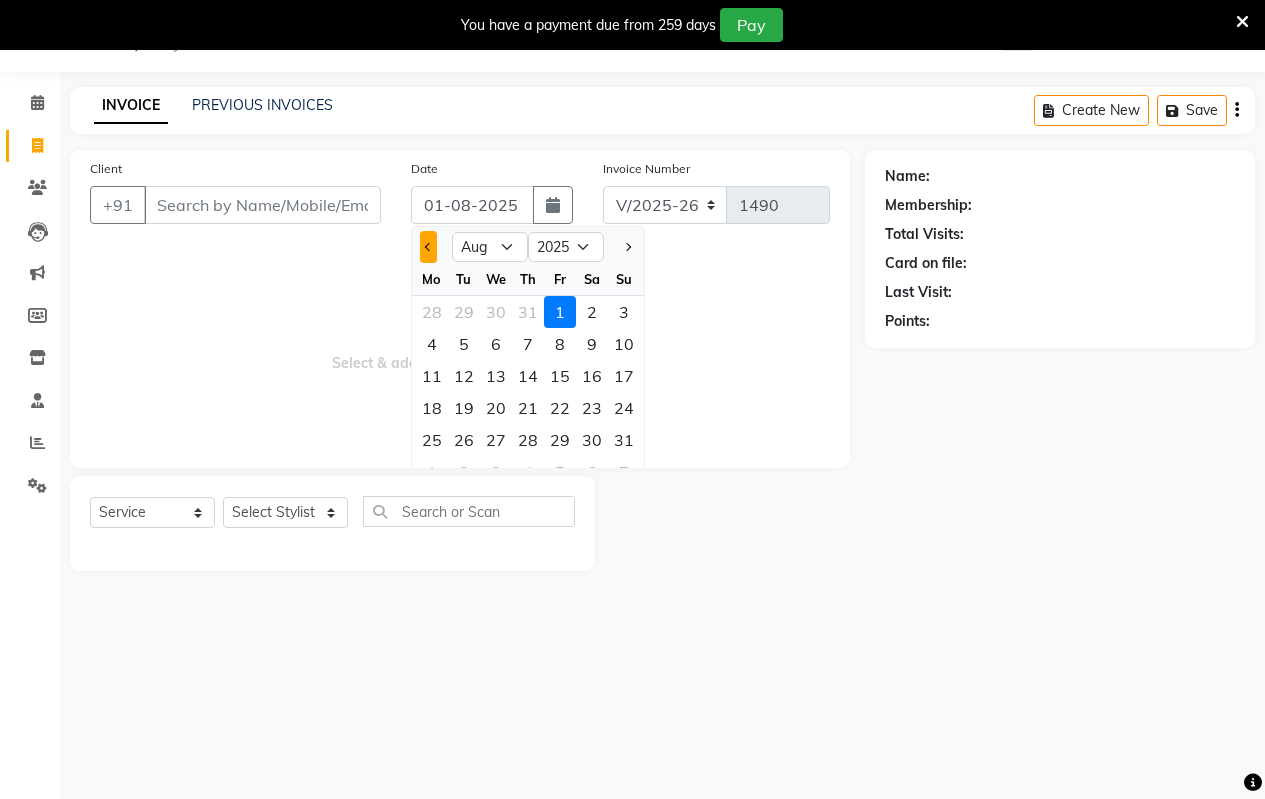 click 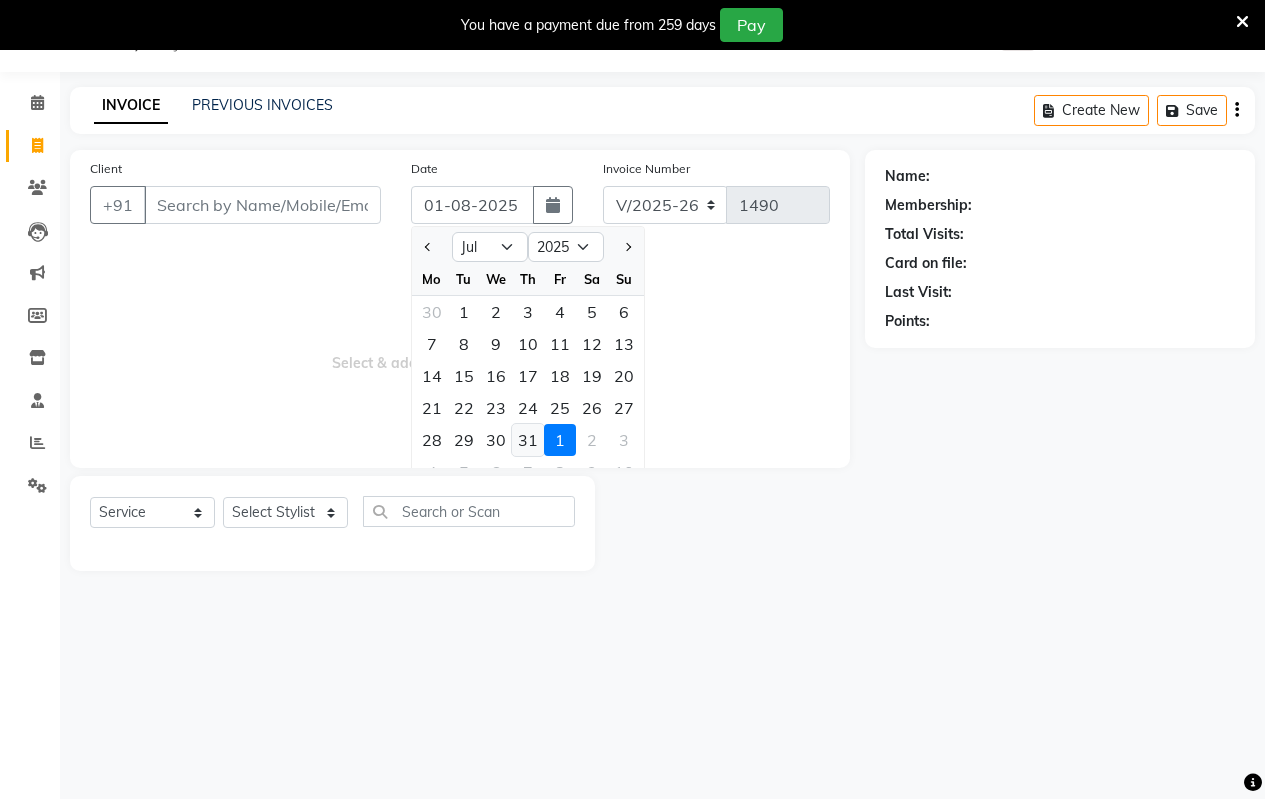 click on "31" 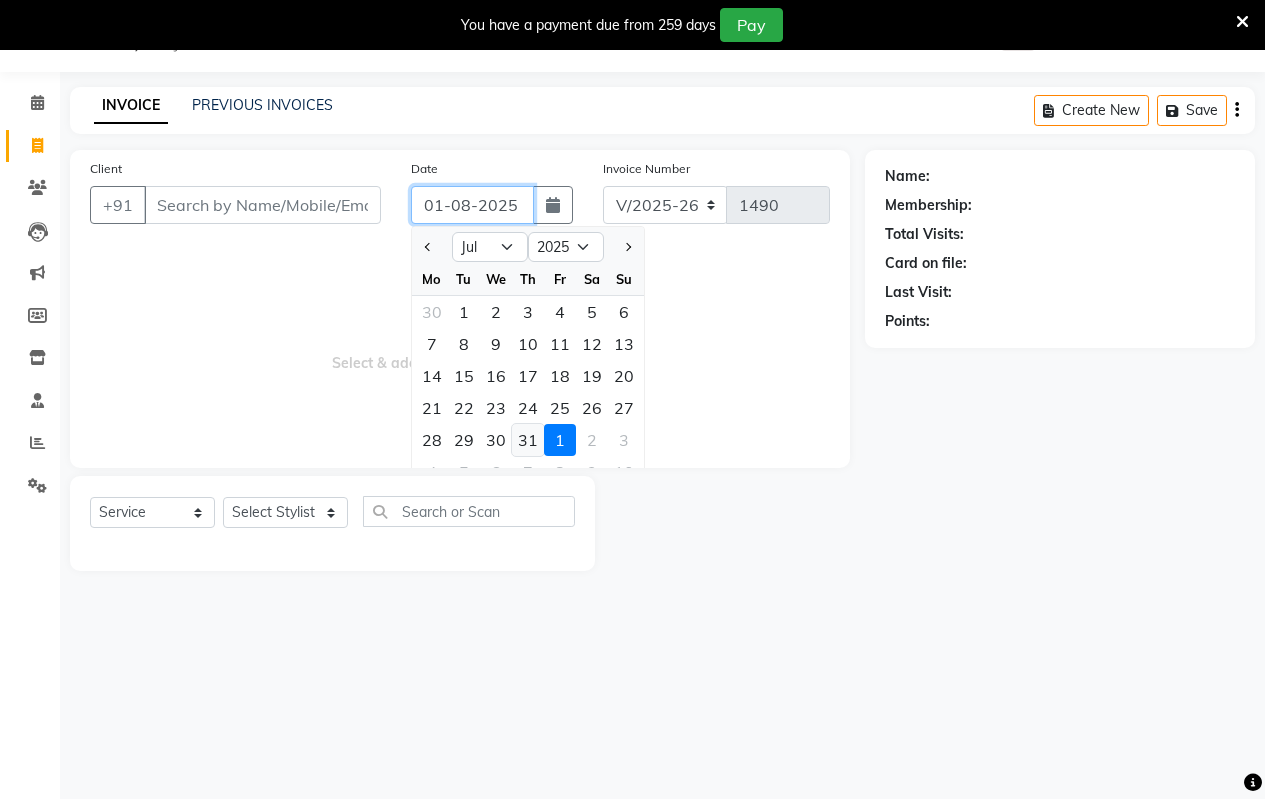 type on "31-07-2025" 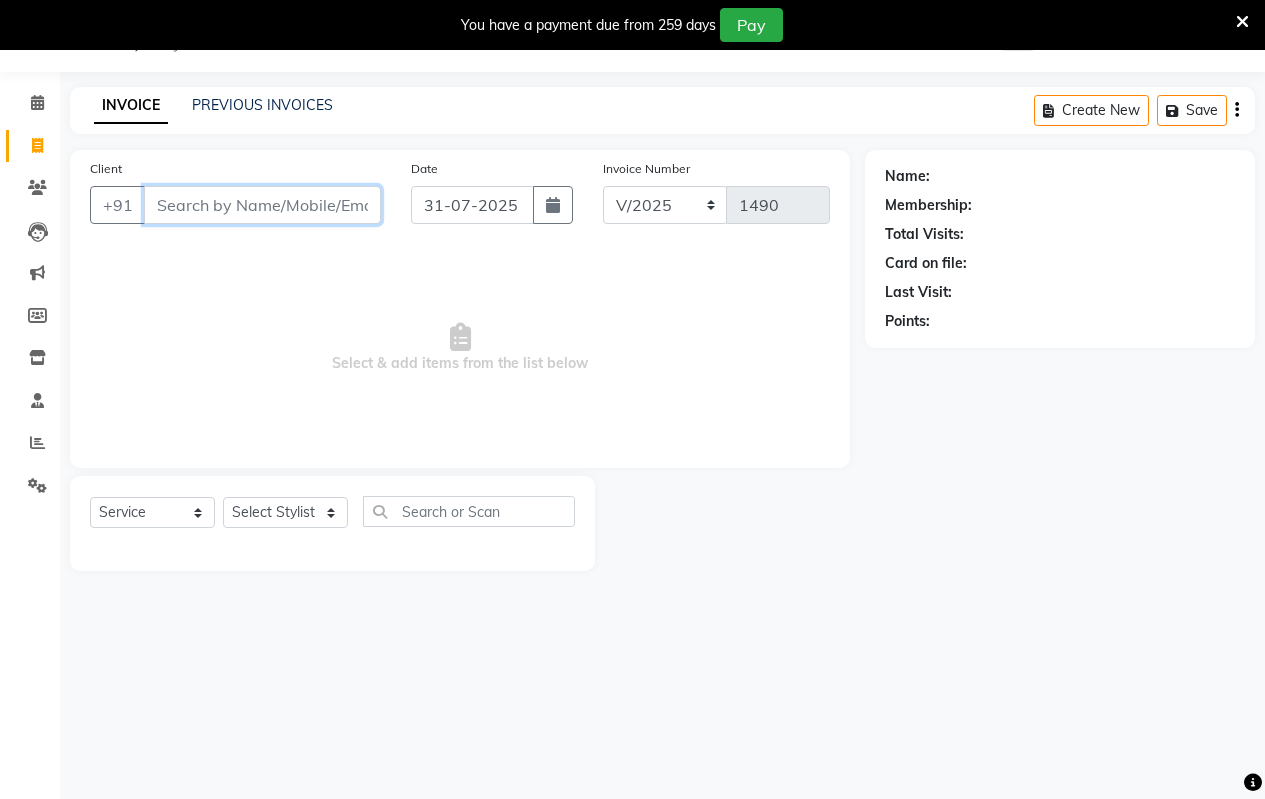 click on "Client" at bounding box center [262, 205] 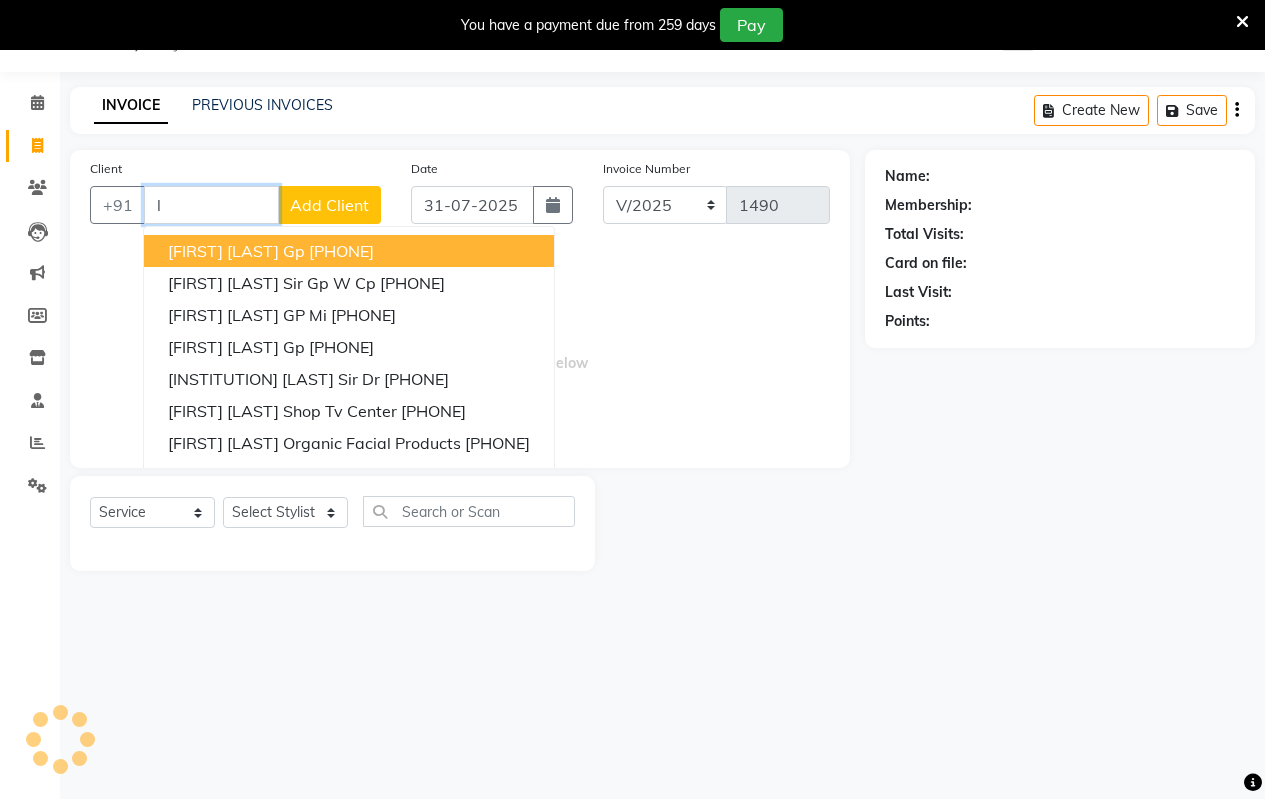 type on "l" 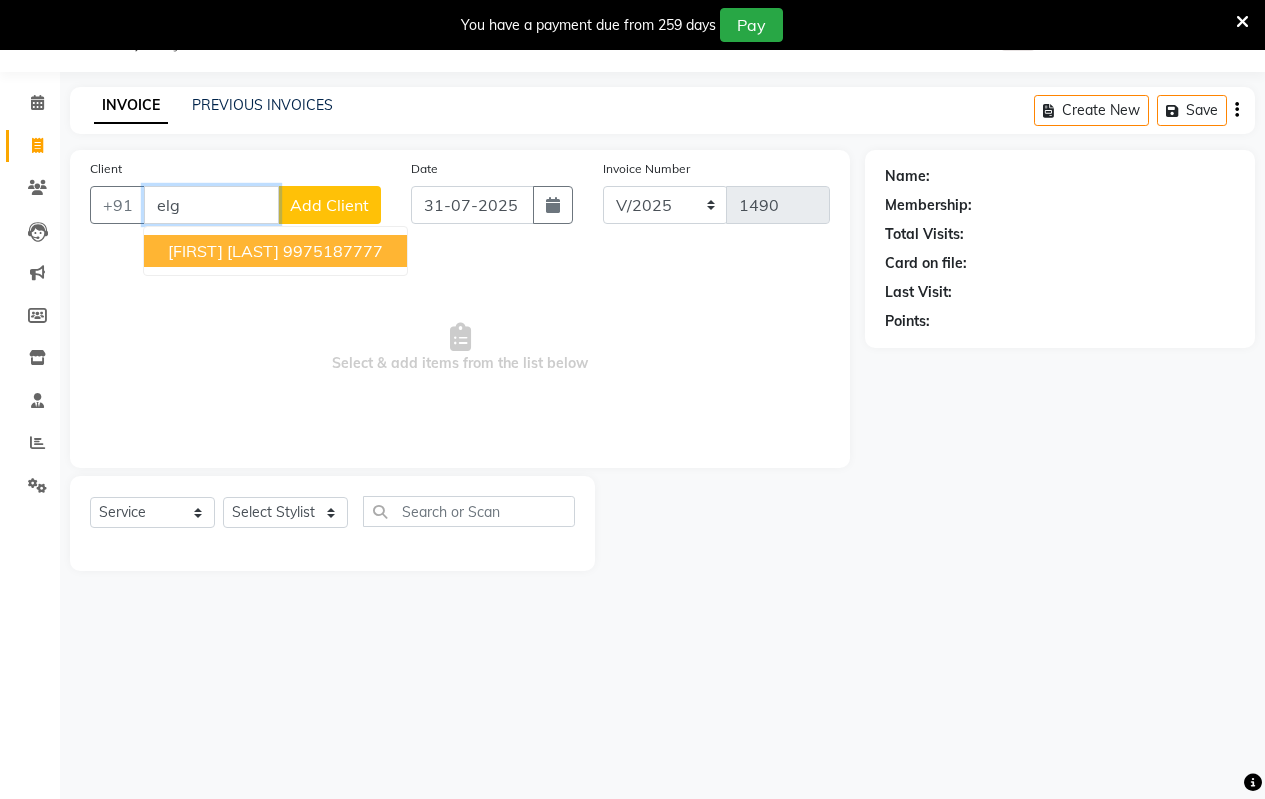 click on "[FIRST] [LAST]" at bounding box center [223, 251] 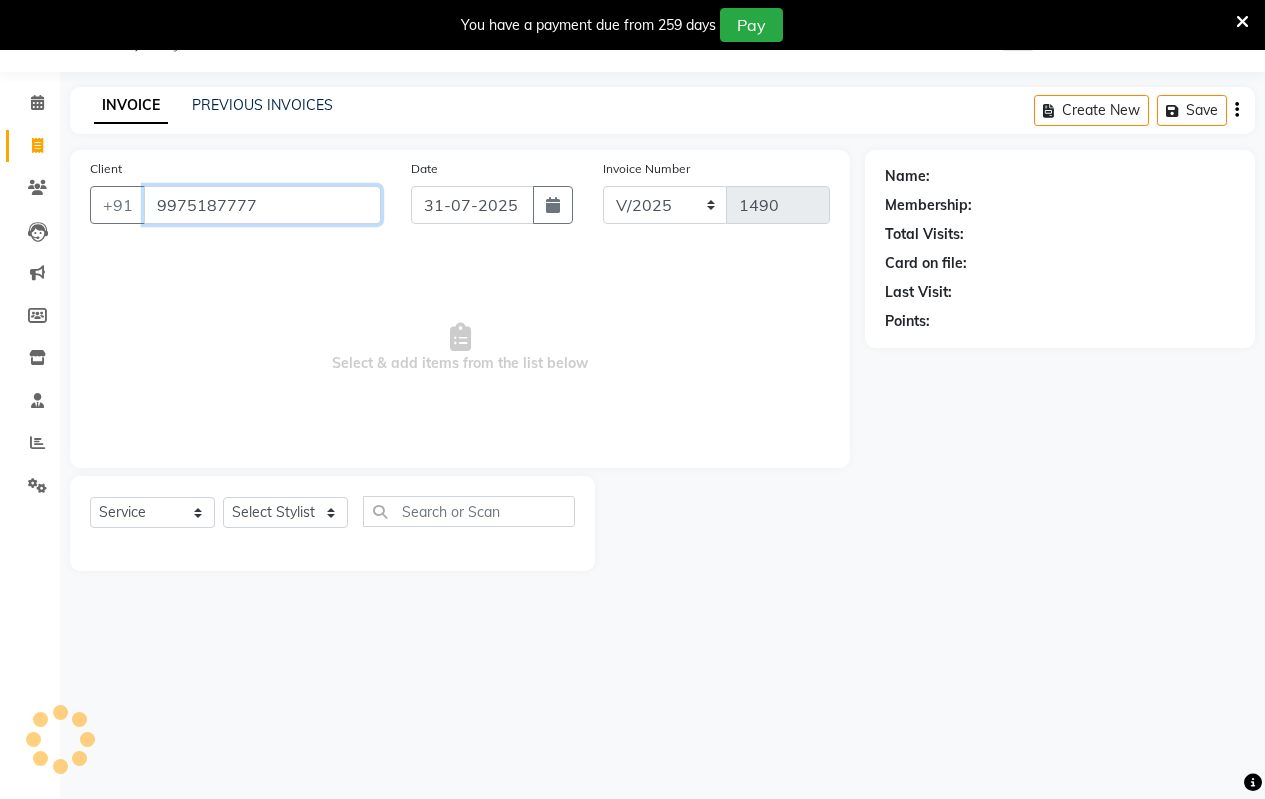 type on "9975187777" 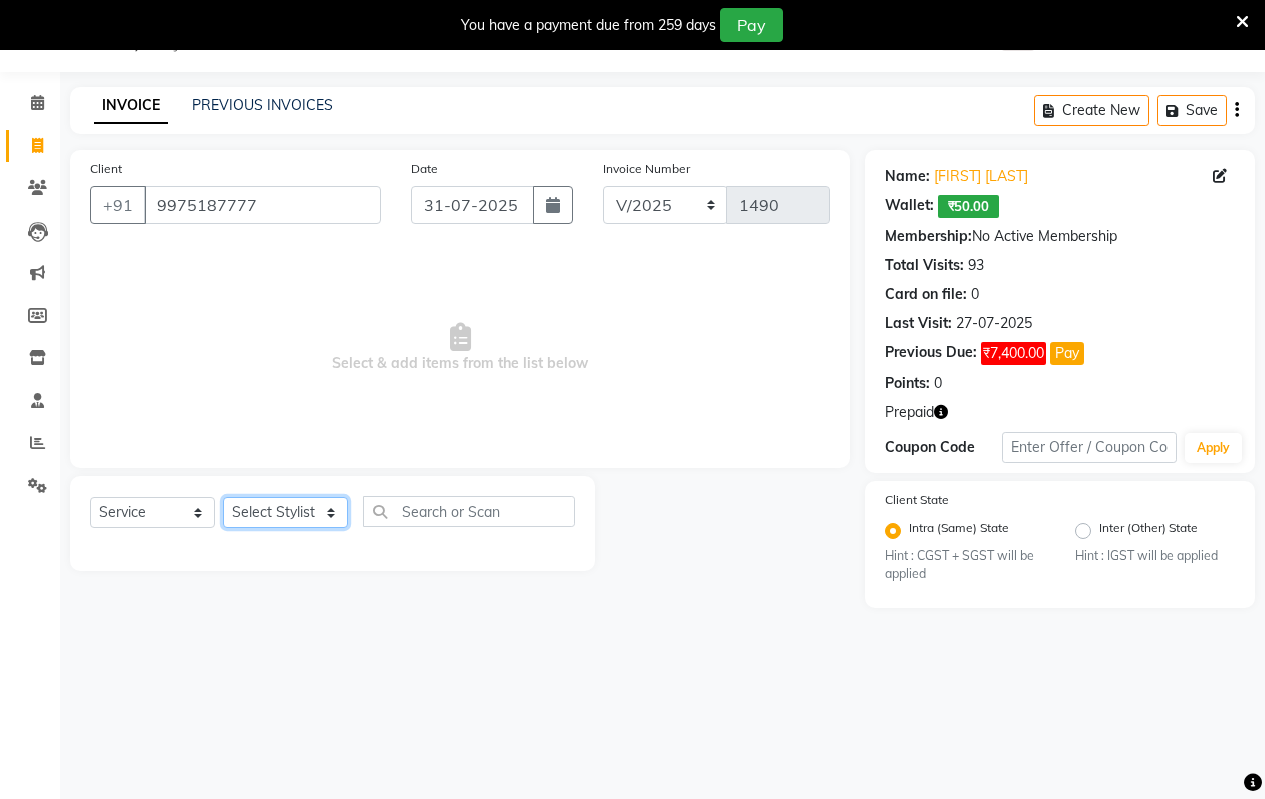 click on "Select Stylist Arati [FIRST]  karan  Krushna [FIRST] [LAST]  rohit  rushi  [FIRST]" 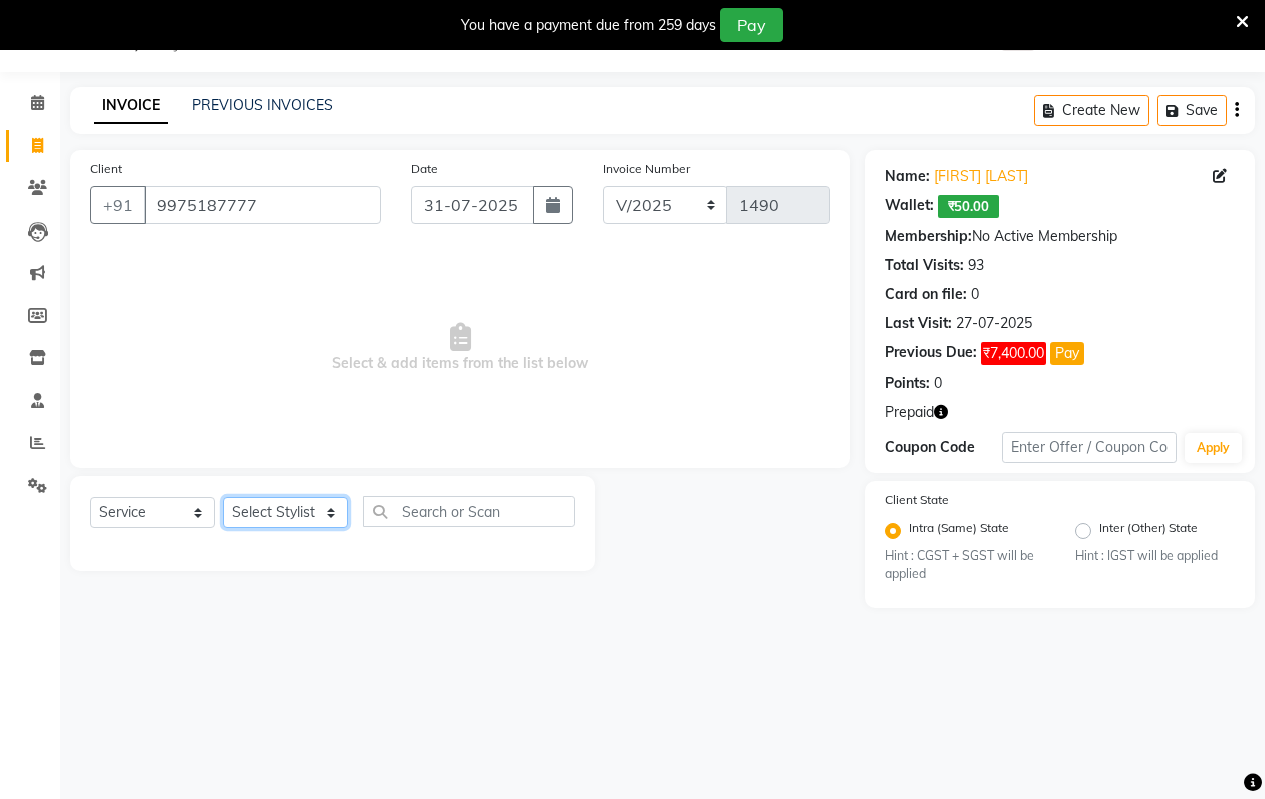 select on "67086" 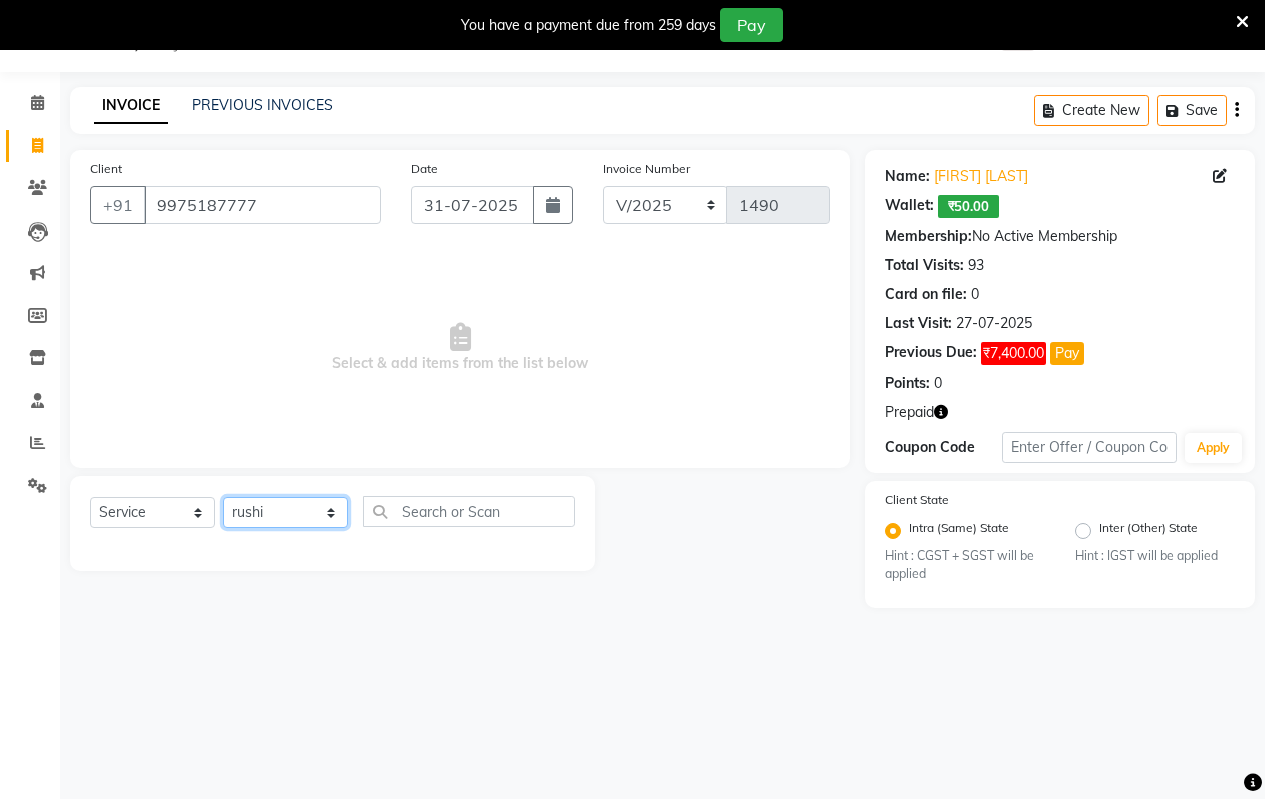 click on "Select Stylist Arati [FIRST]  karan  Krushna [FIRST] [LAST]  rohit  rushi  [FIRST]" 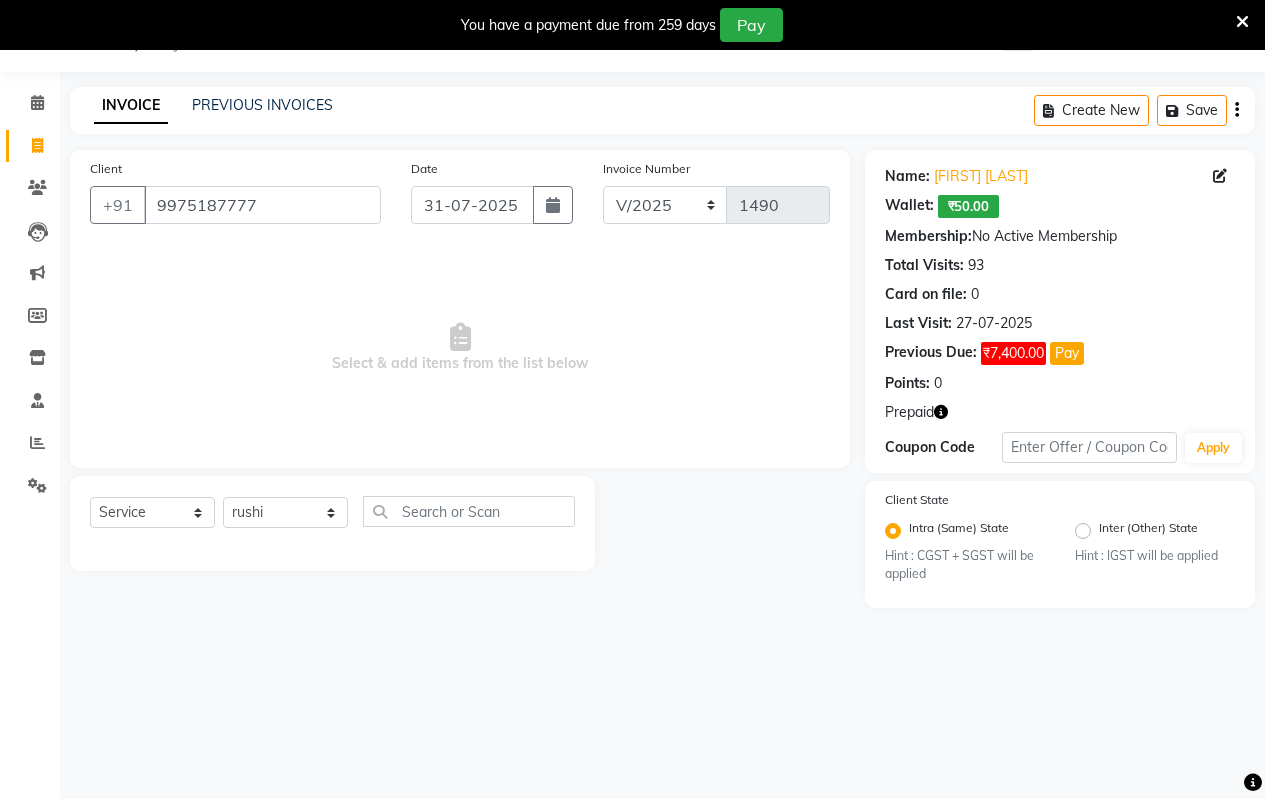 click on "Select  Service  Product  Membership  Package Voucher Prepaid Gift Card  Select Stylist Arati [FIRST]  karan  Krushna [FIRST] [LAST]  rohit  rushi  [FIRST]" 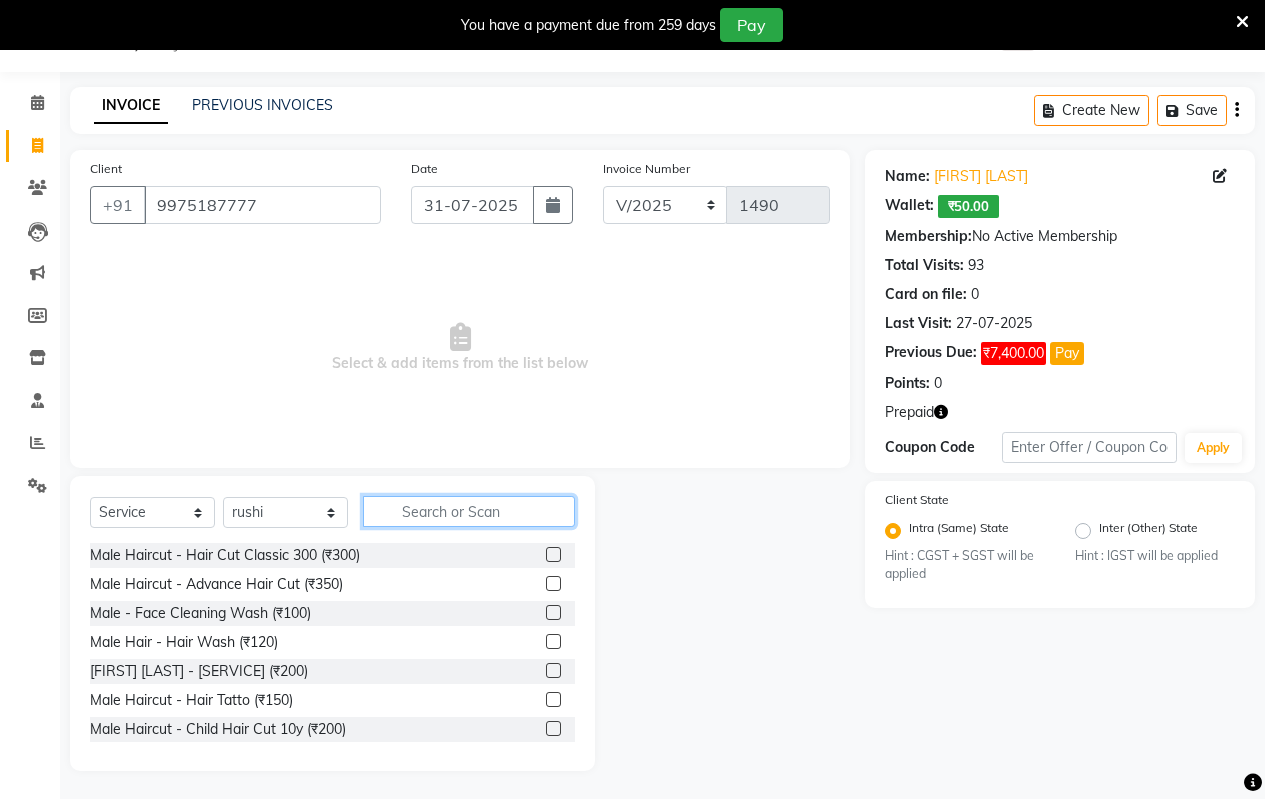 click 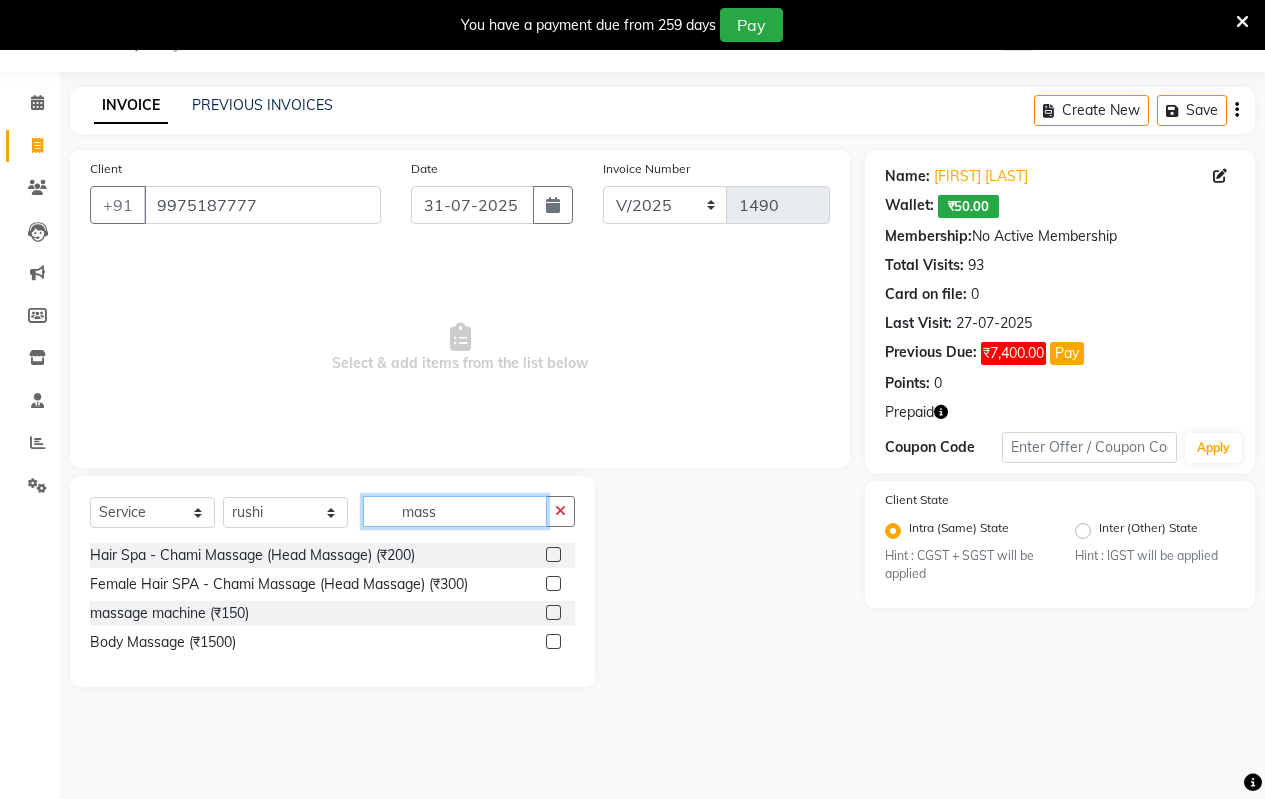 type on "mass" 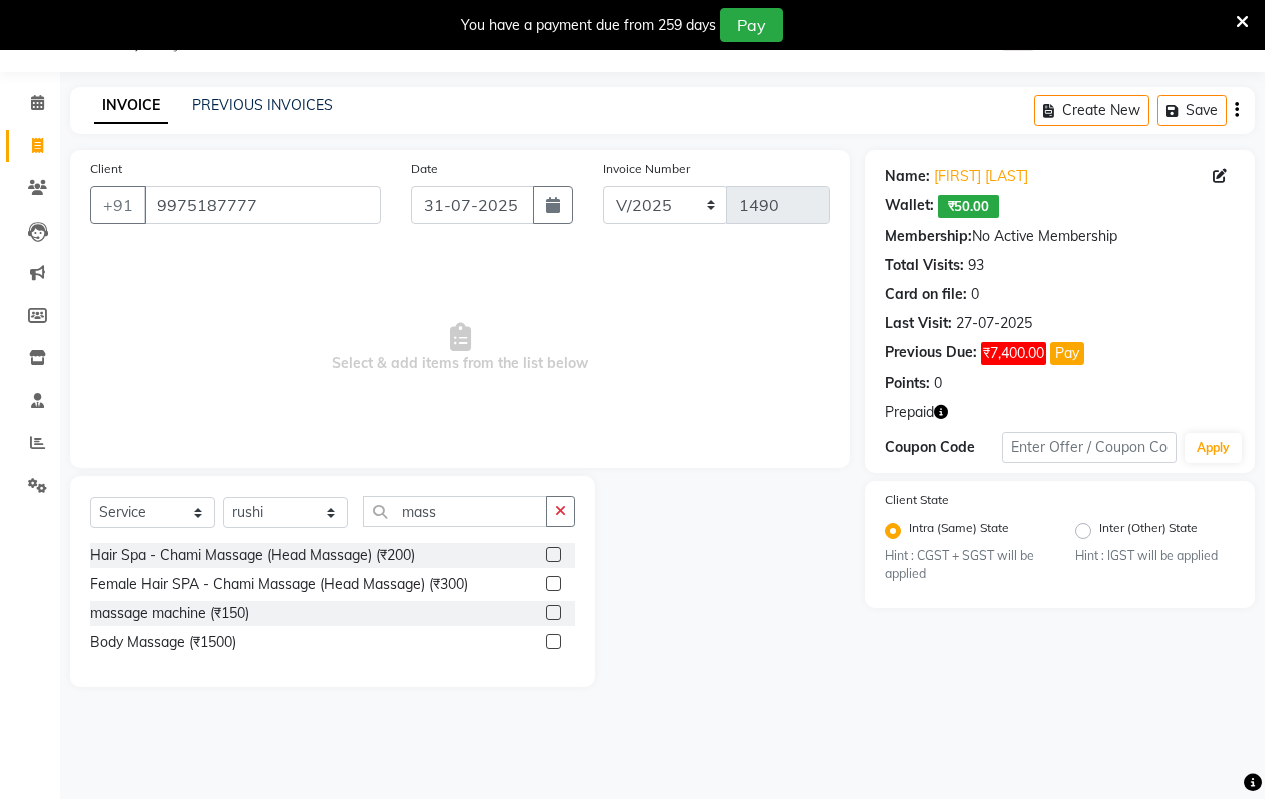 click 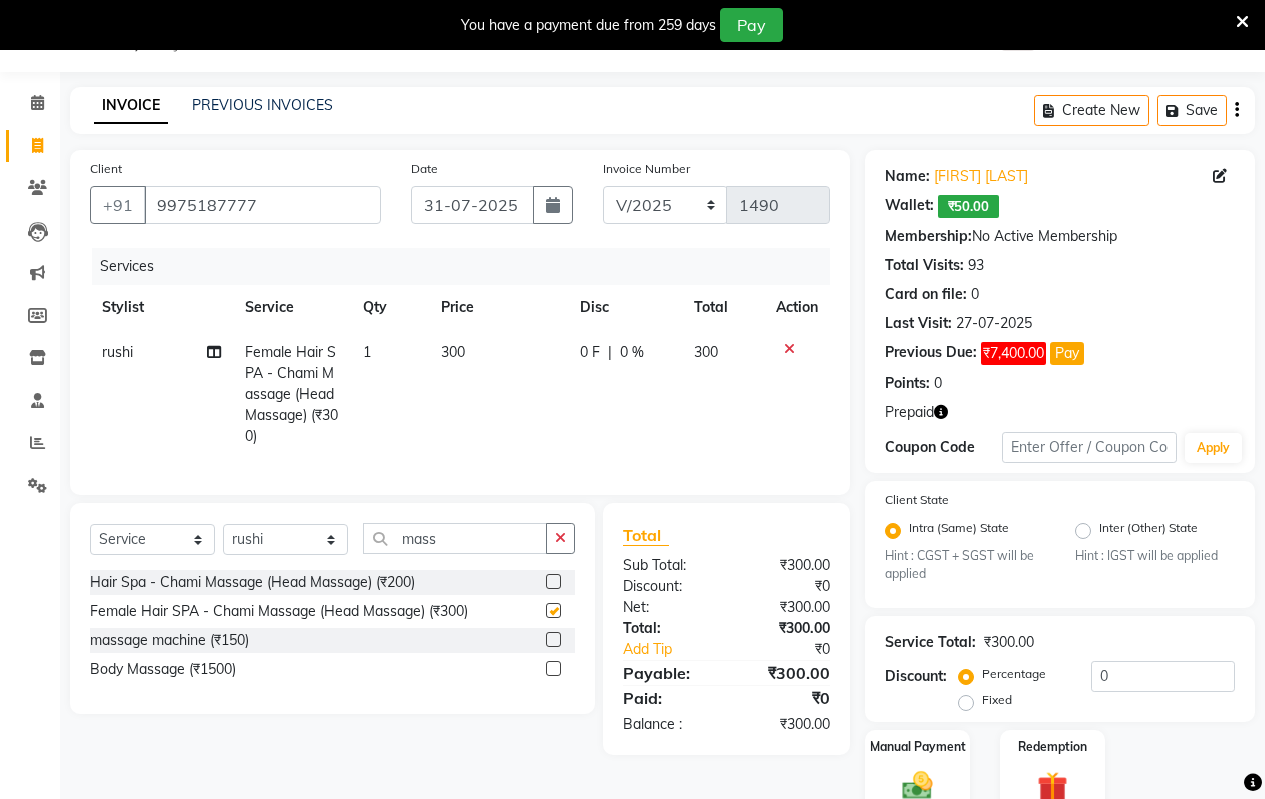 checkbox on "false" 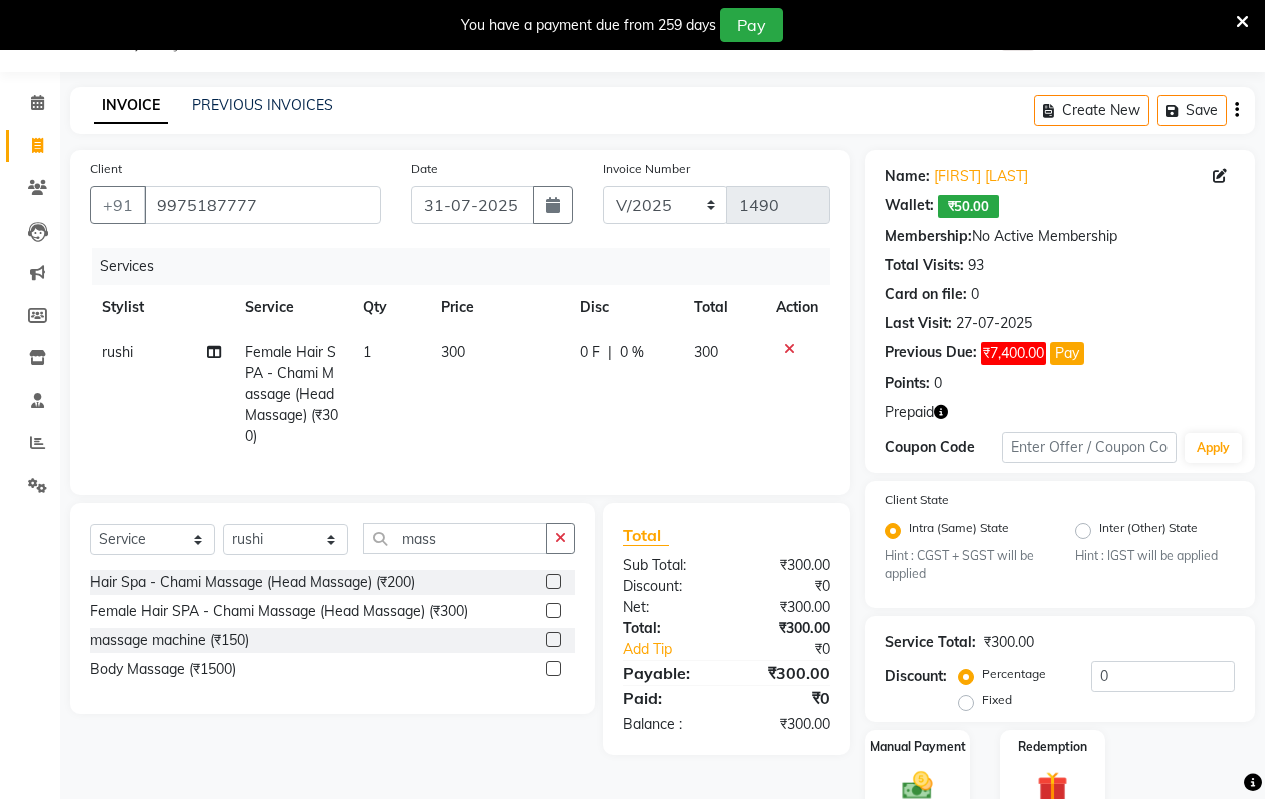 click on "300" 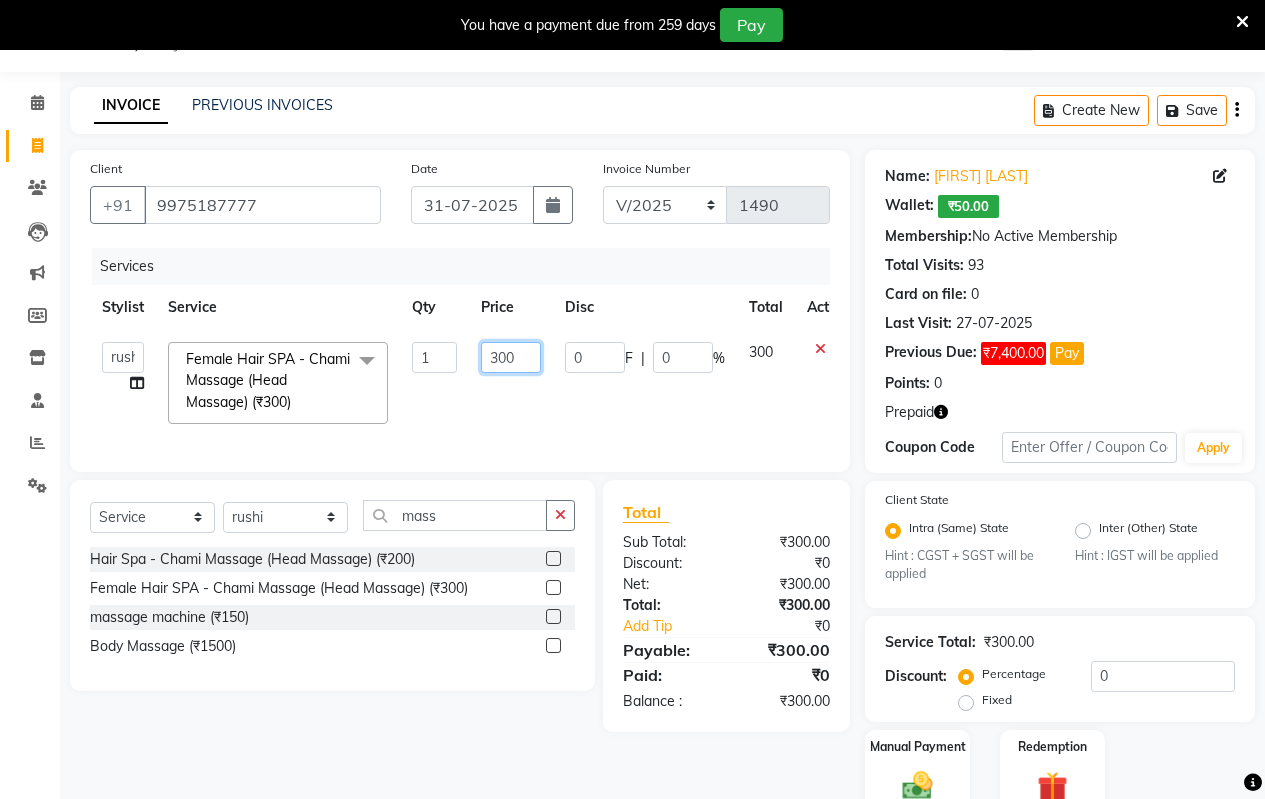 click on "300" 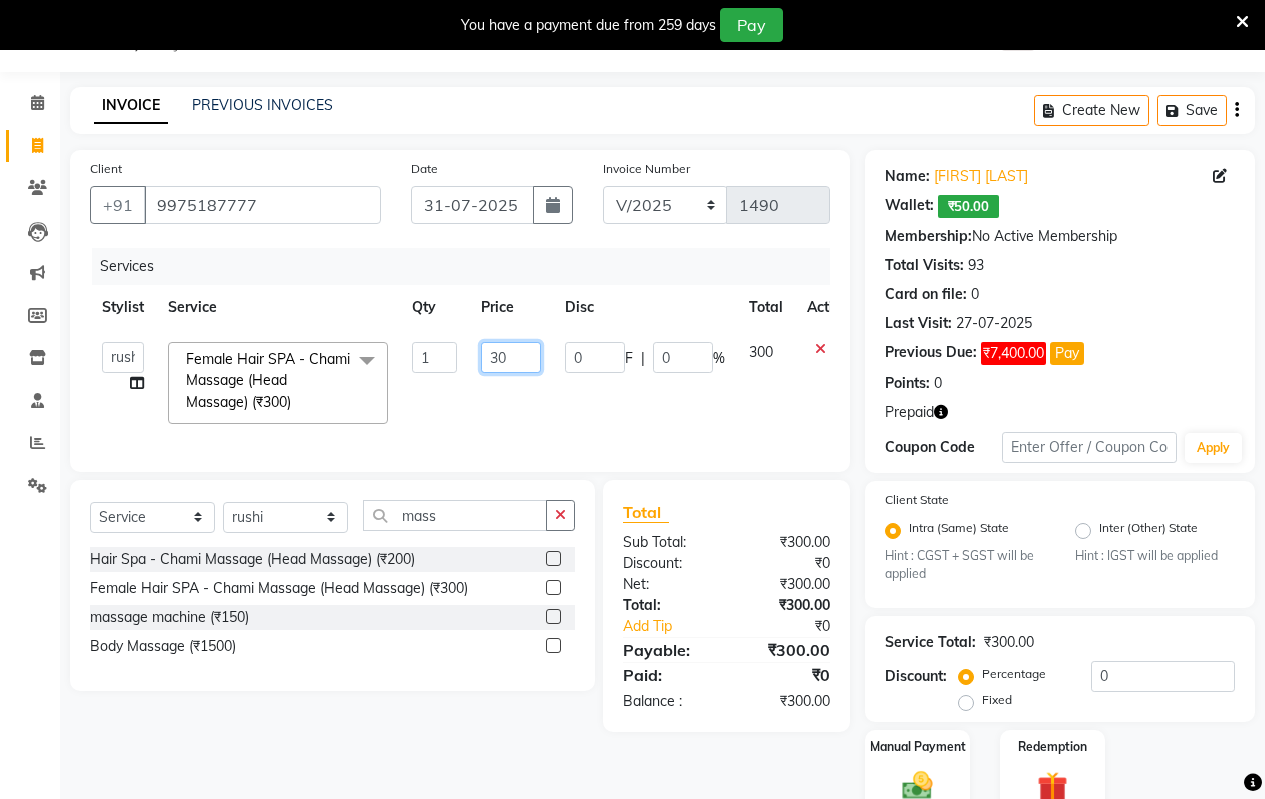 type on "3" 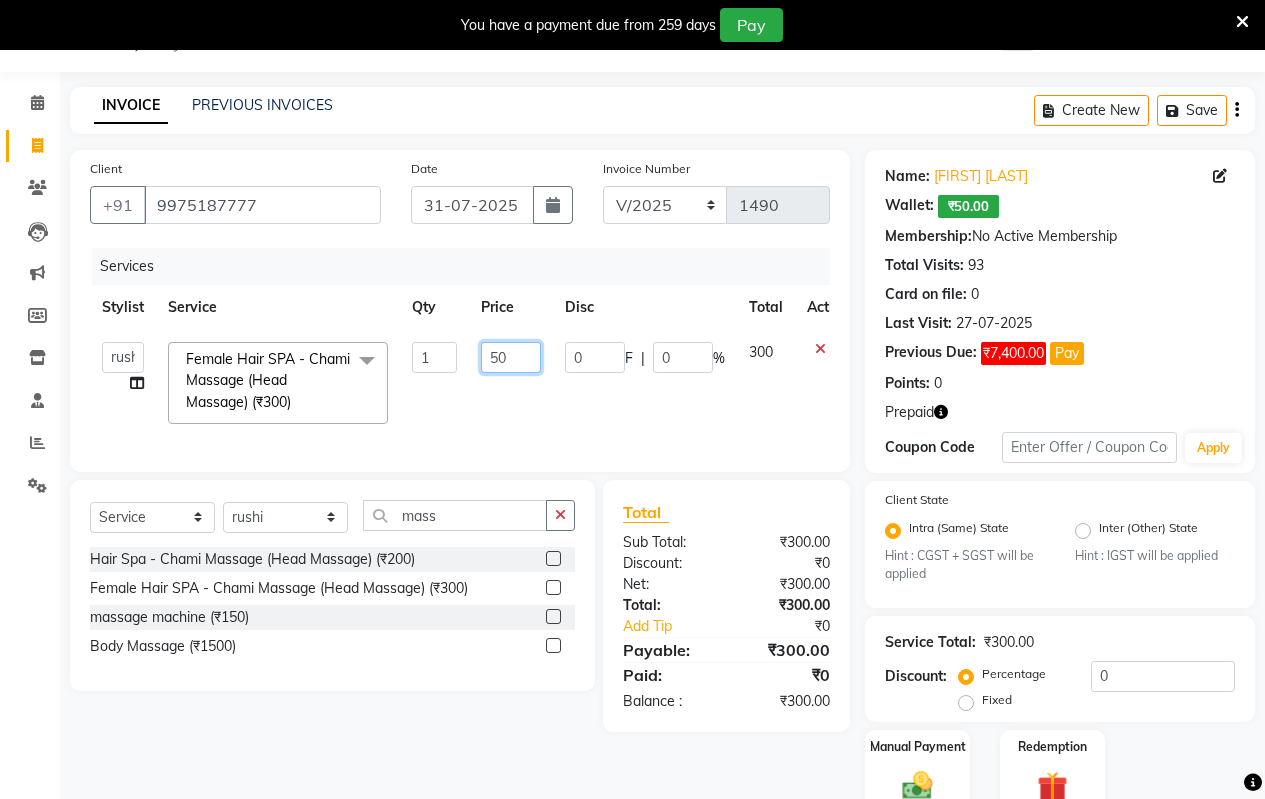 type on "500" 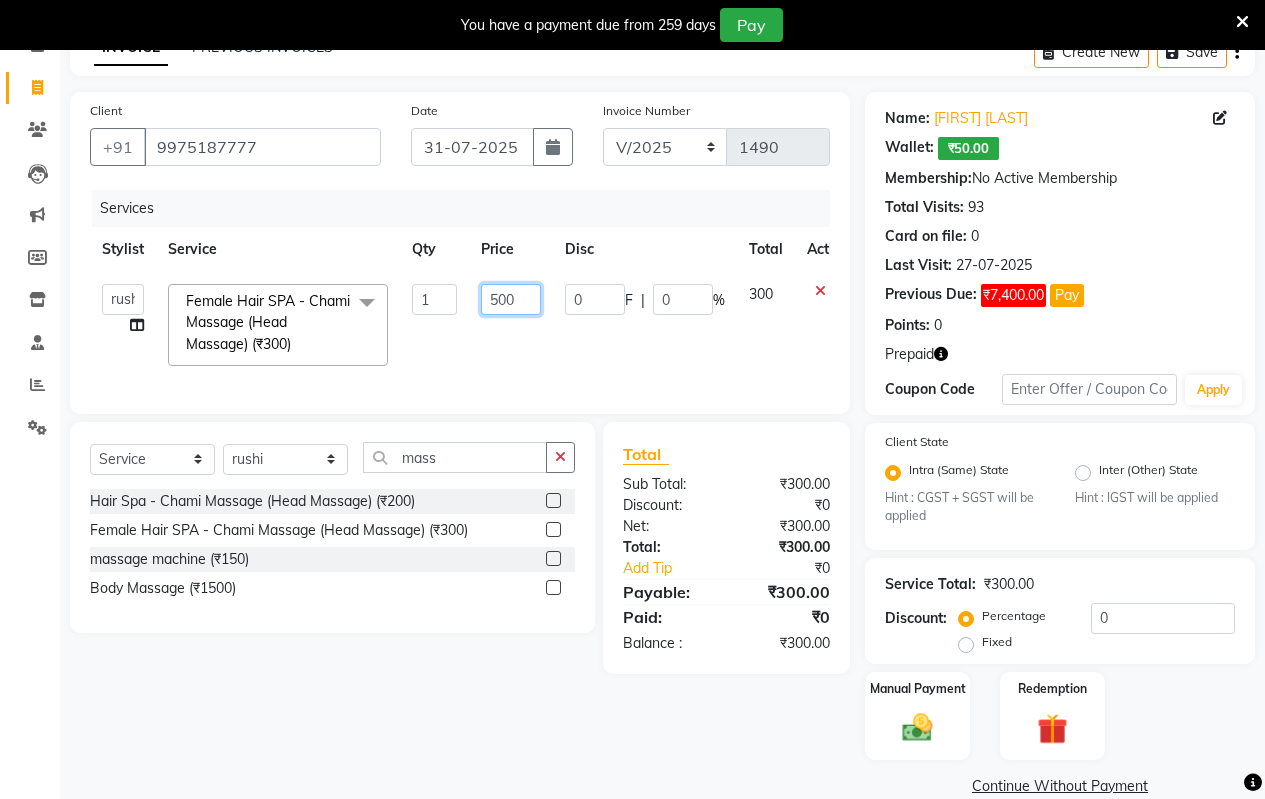 scroll, scrollTop: 140, scrollLeft: 0, axis: vertical 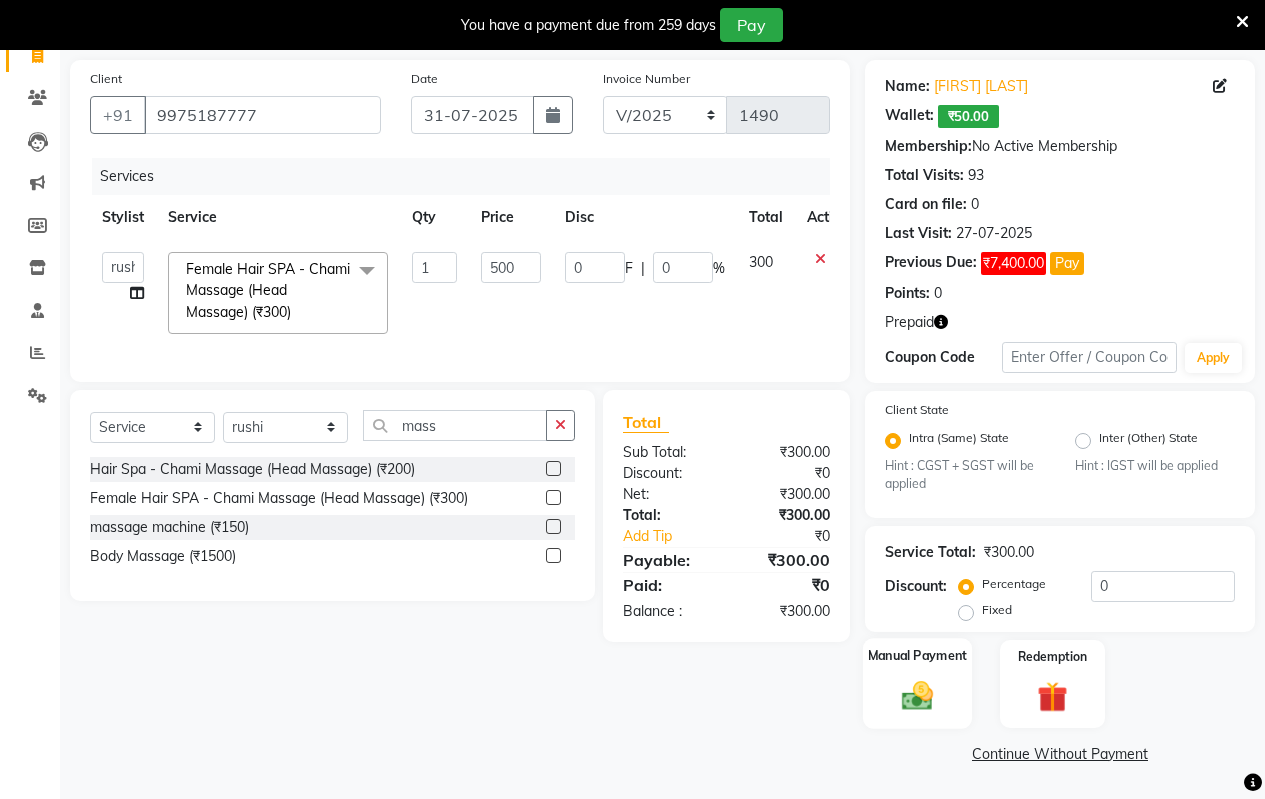 click on "Manual Payment" 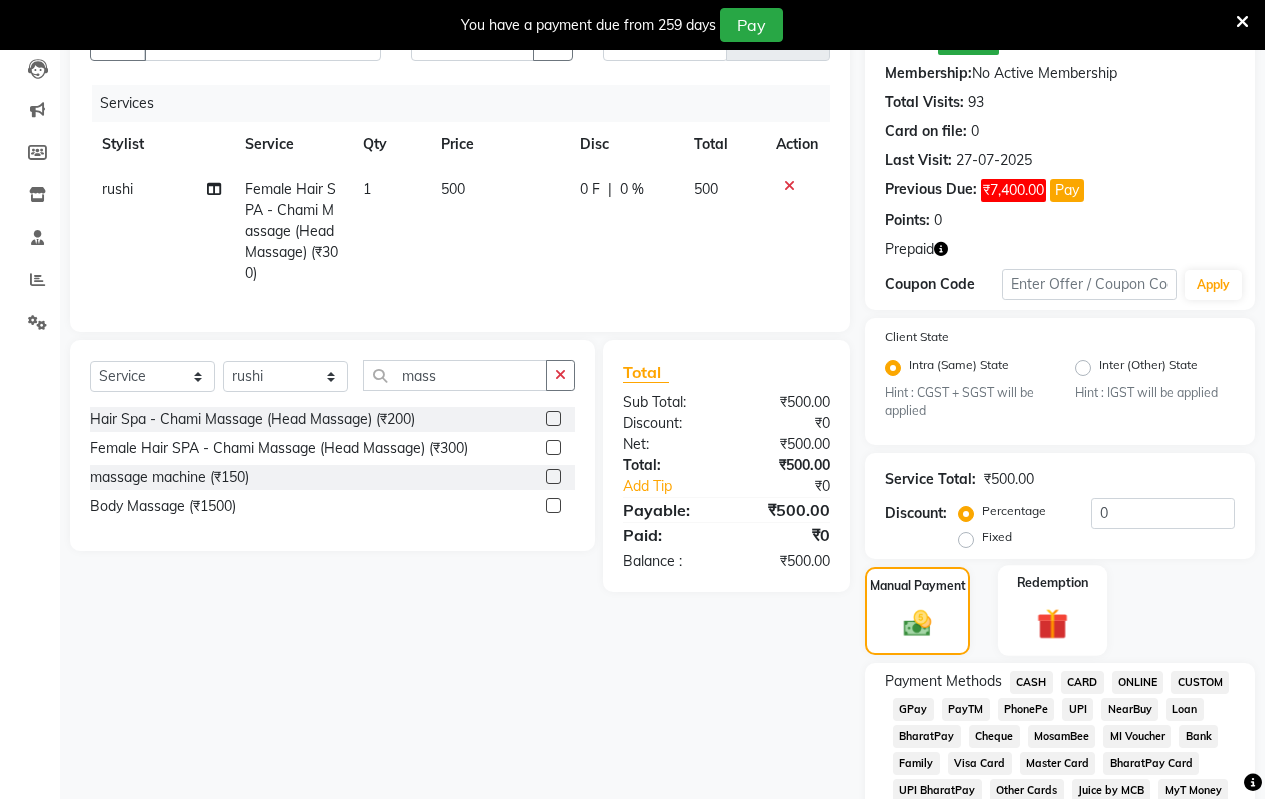 scroll, scrollTop: 440, scrollLeft: 0, axis: vertical 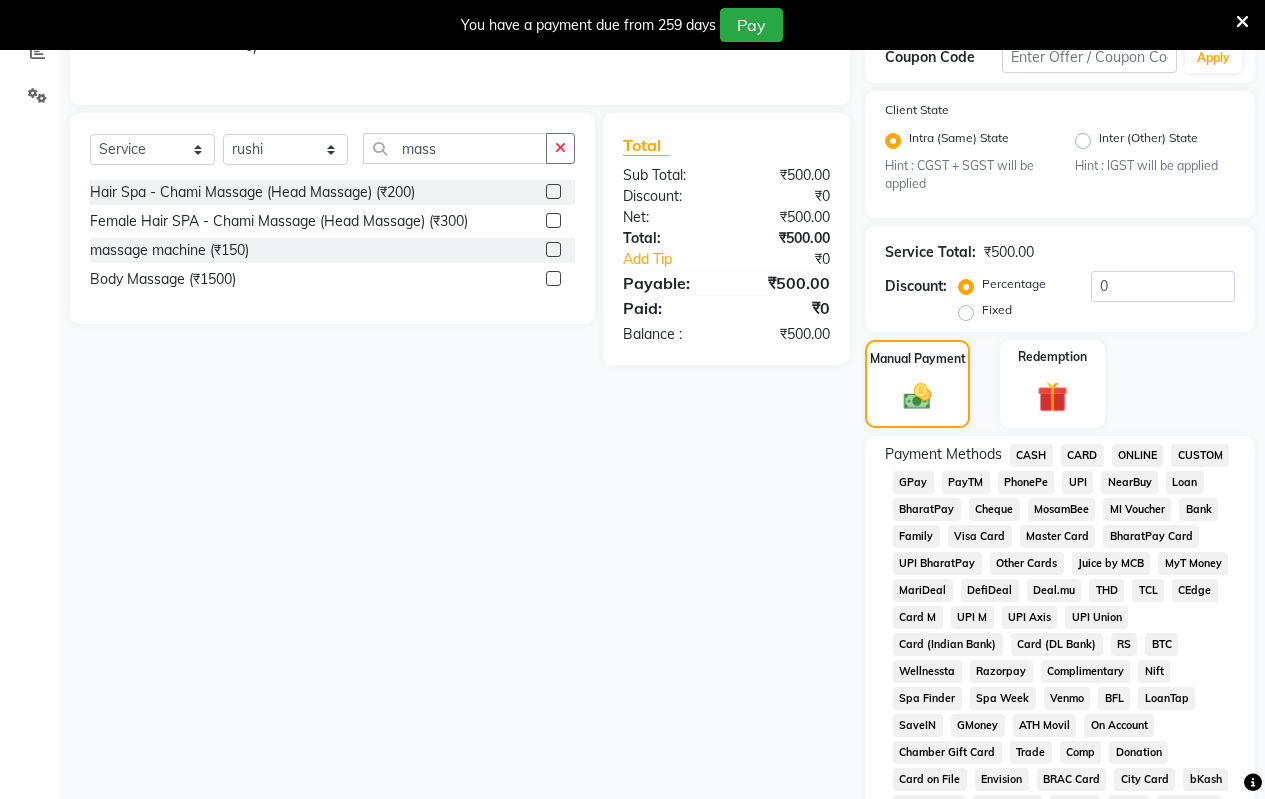 click on "CASH" 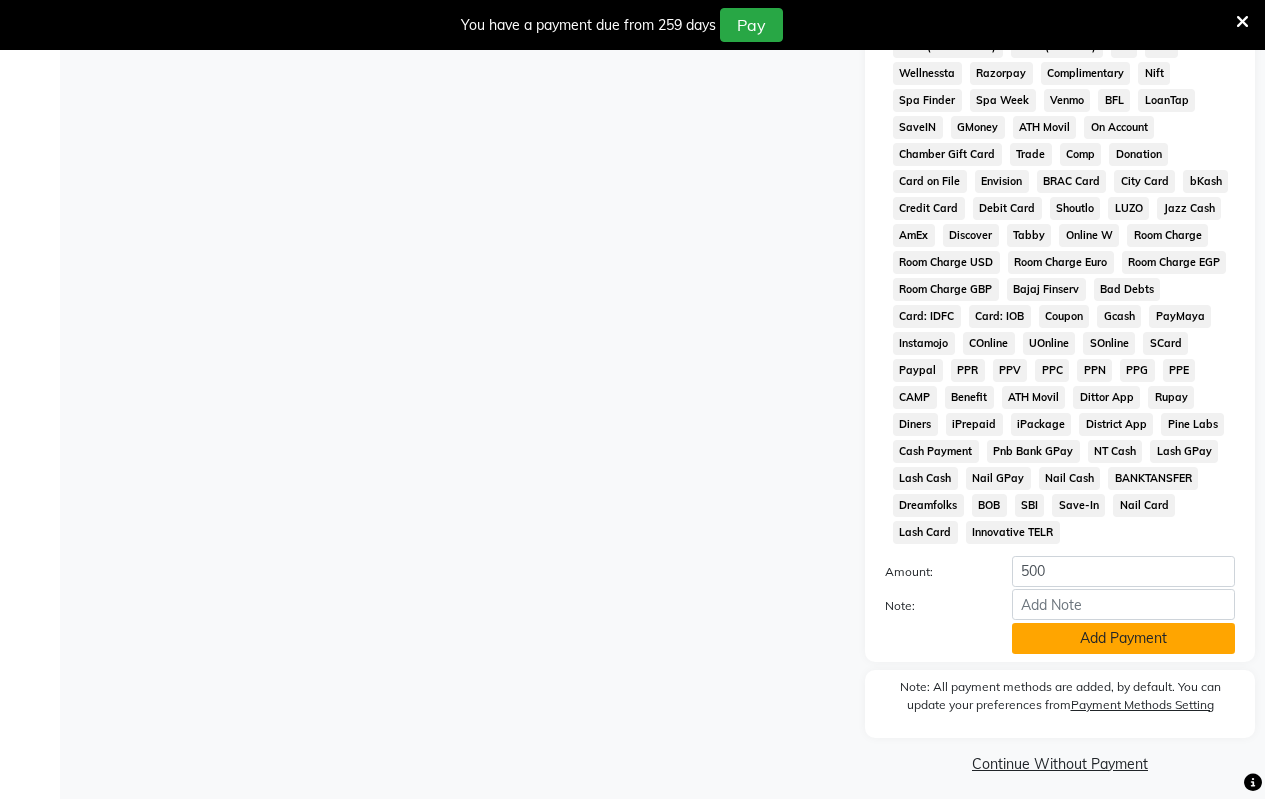 scroll, scrollTop: 1048, scrollLeft: 0, axis: vertical 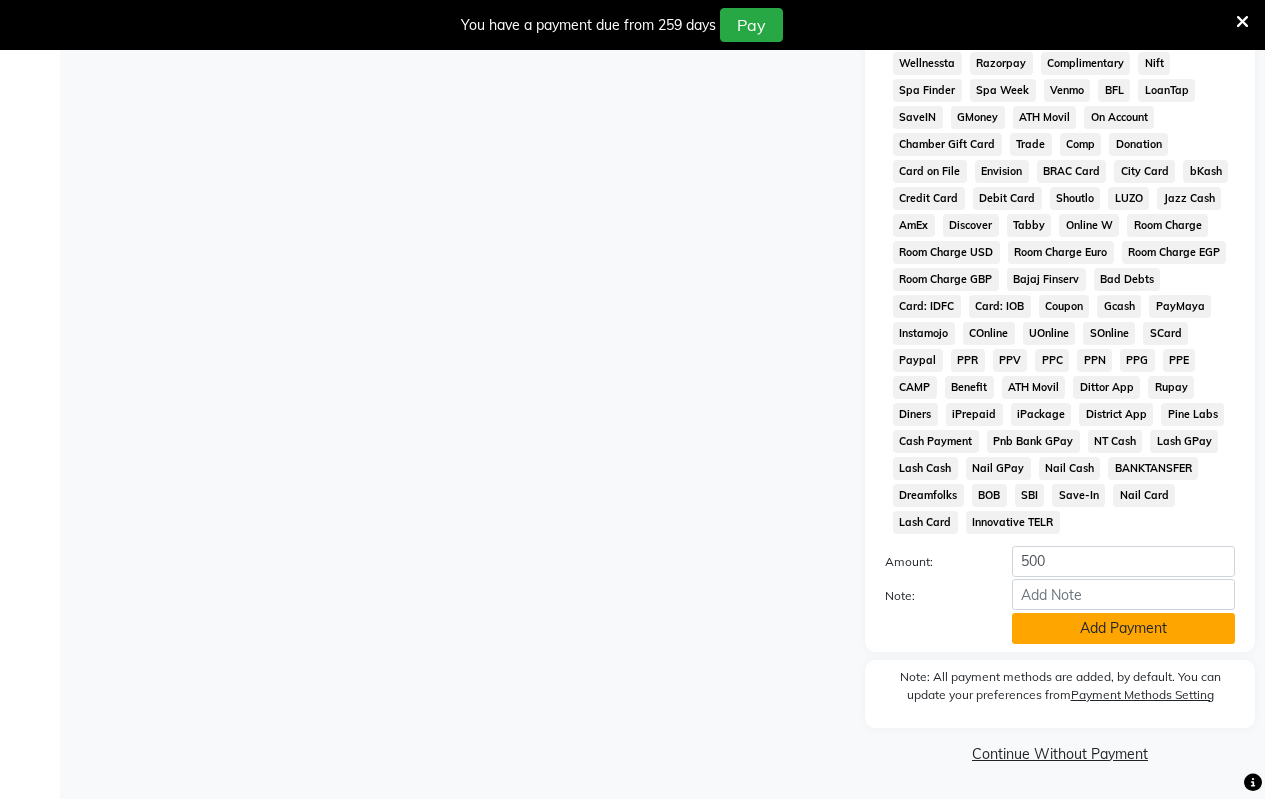 click on "Add Payment" 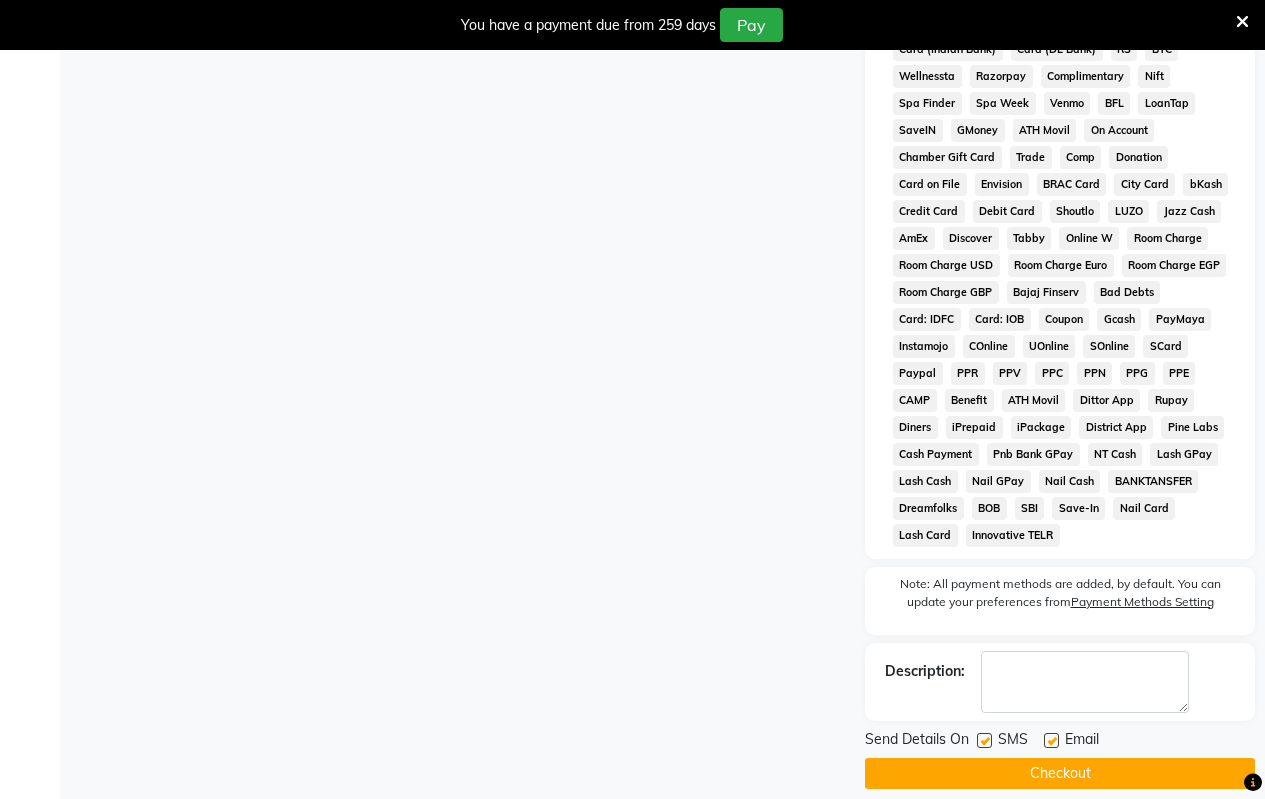 scroll, scrollTop: 1055, scrollLeft: 0, axis: vertical 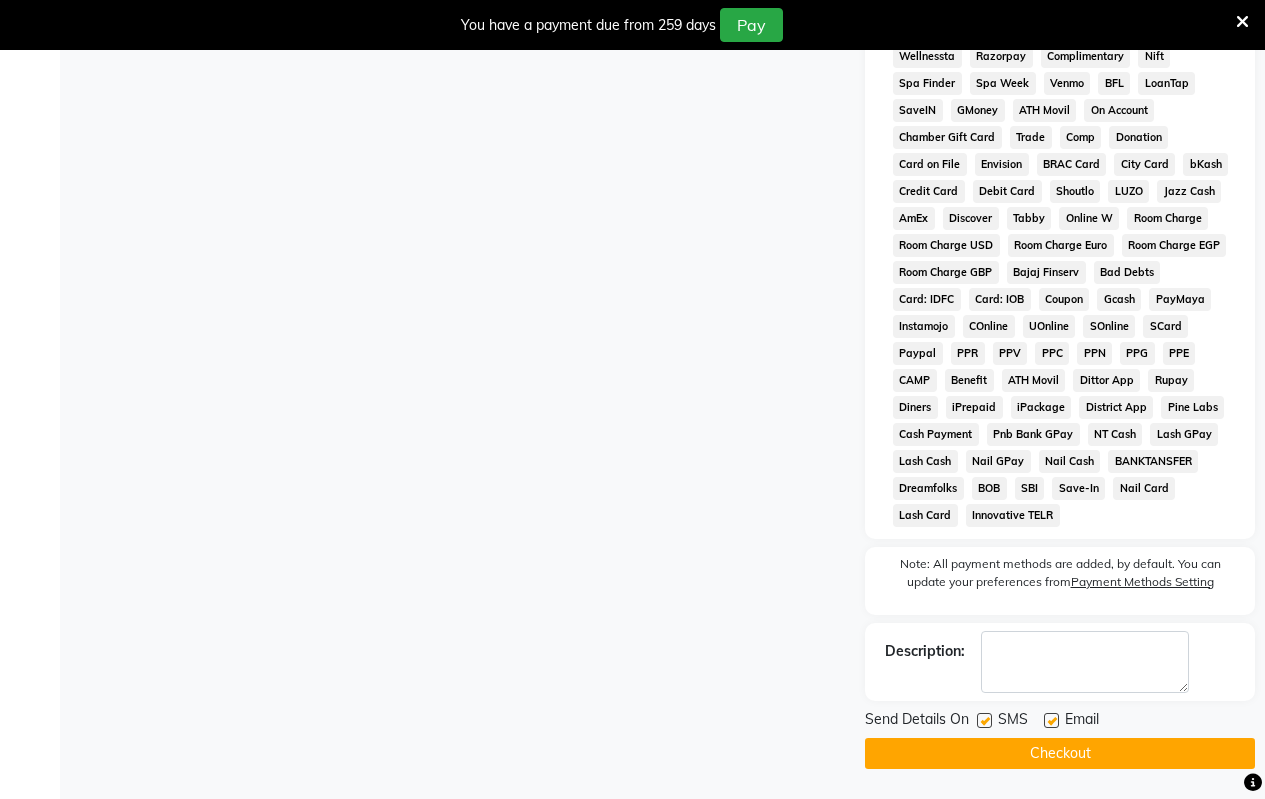 click on "Checkout" 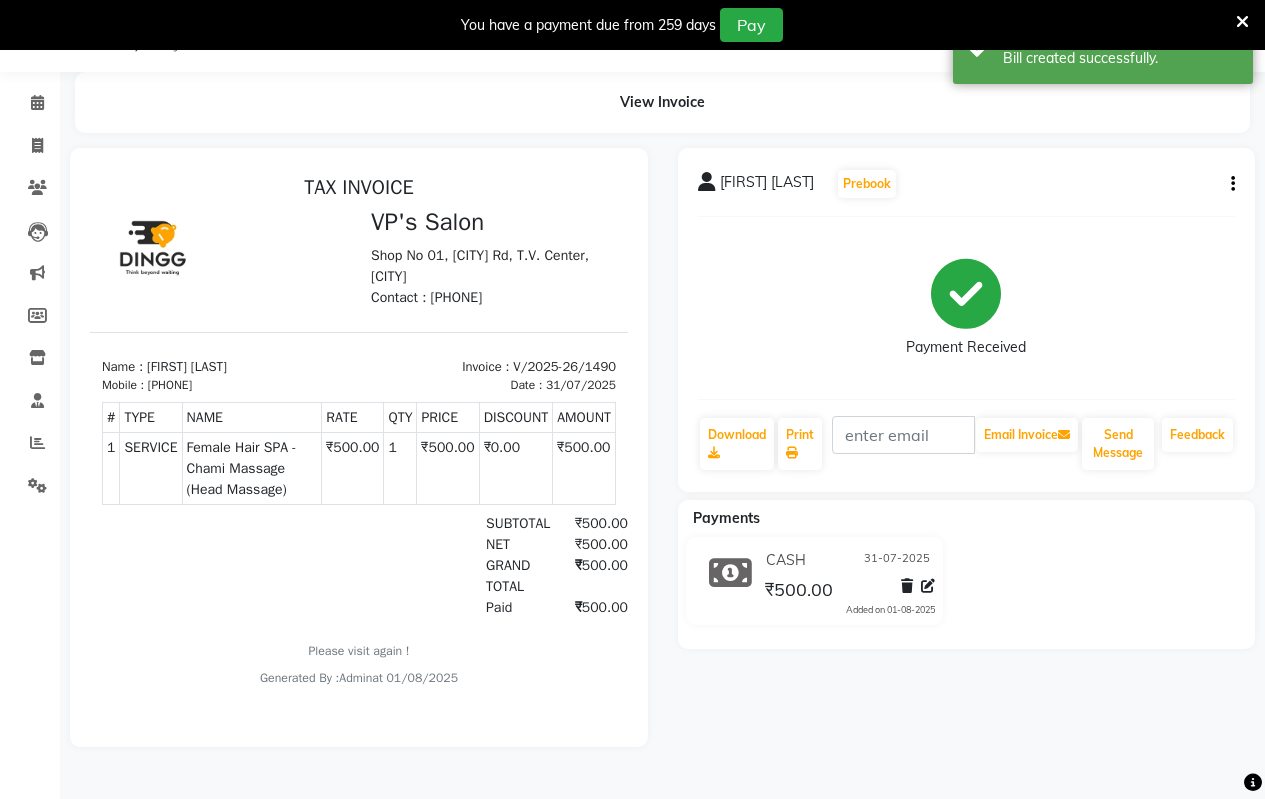 scroll, scrollTop: 0, scrollLeft: 0, axis: both 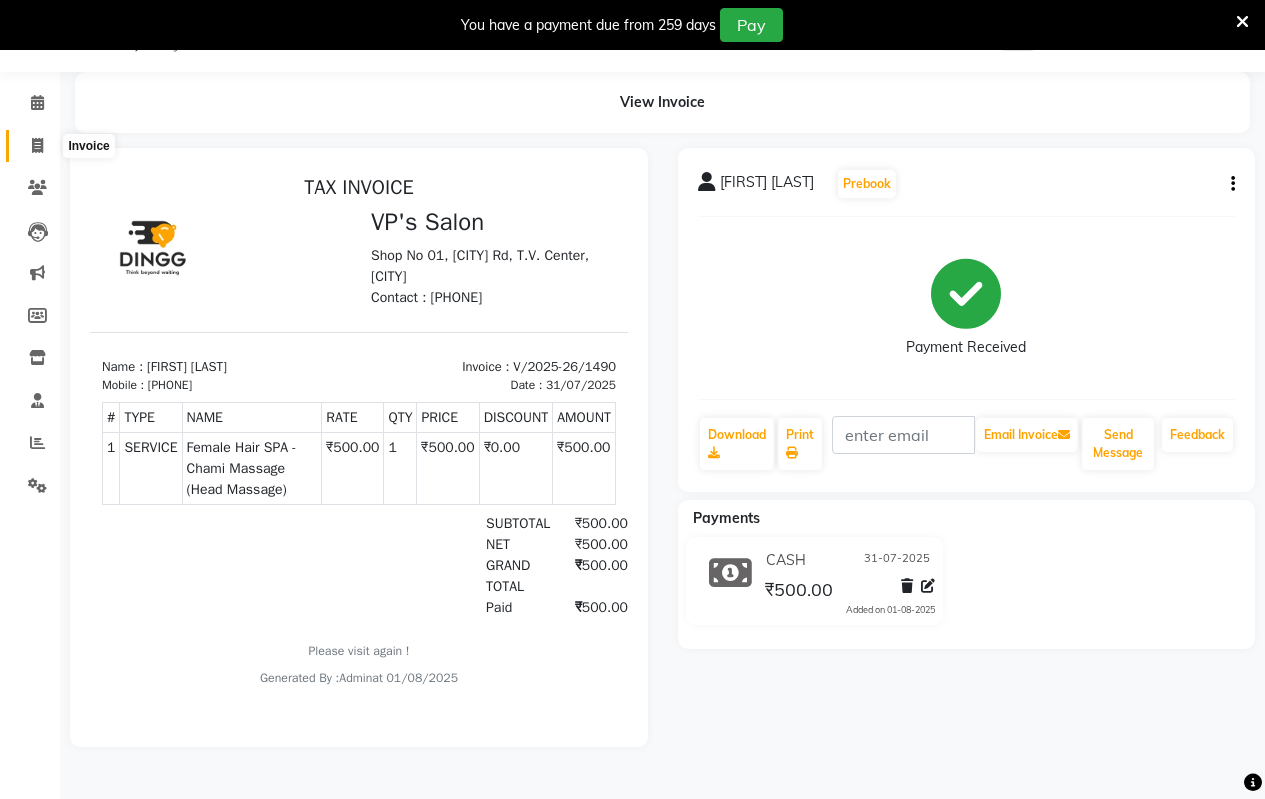click 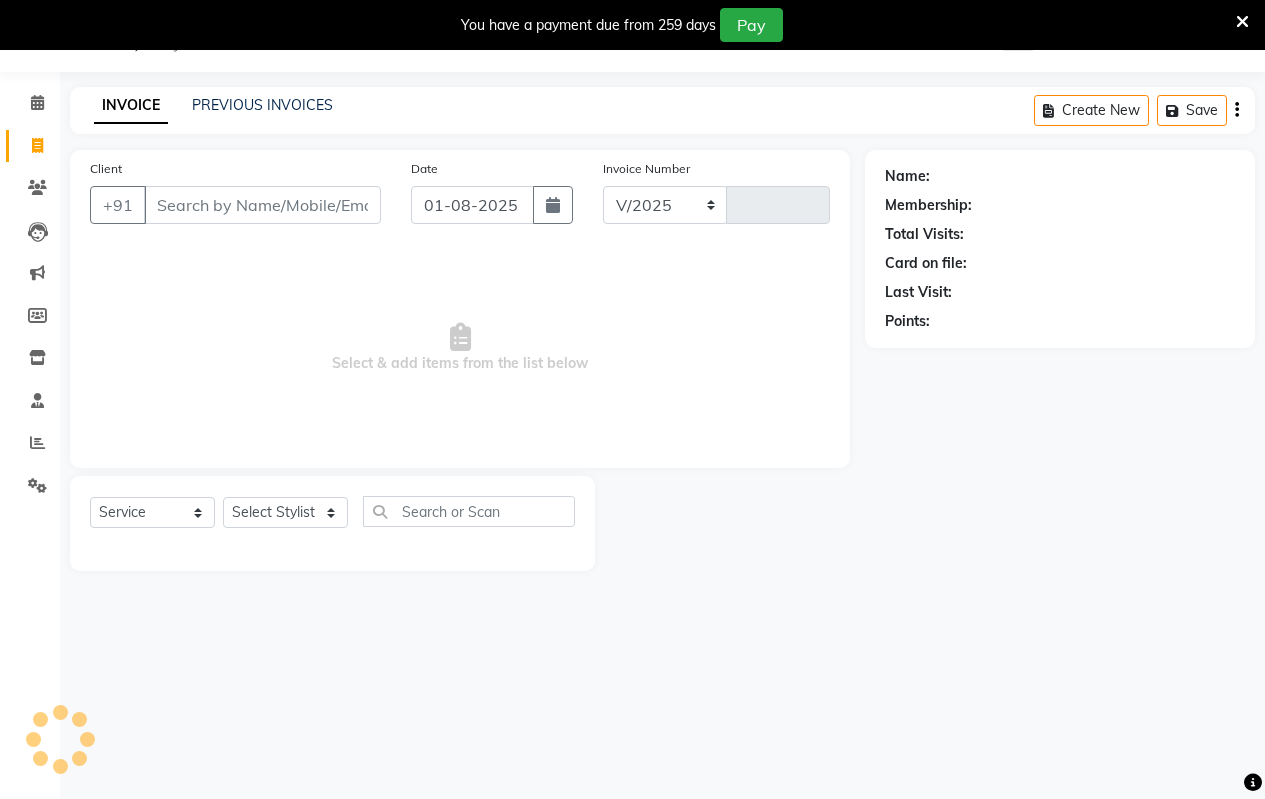 select on "4917" 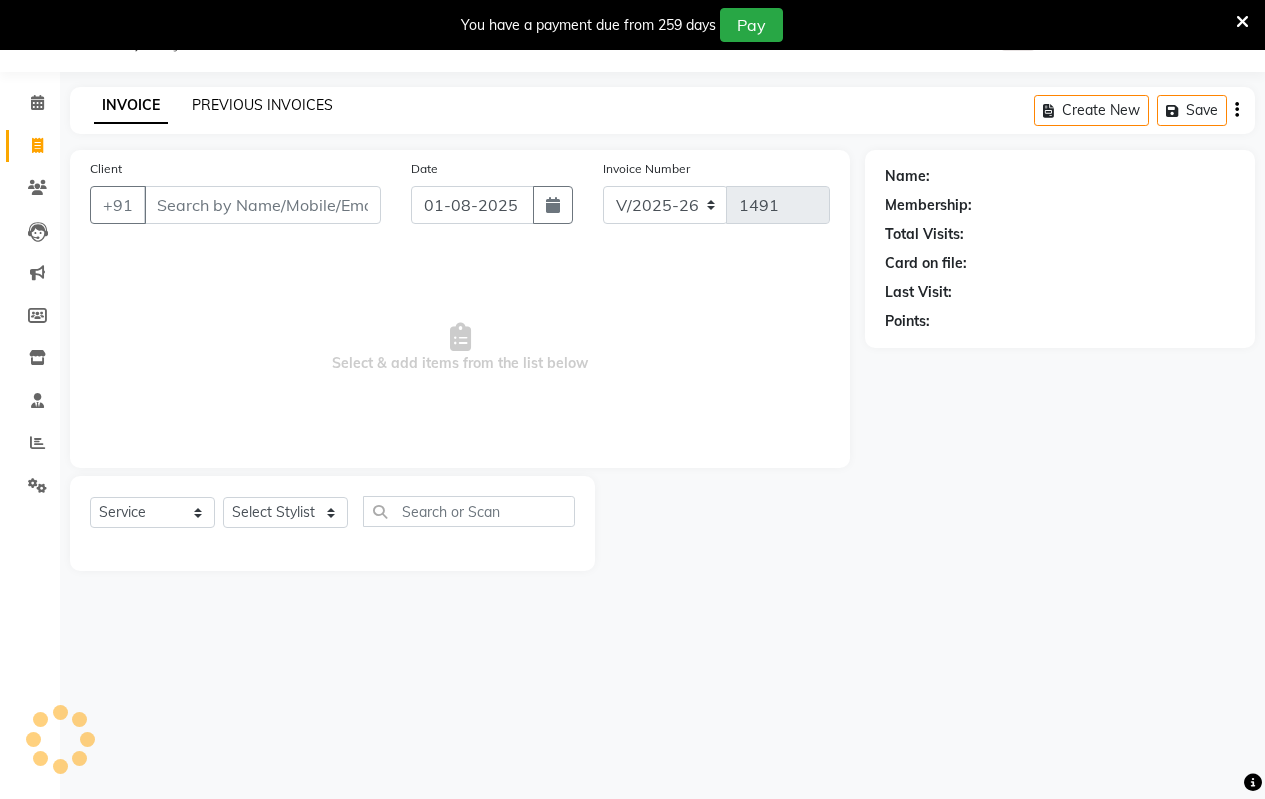 click on "PREVIOUS INVOICES" 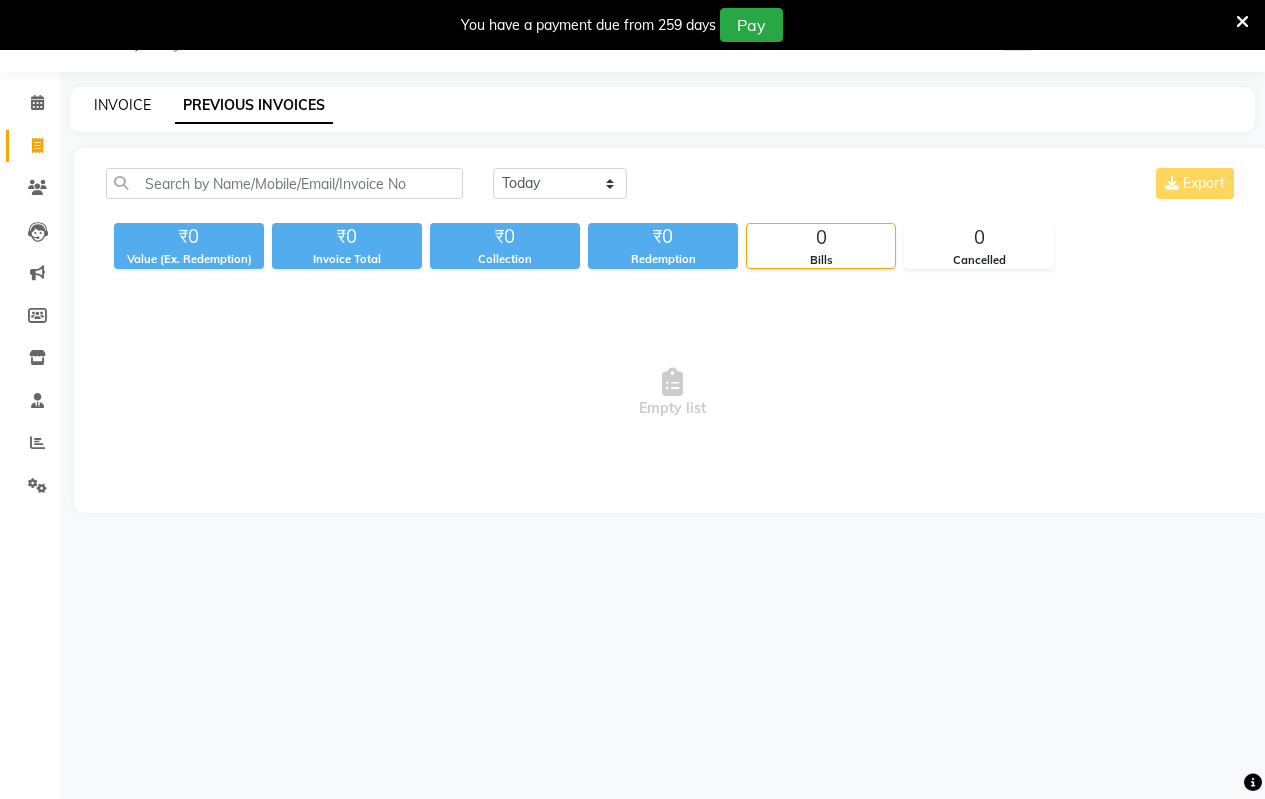 click on "INVOICE" 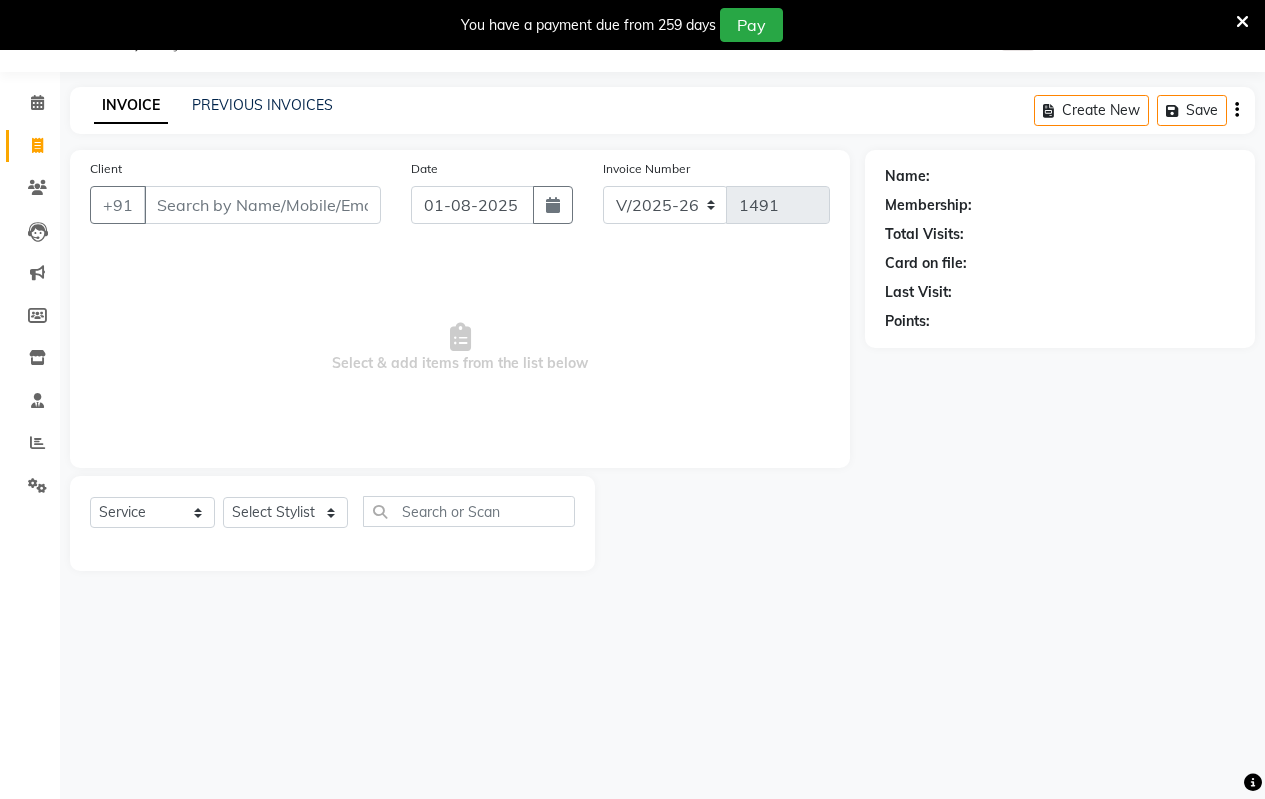 click on "Client" at bounding box center [262, 205] 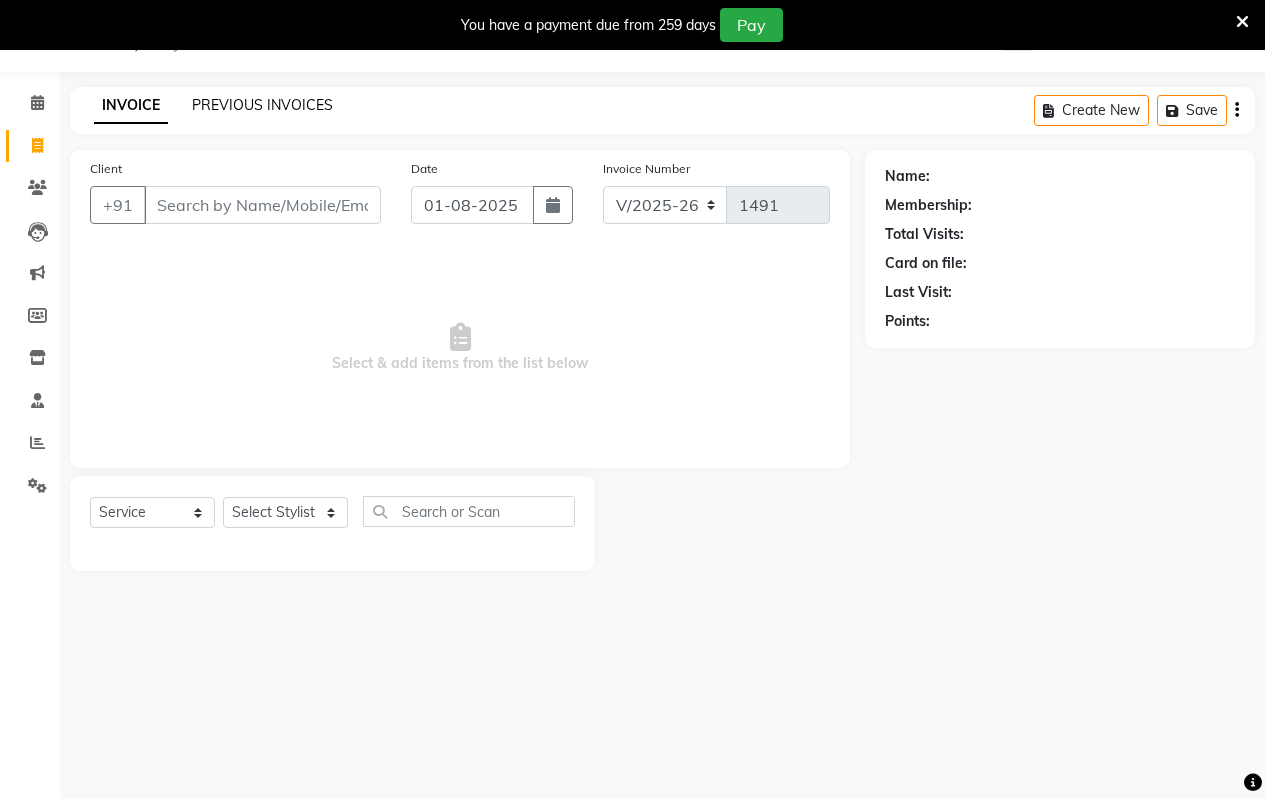 click on "PREVIOUS INVOICES" 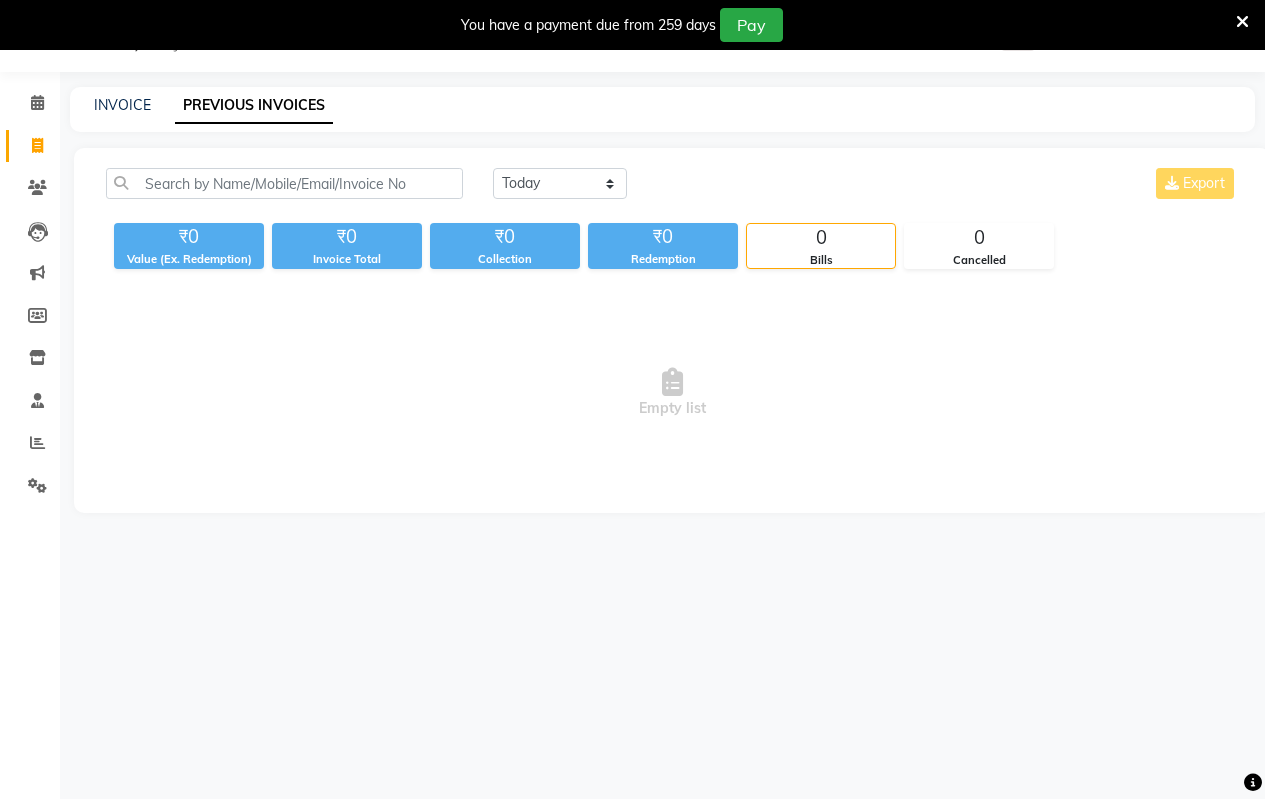click on "Today Yesterday Custom Range Export ₹0 Value (Ex. Redemption) ₹0 Invoice Total  ₹0 Collection ₹0 Redemption 0 Bills 0 Cancelled  Empty list" 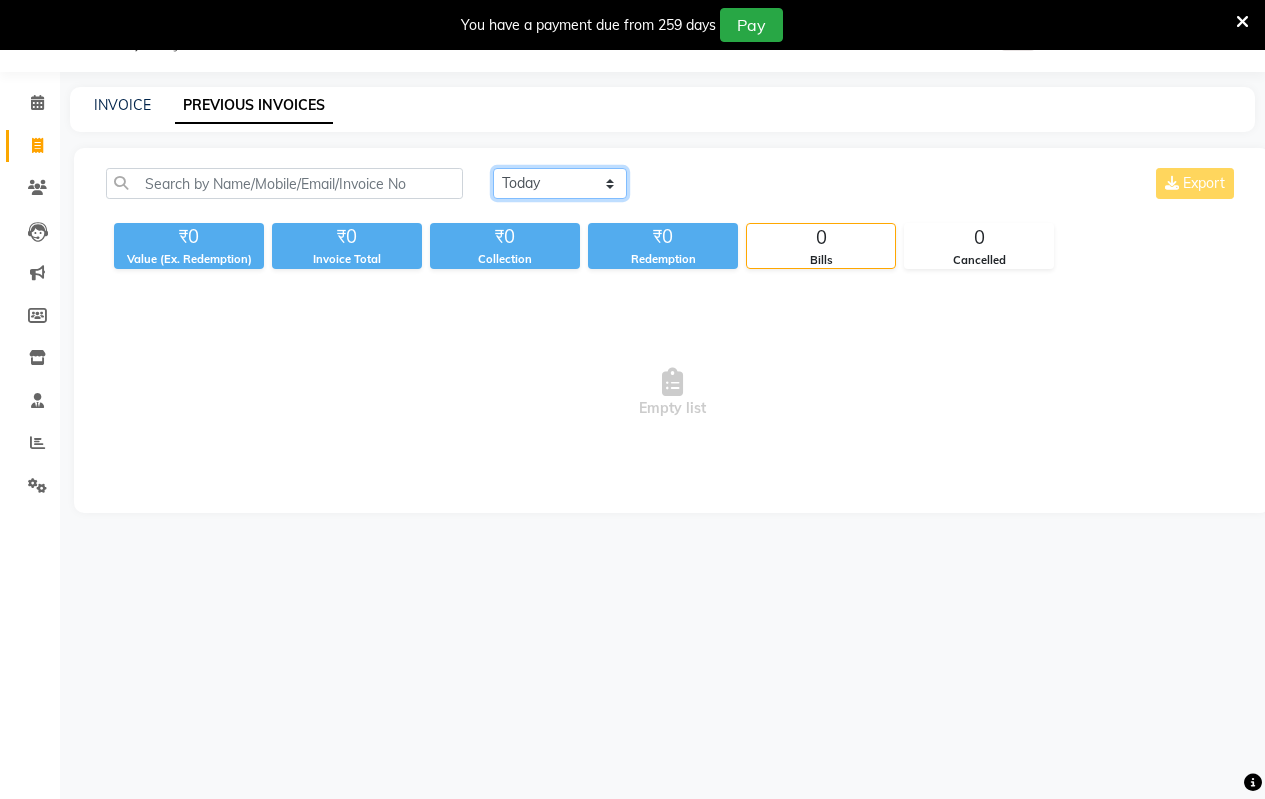 click on "Today Yesterday Custom Range" 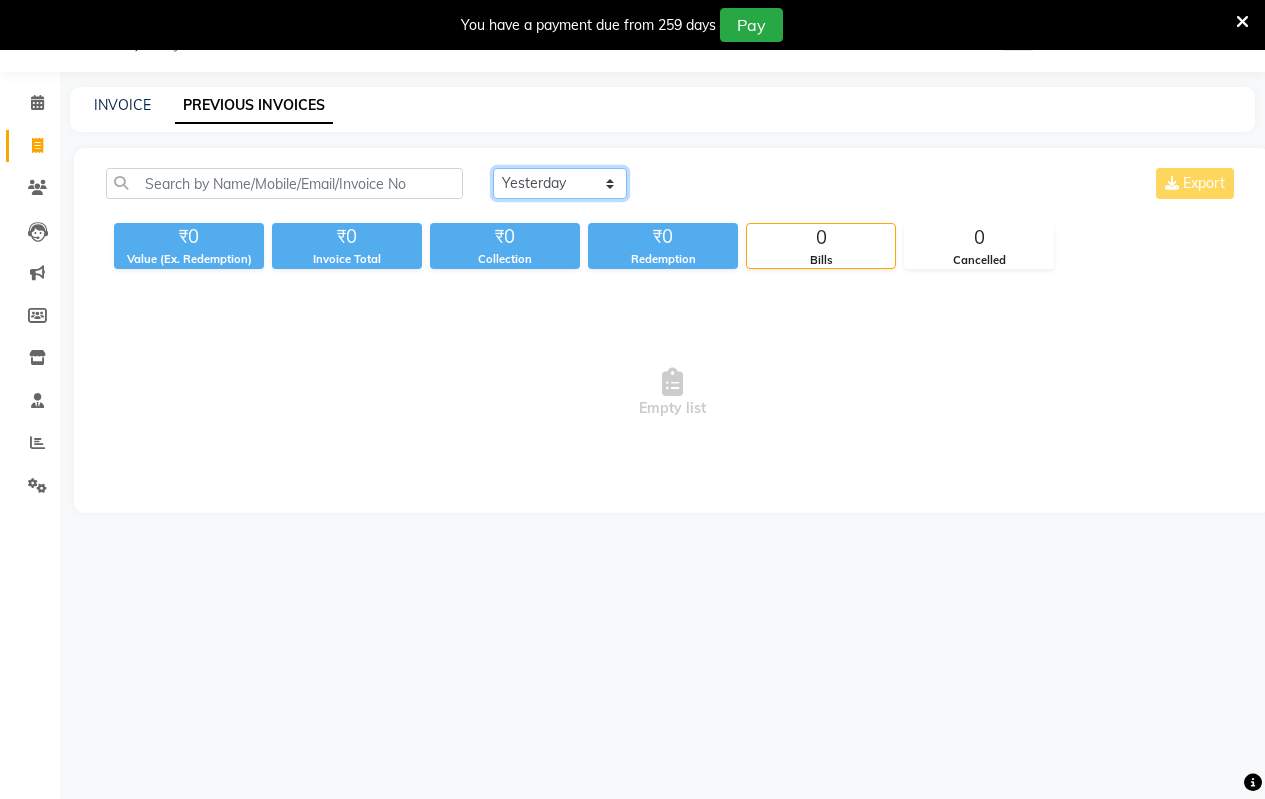 click on "Today Yesterday Custom Range" 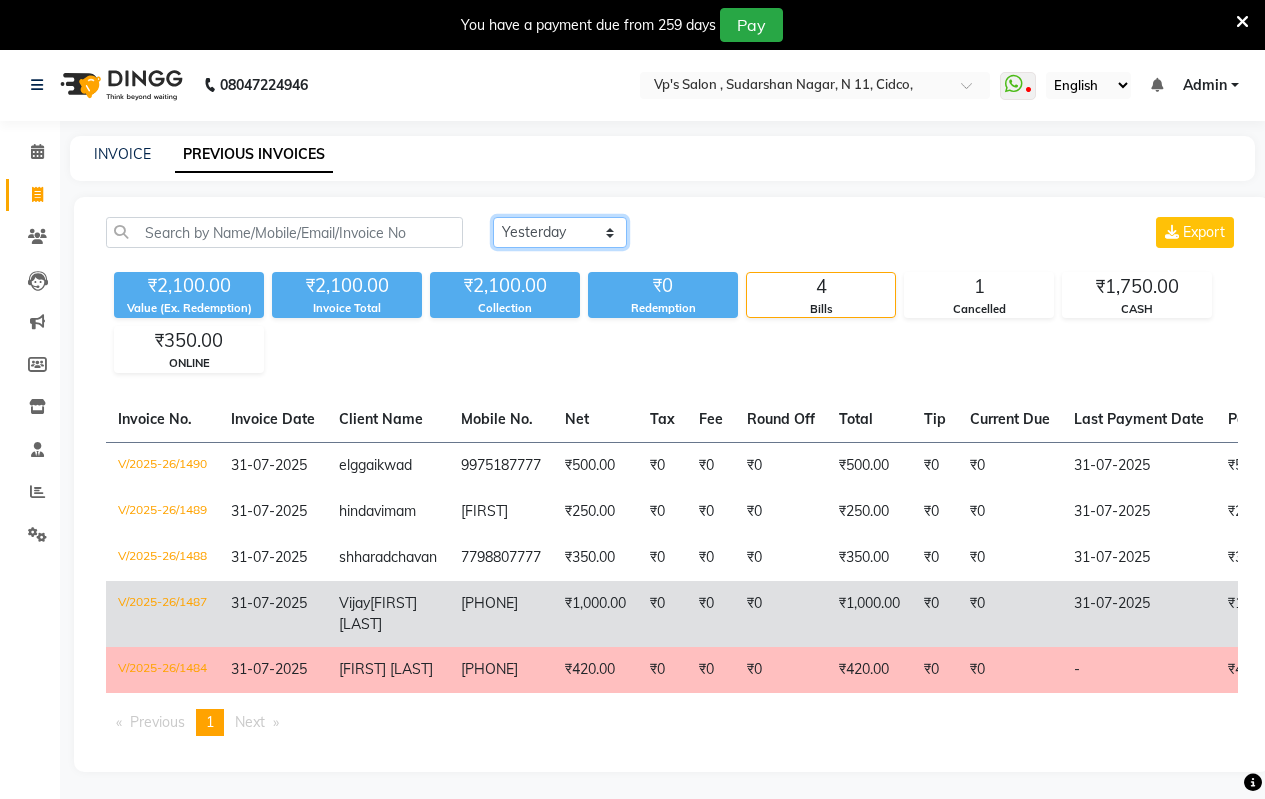 scroll, scrollTop: 0, scrollLeft: 0, axis: both 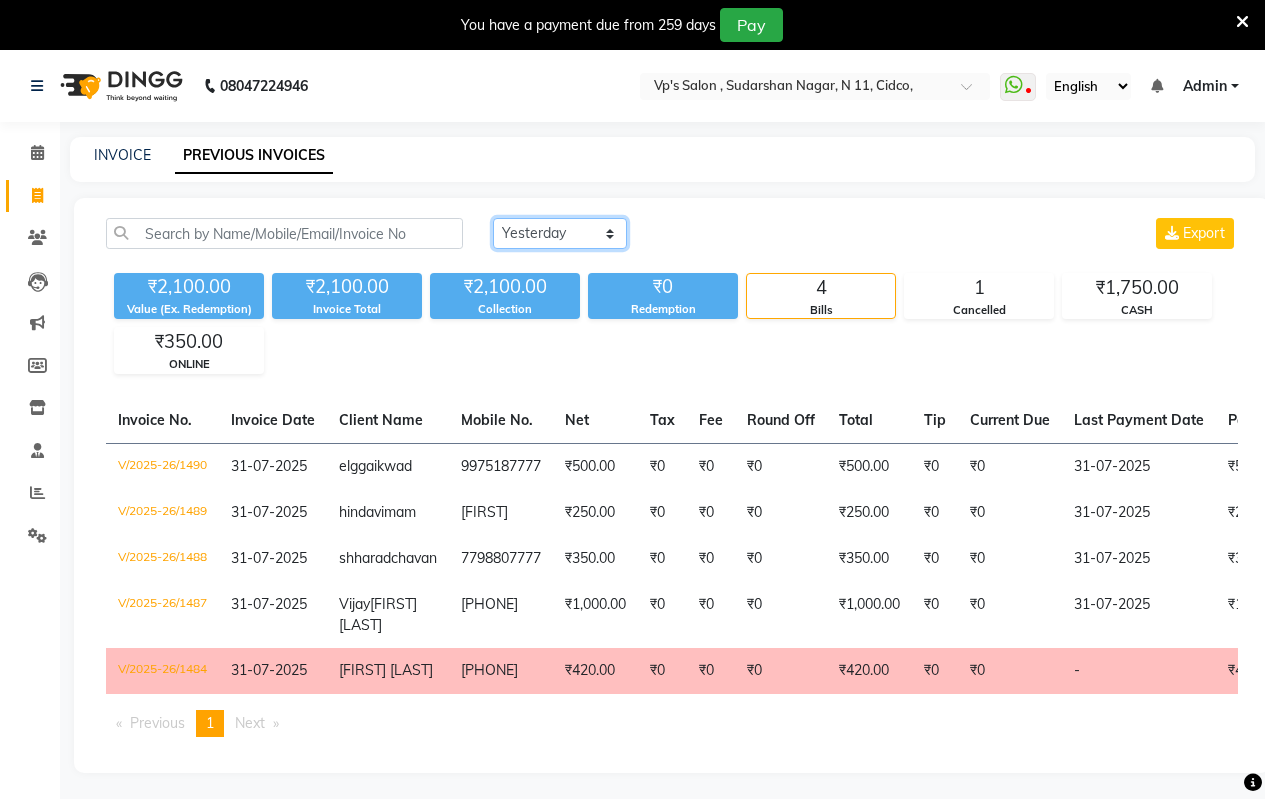 click on "Today Yesterday Custom Range" 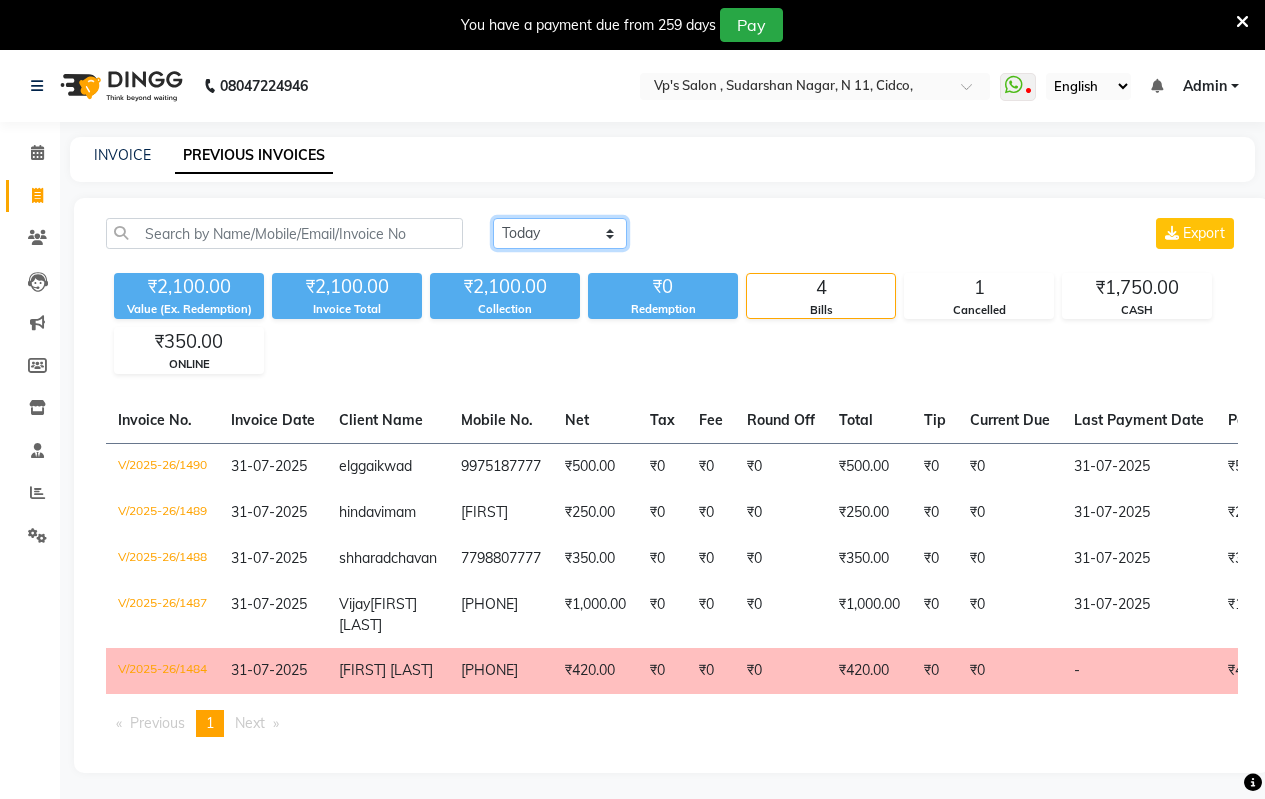 click on "Today Yesterday Custom Range" 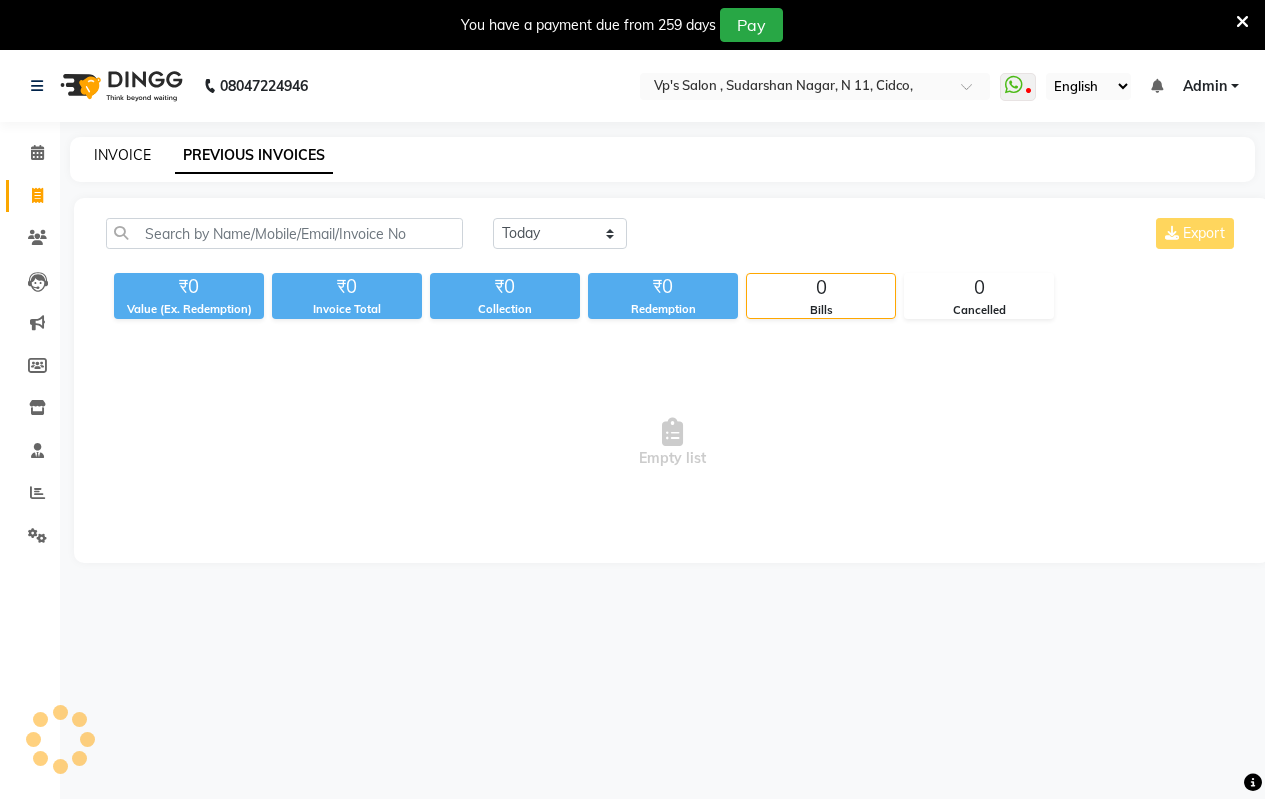 click on "INVOICE" 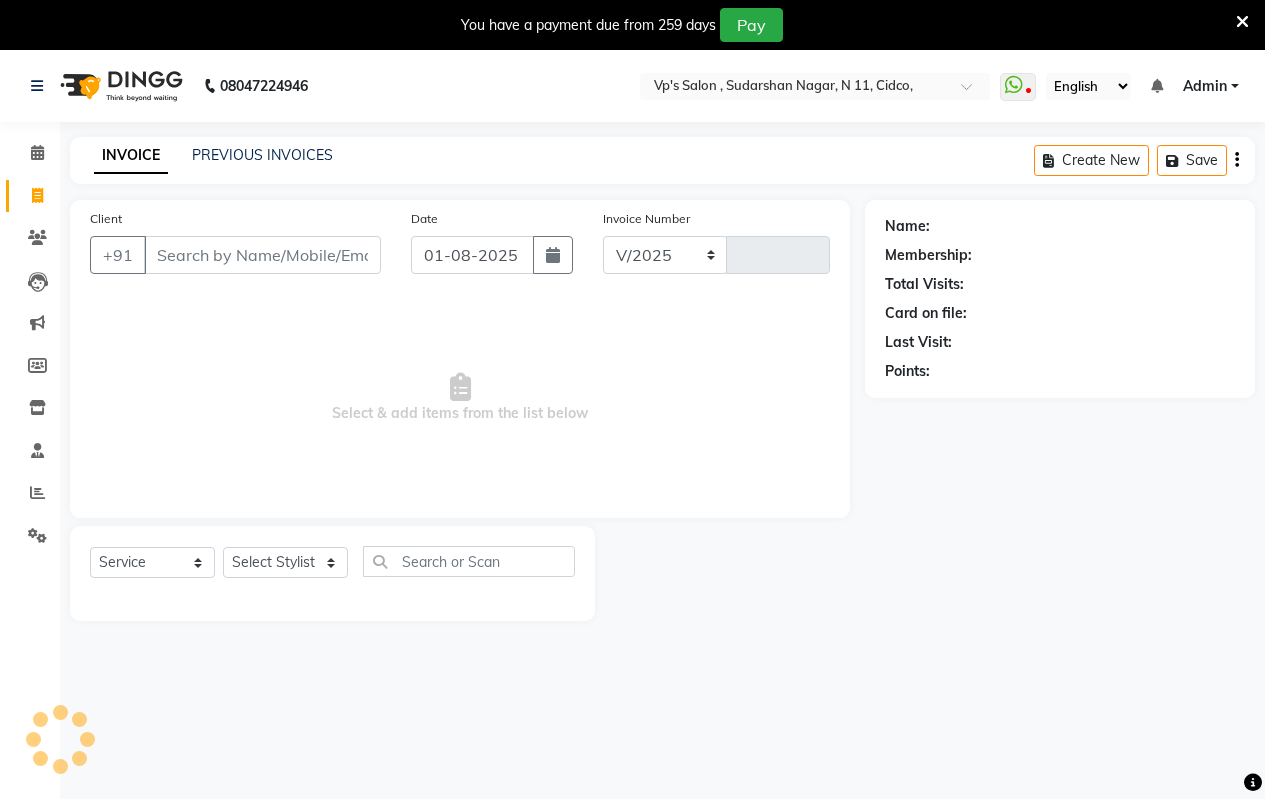 select on "4917" 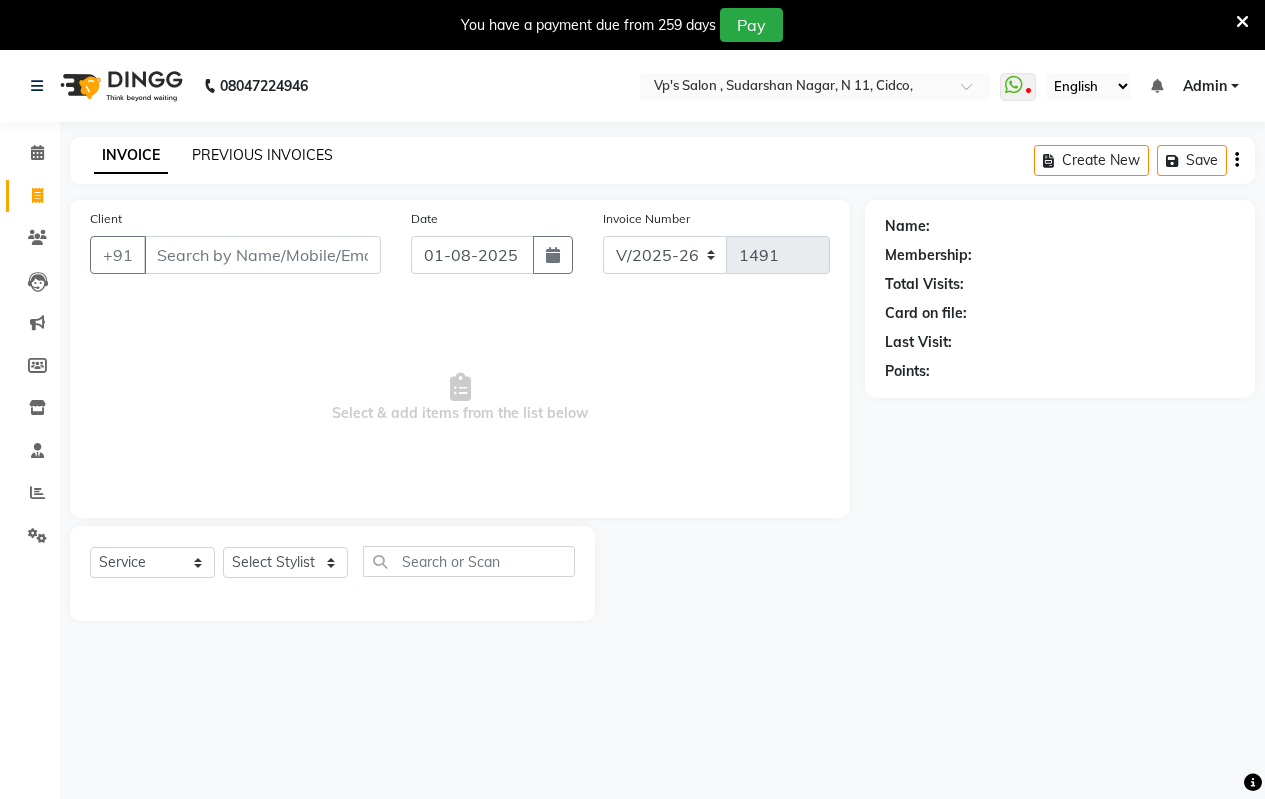 click on "PREVIOUS INVOICES" 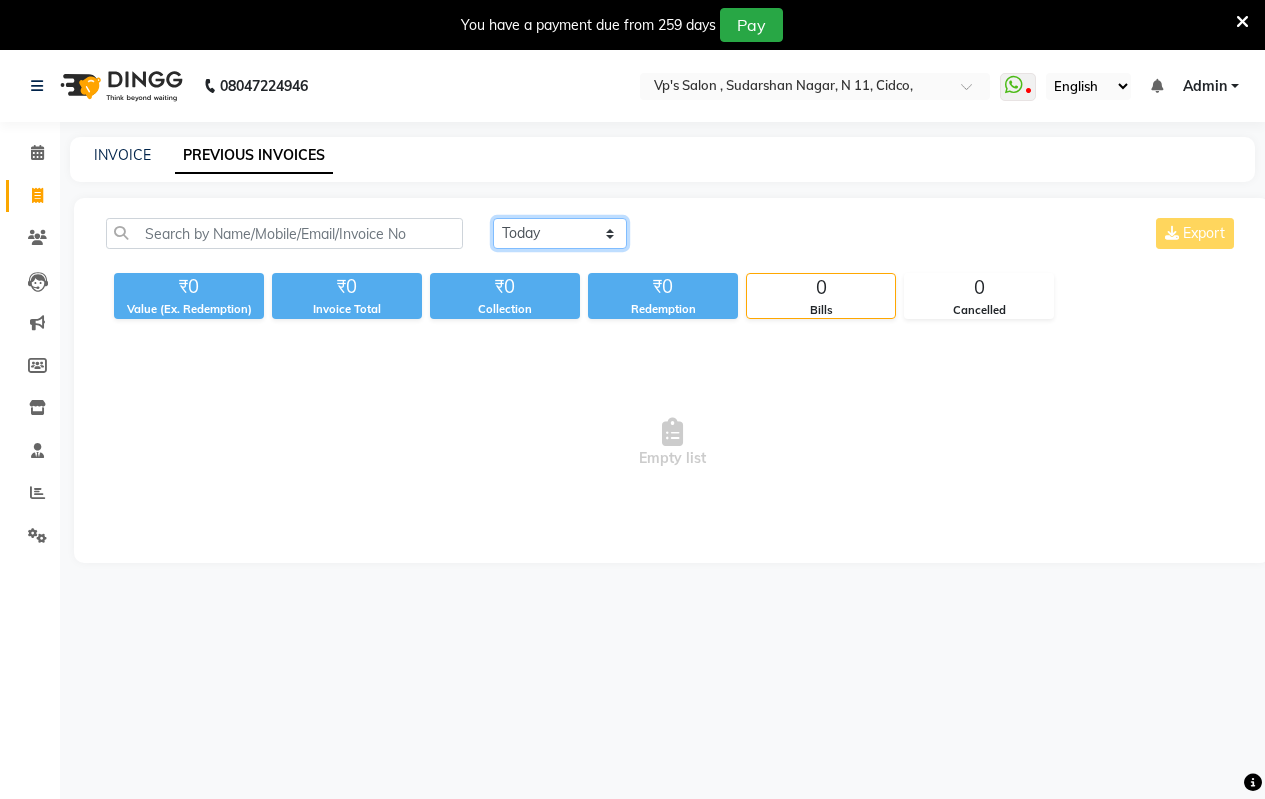 click on "Today Yesterday Custom Range" 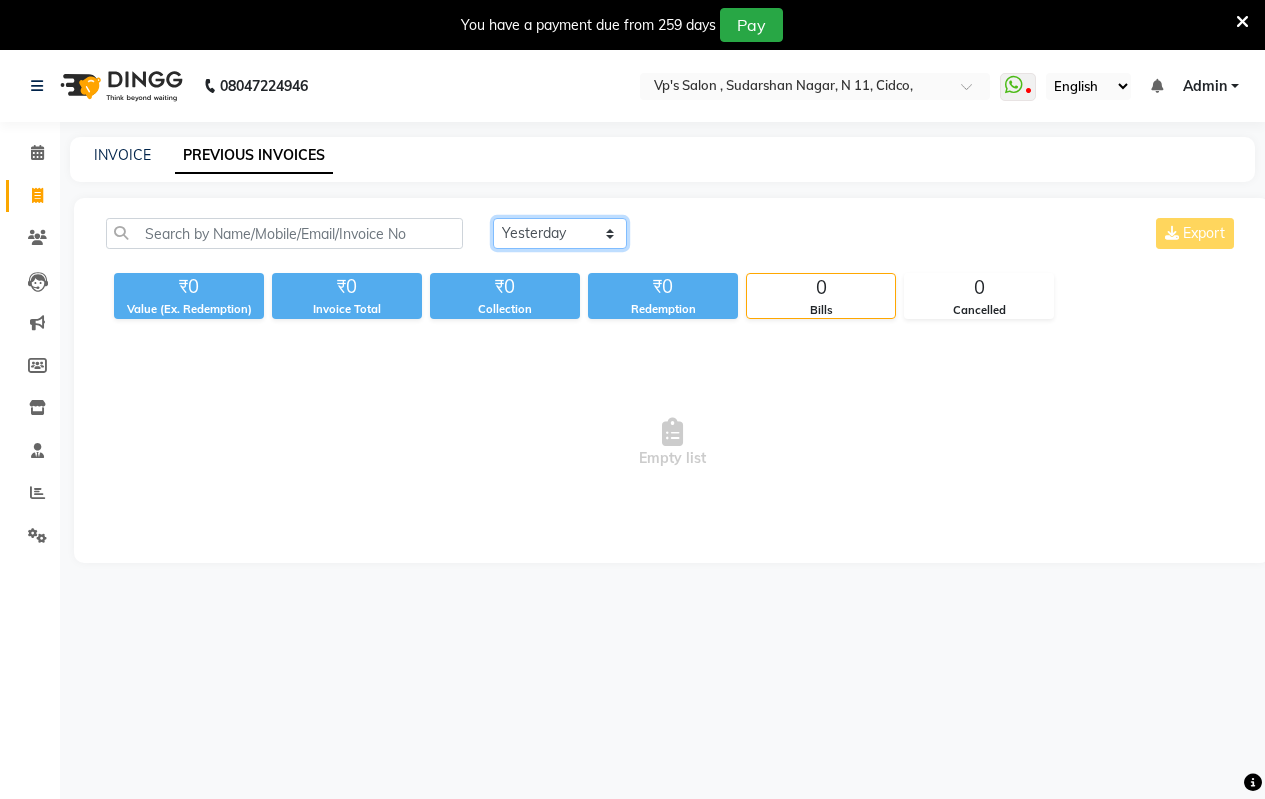 click on "Today Yesterday Custom Range" 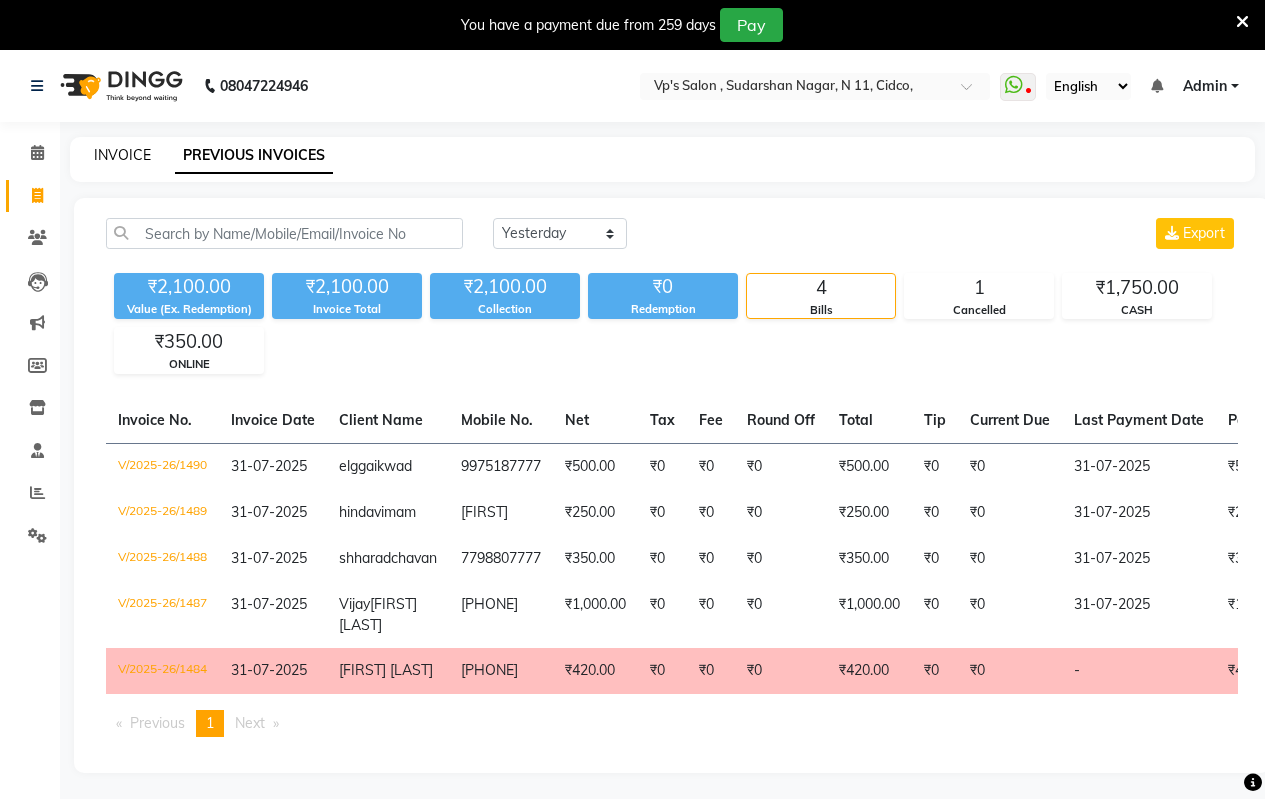 click on "INVOICE" 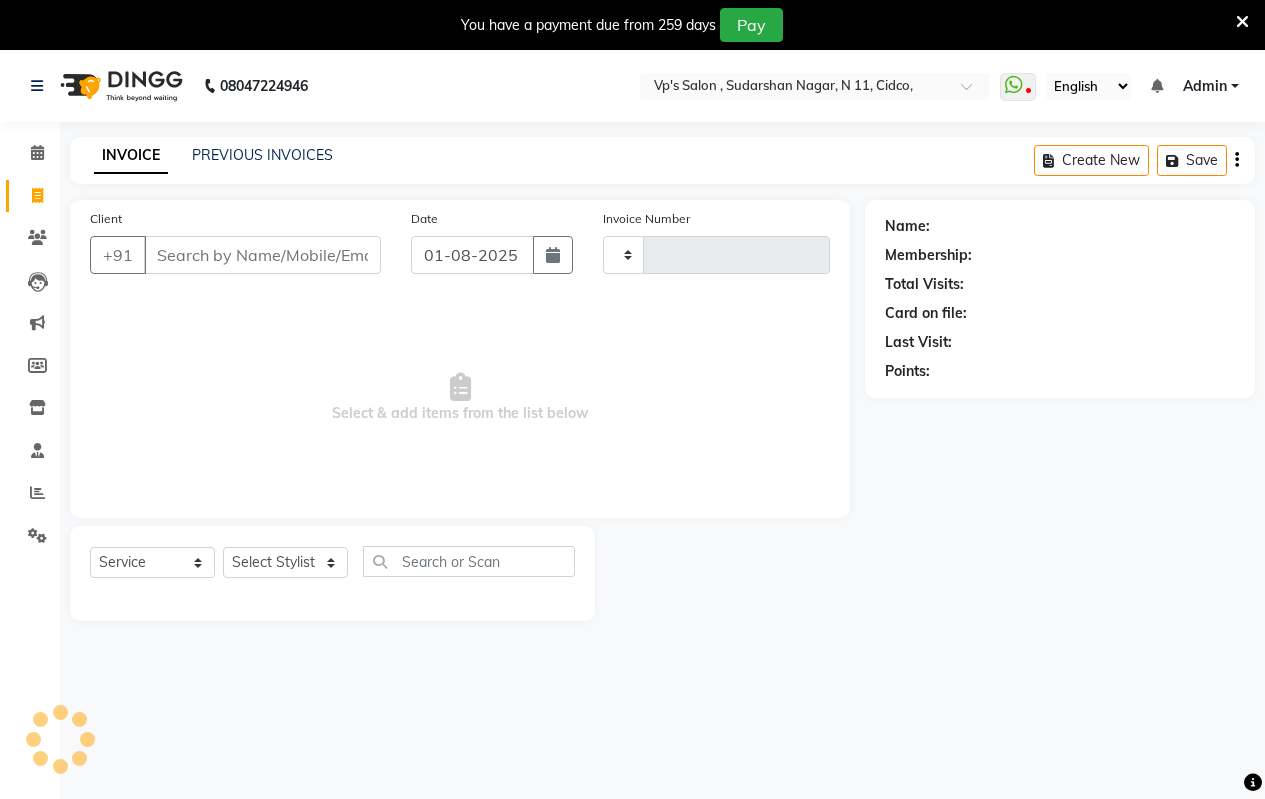 scroll, scrollTop: 50, scrollLeft: 0, axis: vertical 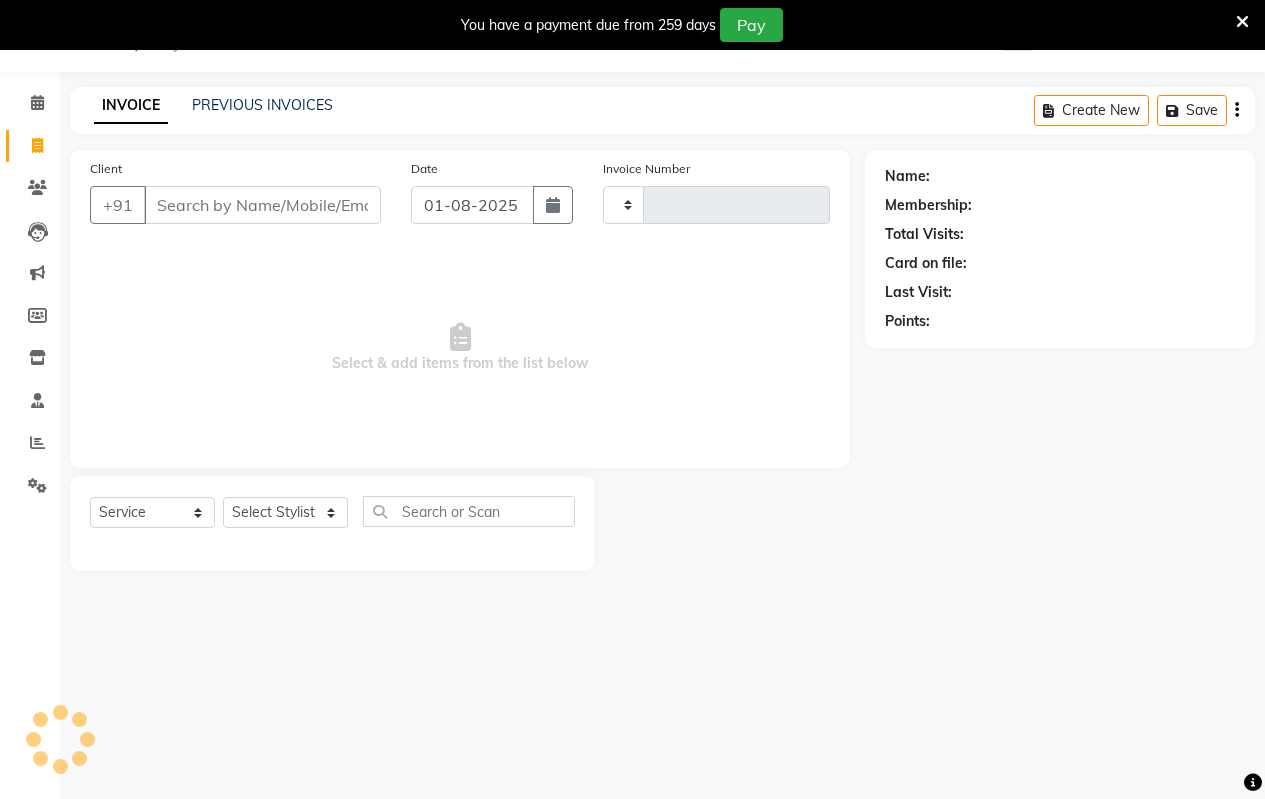 type on "1491" 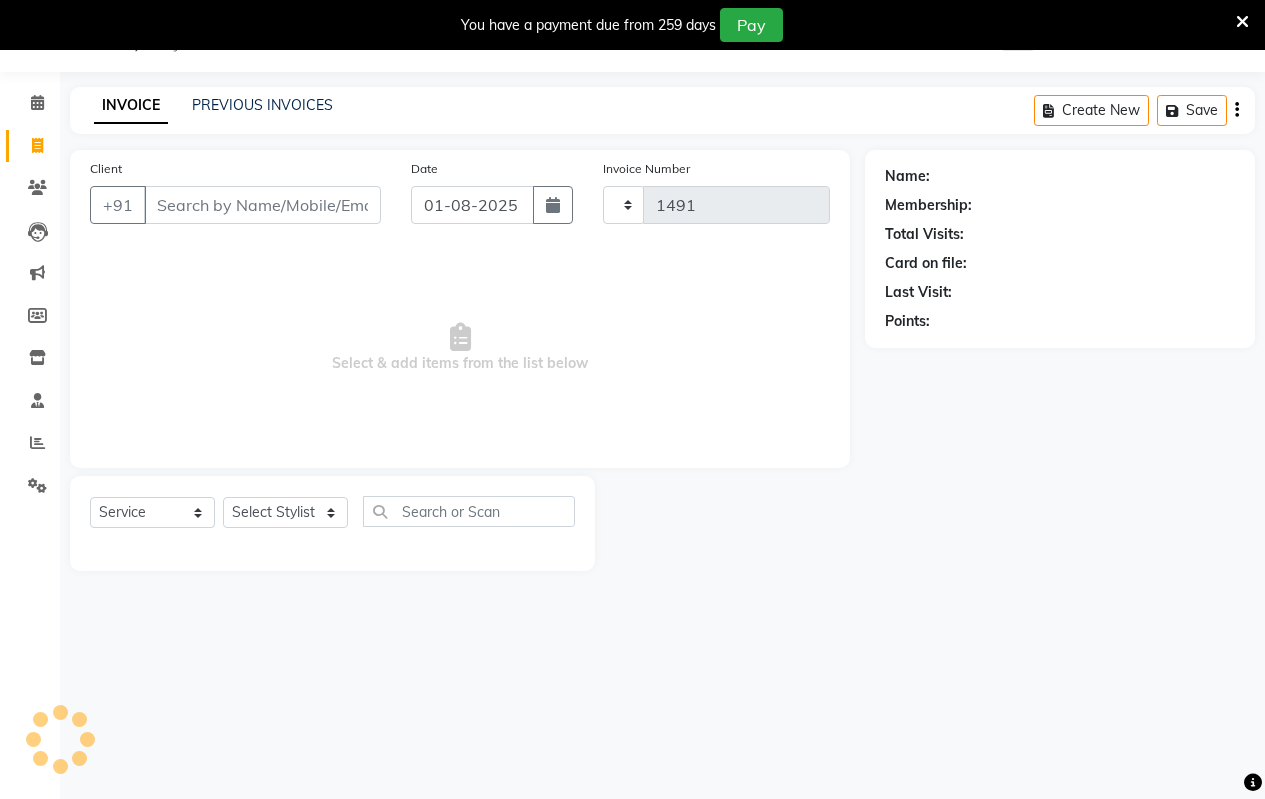 select on "4917" 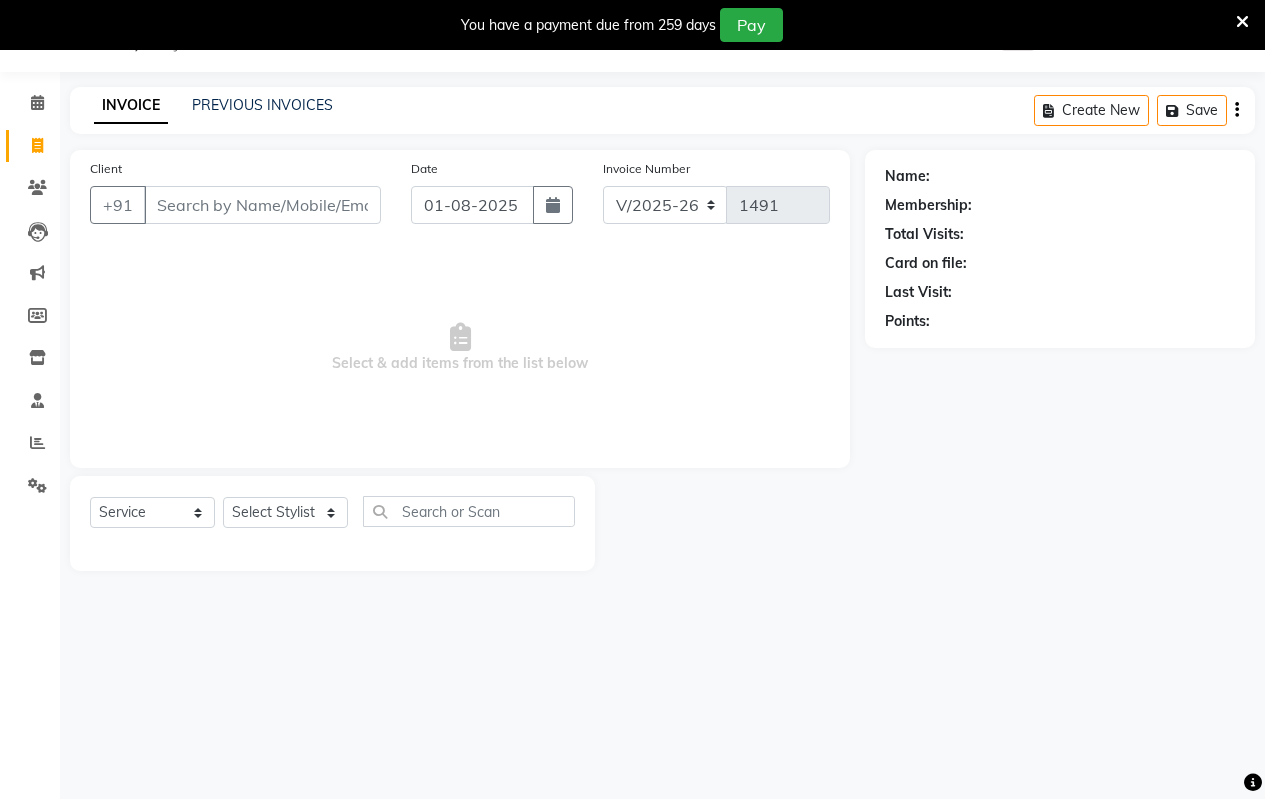 click on "Client" at bounding box center (262, 205) 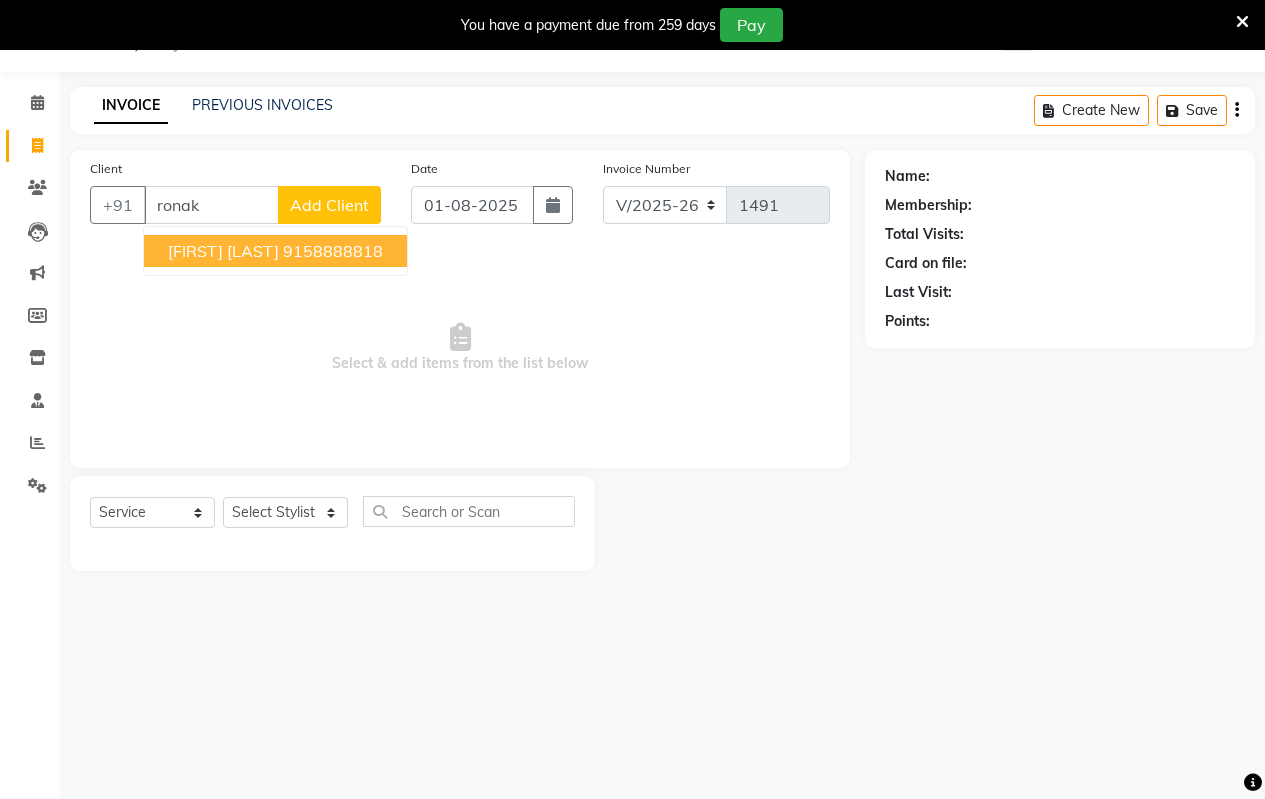 click on "9158888818" at bounding box center (333, 251) 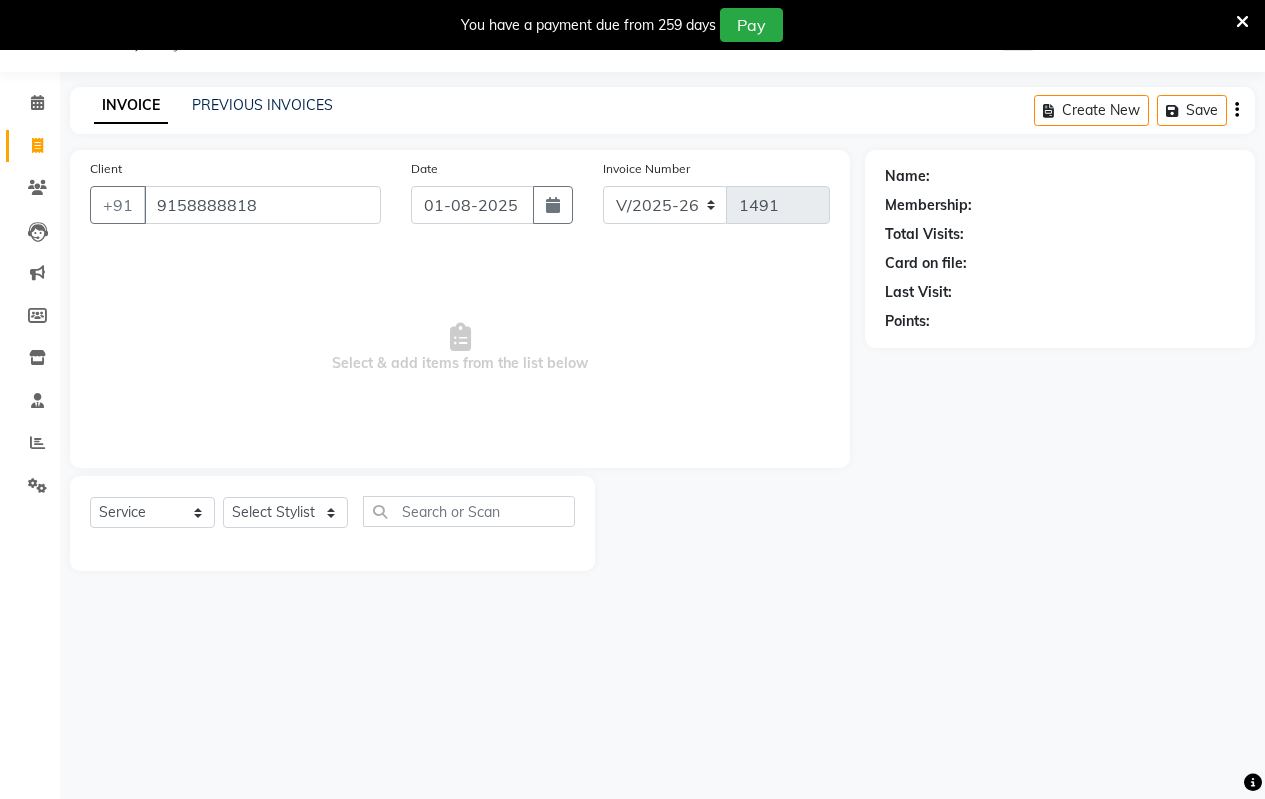 type on "9158888818" 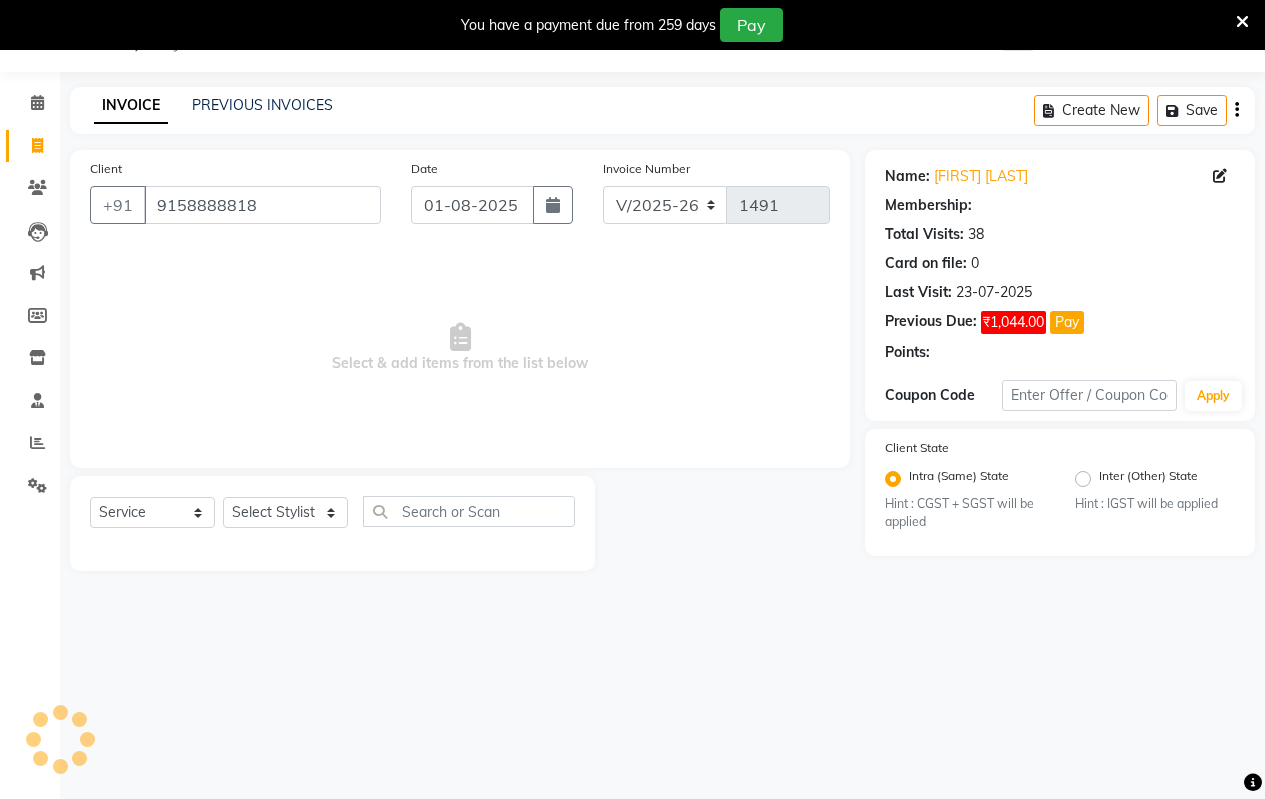 select on "1: Object" 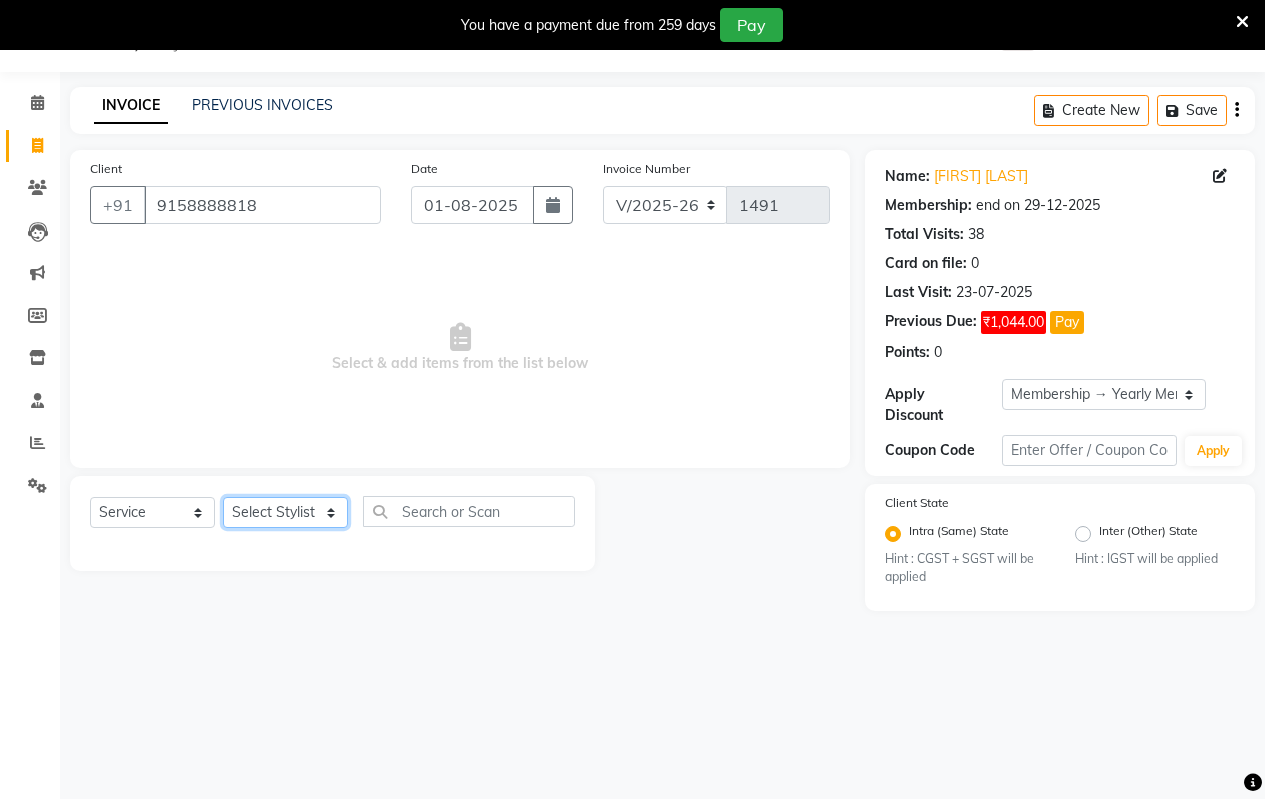 click on "Select Stylist Arati [FIRST]  karan  Krushna [FIRST] [LAST]  rohit  rushi  [FIRST]" 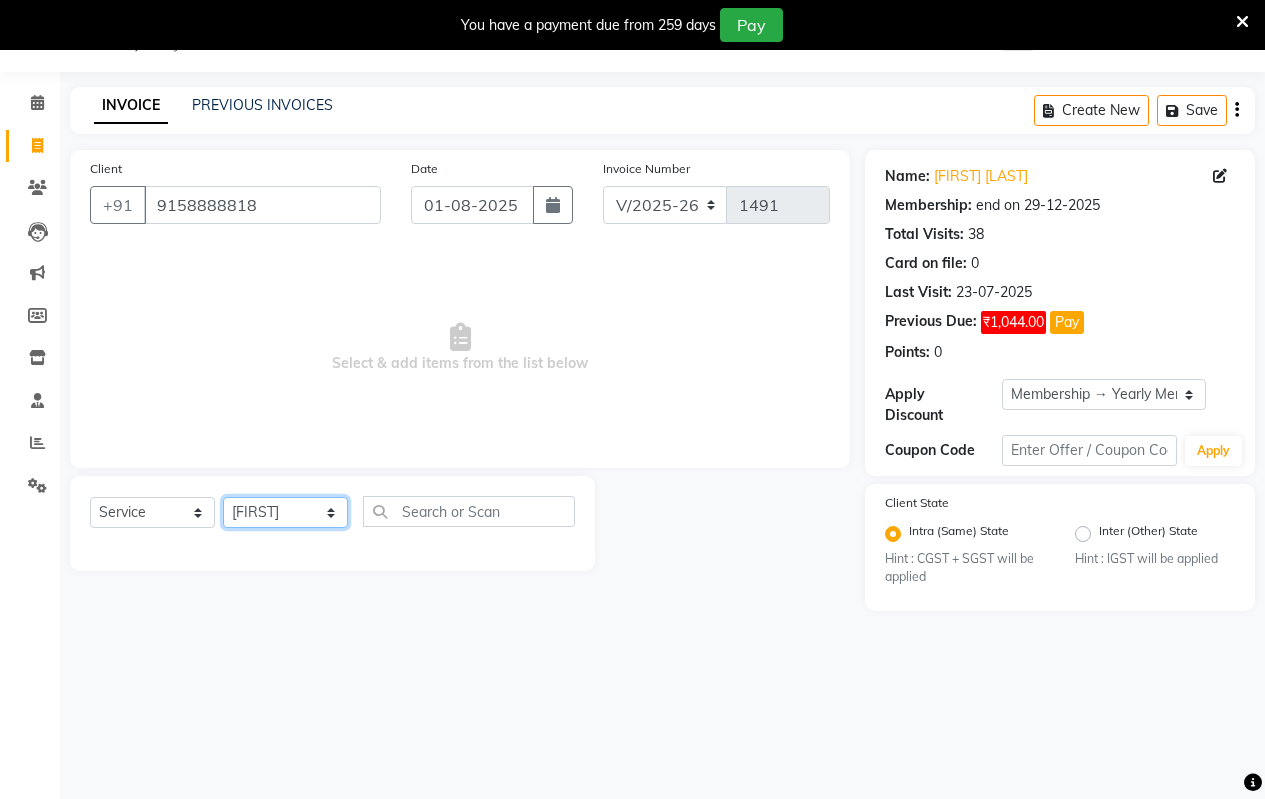 click on "Select Stylist Arati [FIRST]  karan  Krushna [FIRST] [LAST]  rohit  rushi  [FIRST]" 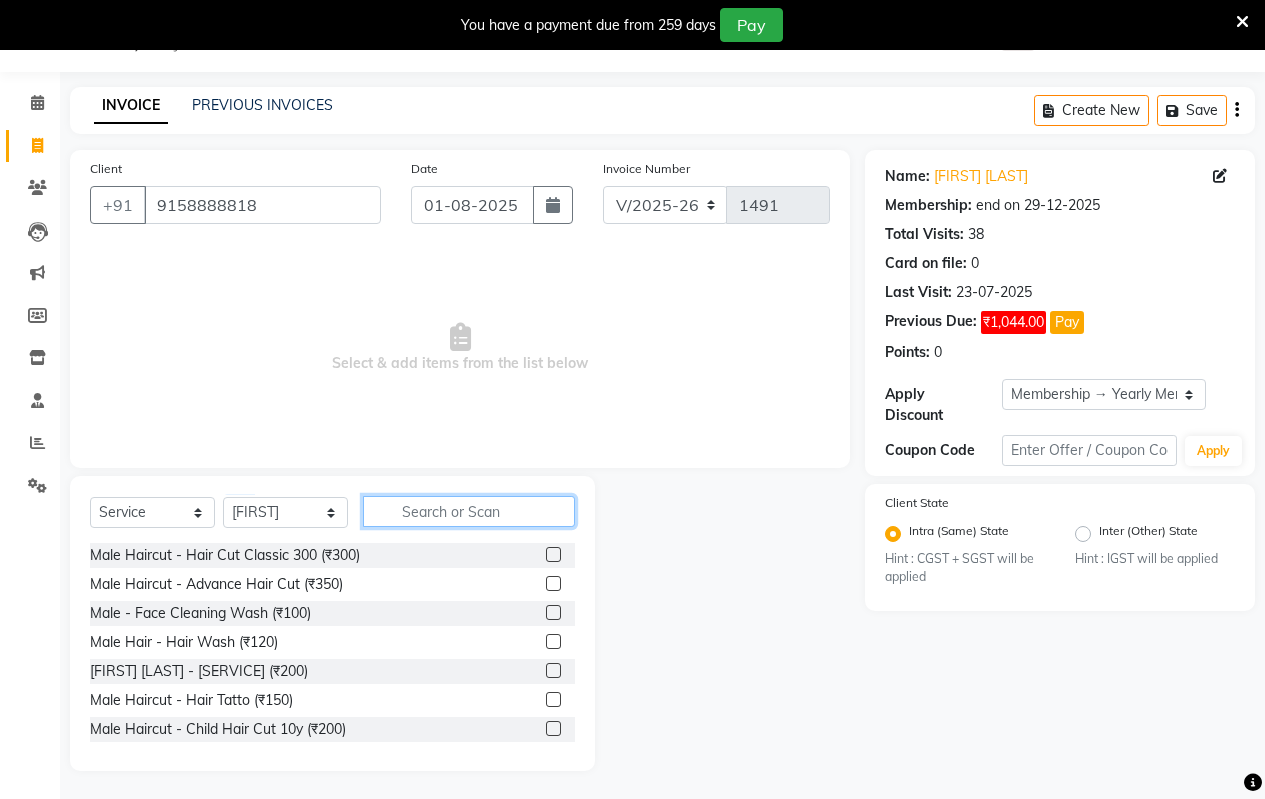 click 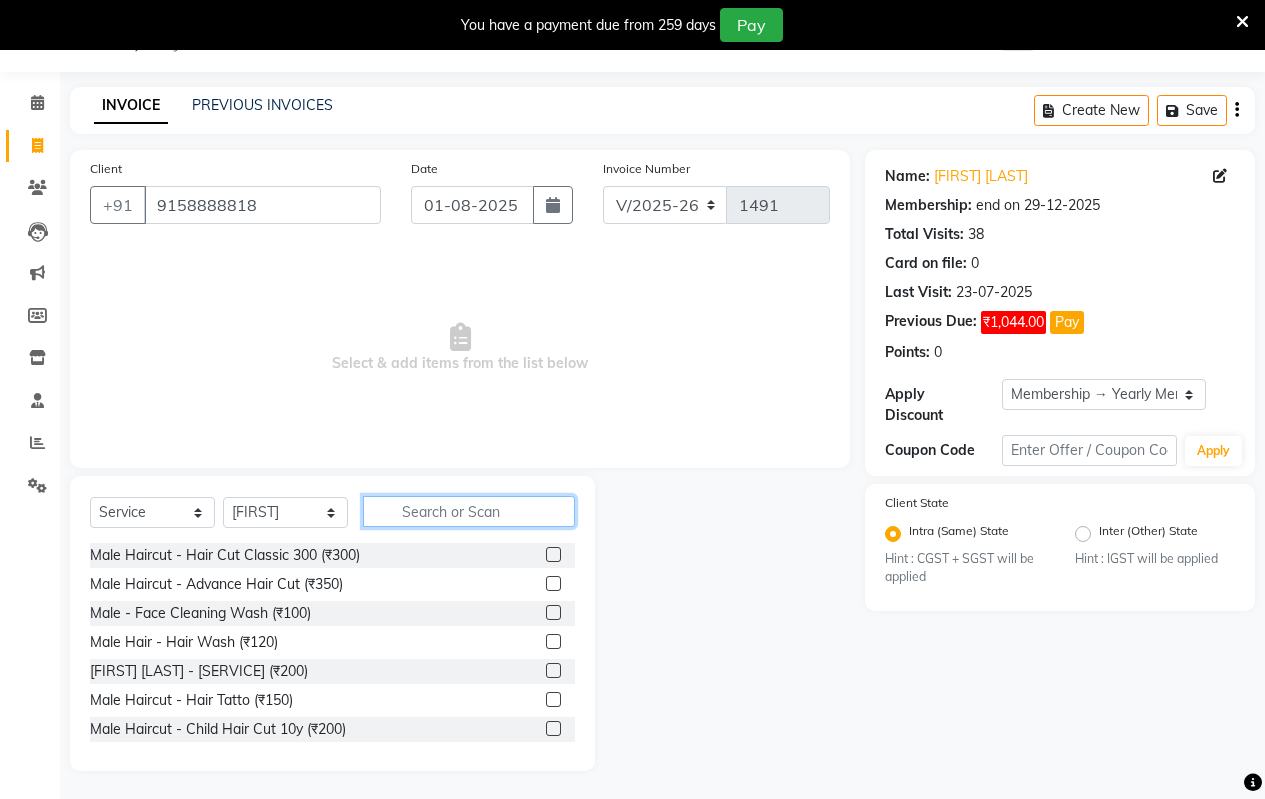 click 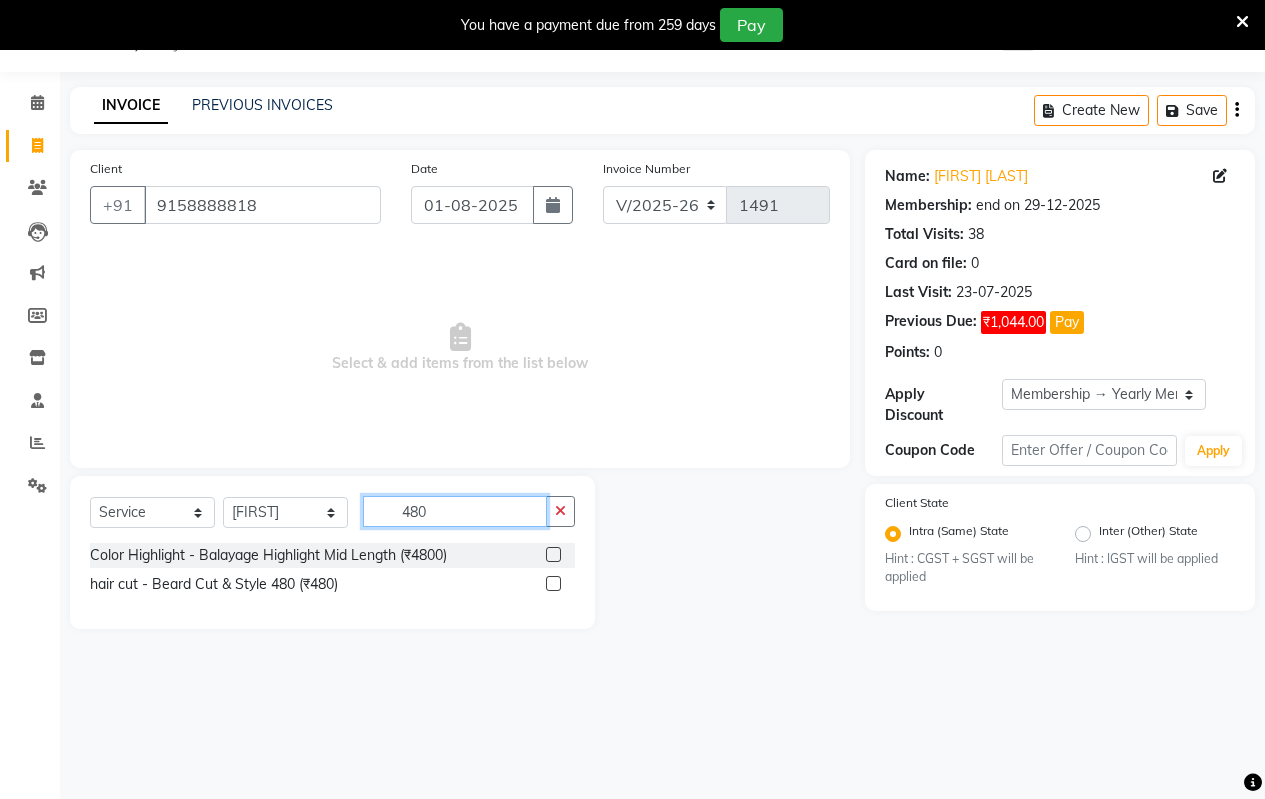 type on "480" 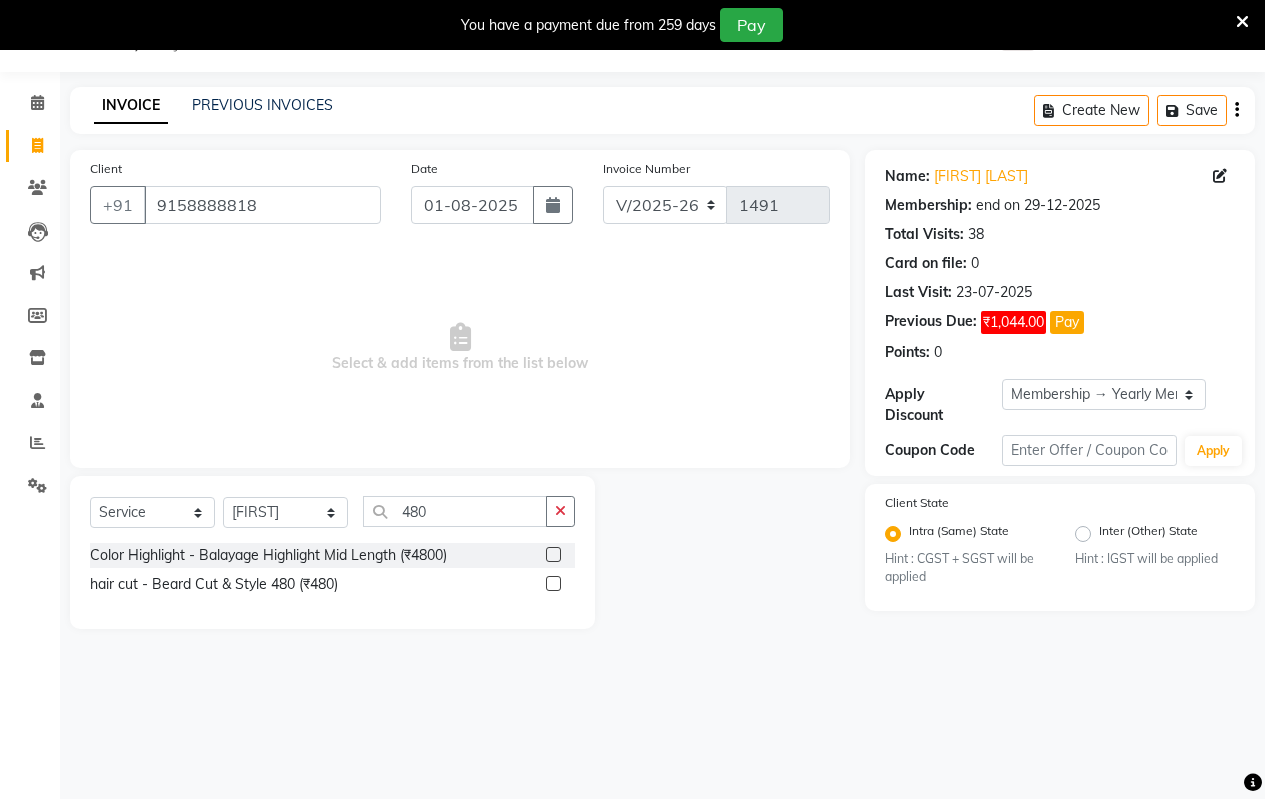 click 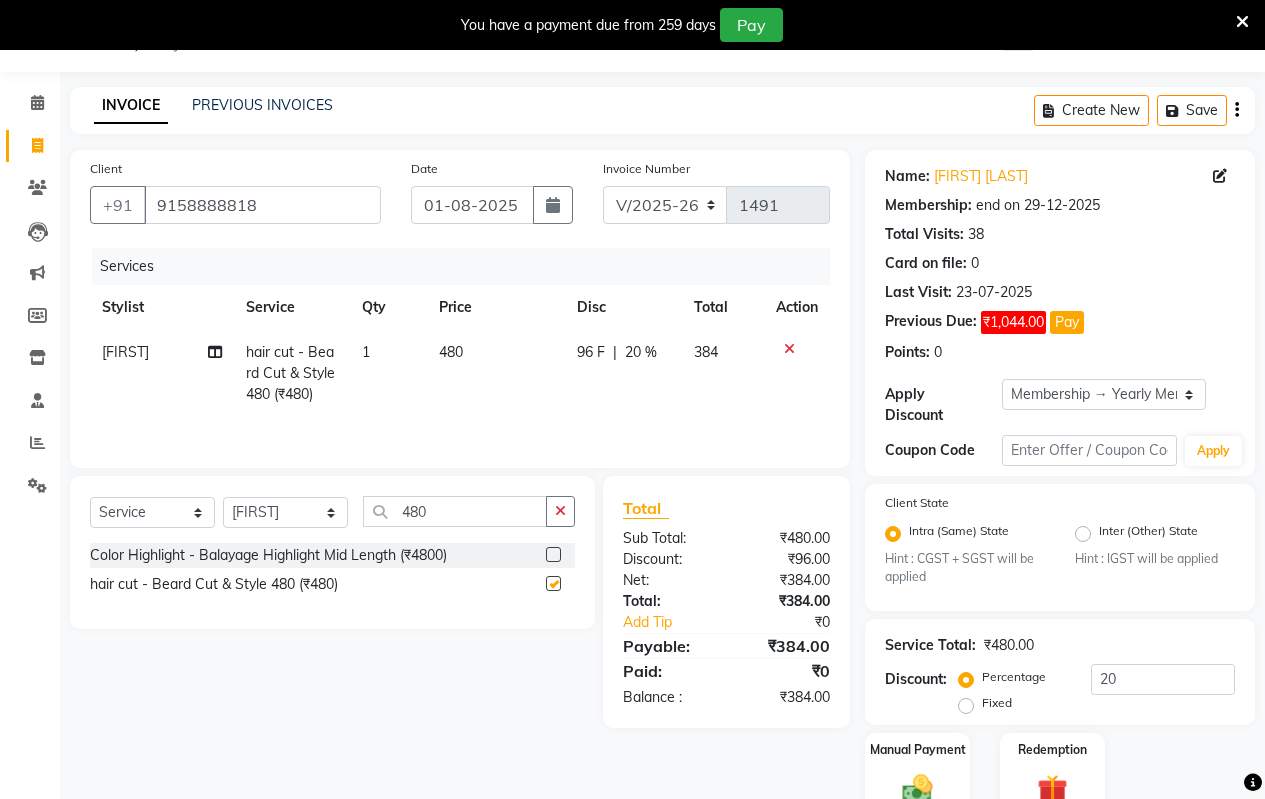 checkbox on "false" 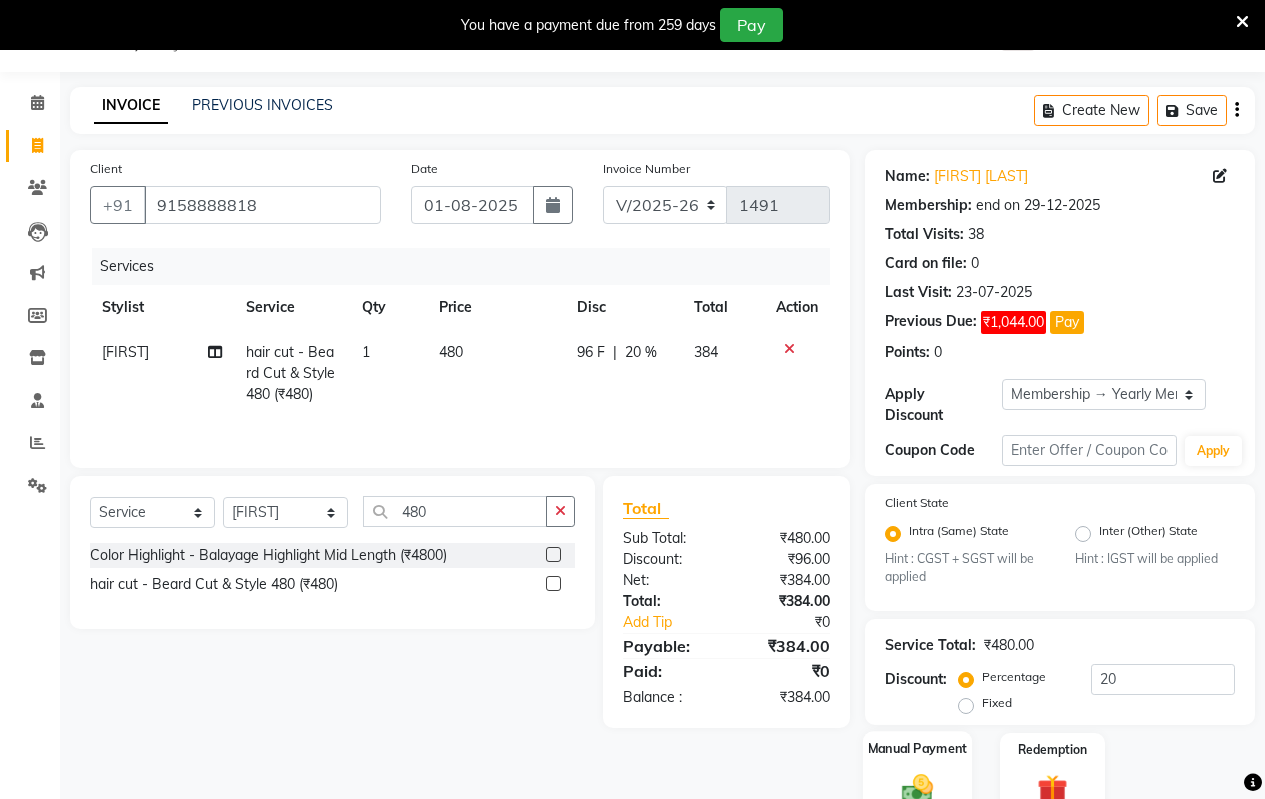 click on "Manual Payment" 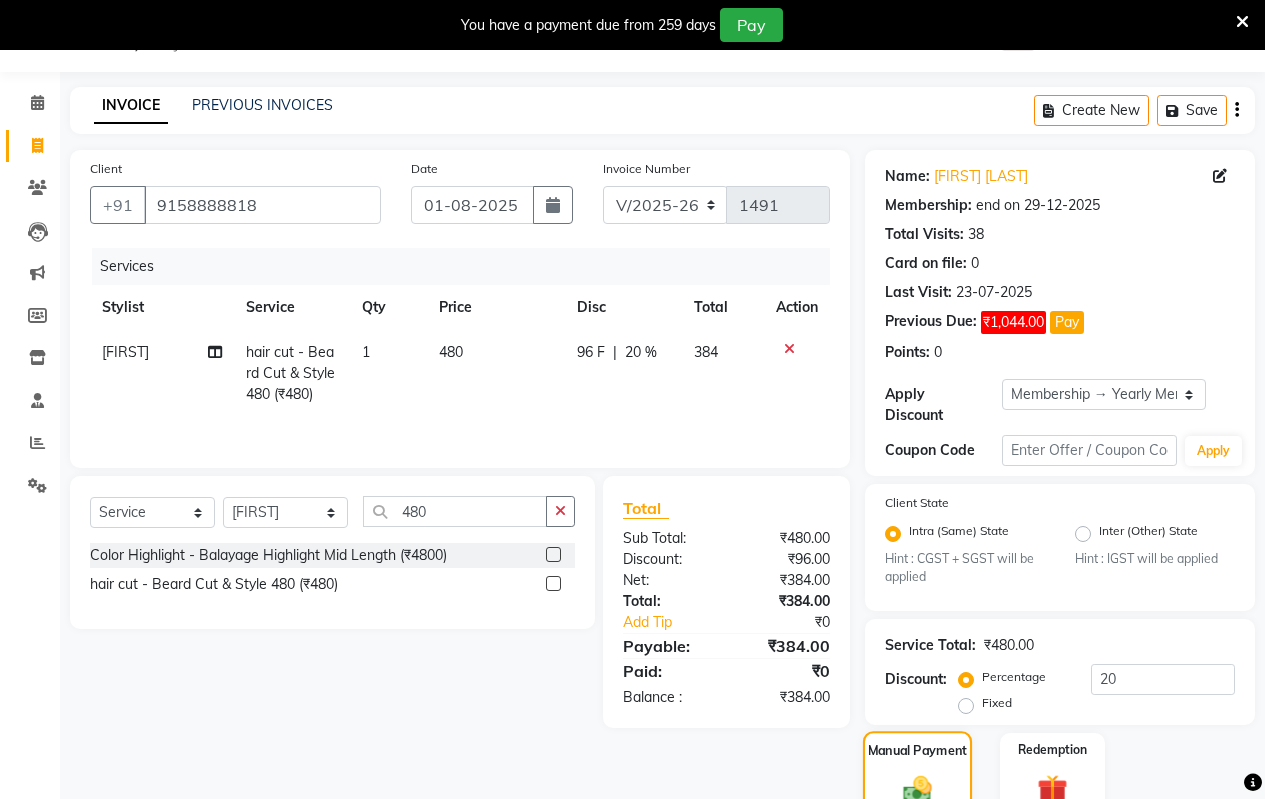 scroll, scrollTop: 450, scrollLeft: 0, axis: vertical 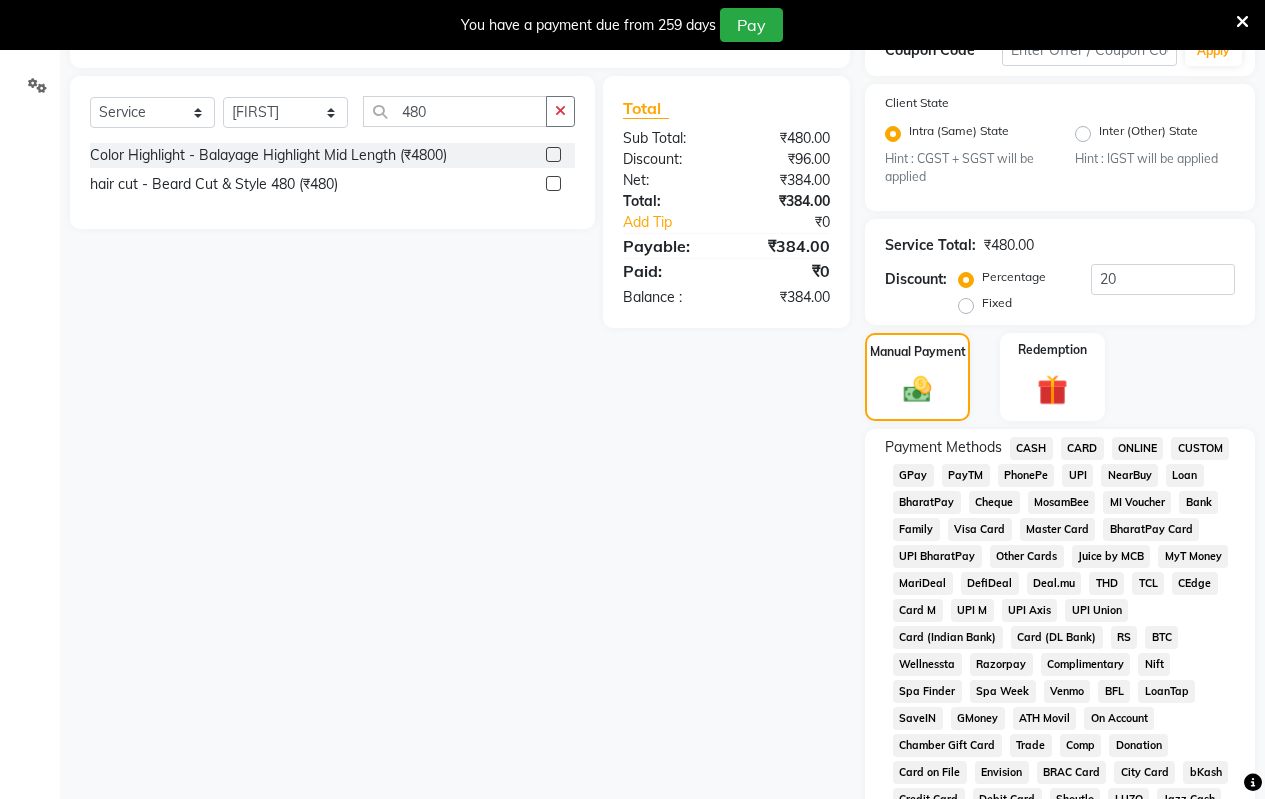 click on "ONLINE" 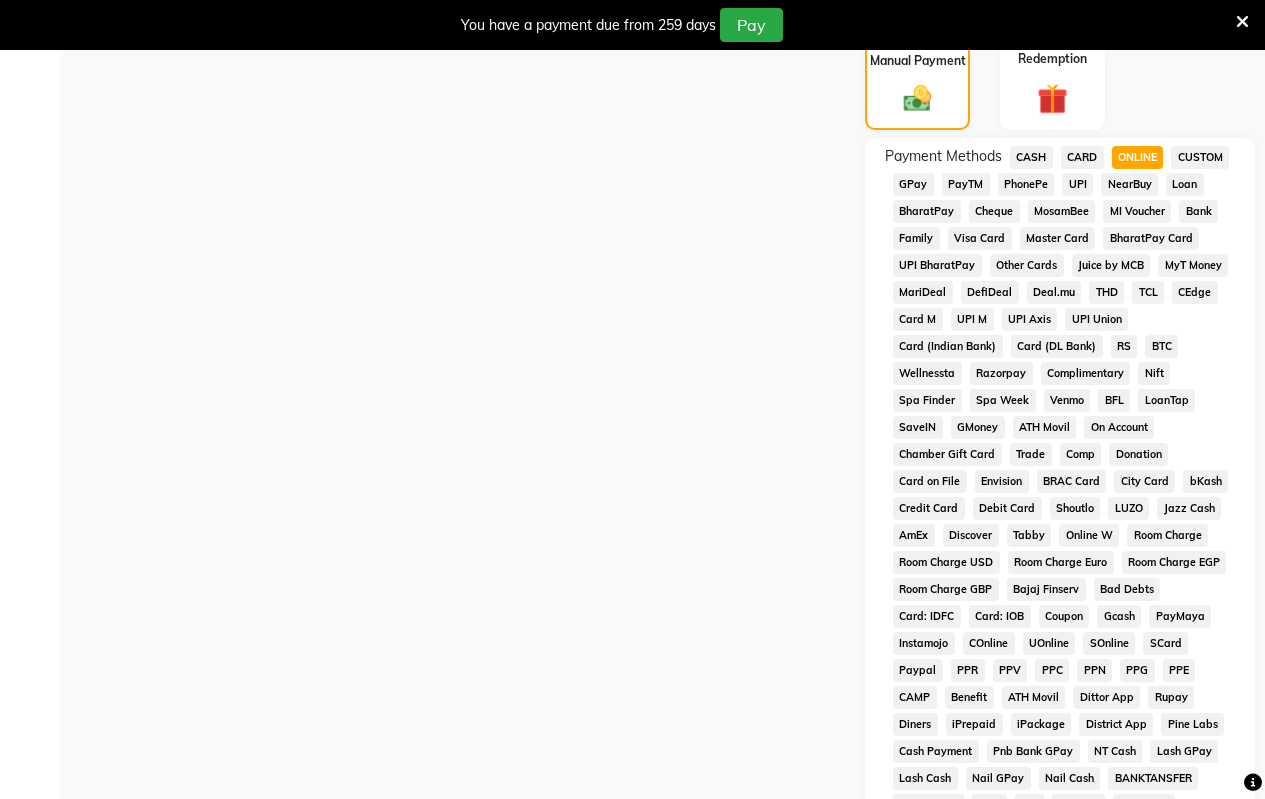 scroll, scrollTop: 1035, scrollLeft: 0, axis: vertical 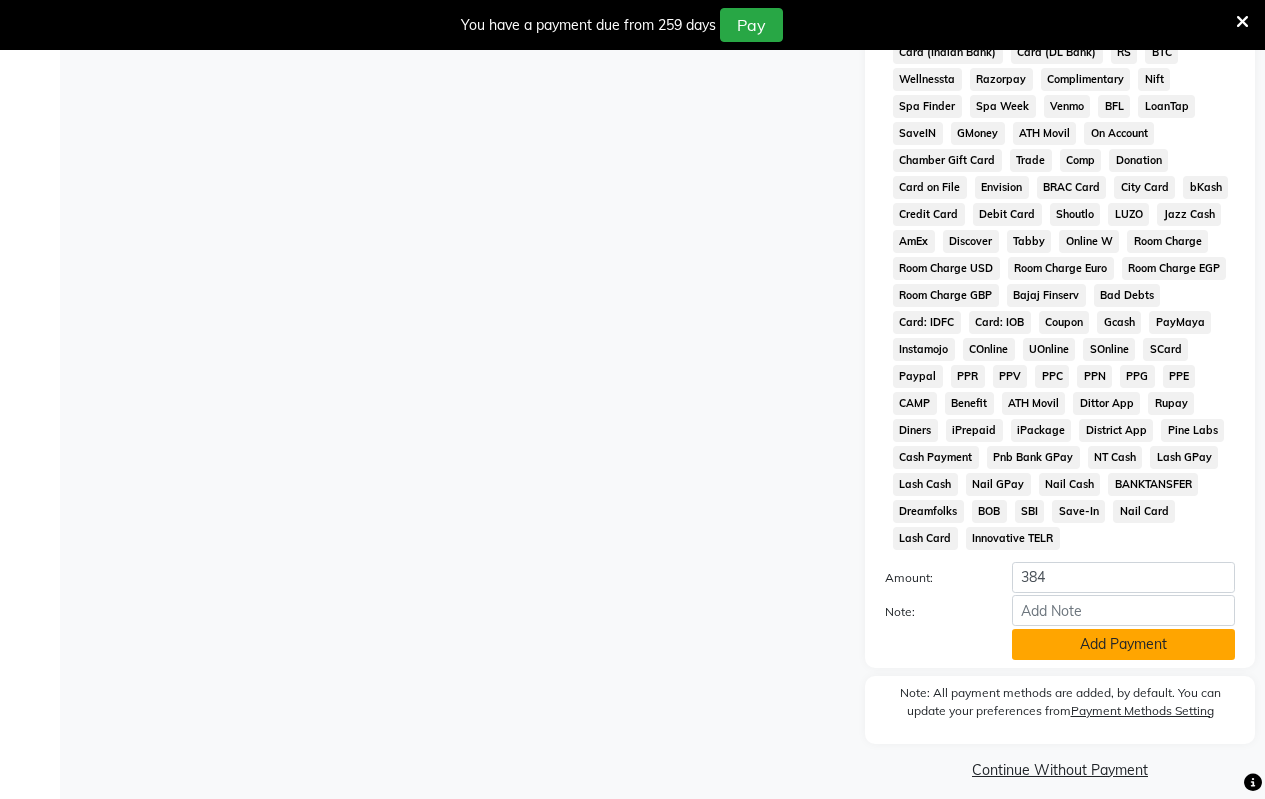 click on "Add Payment" 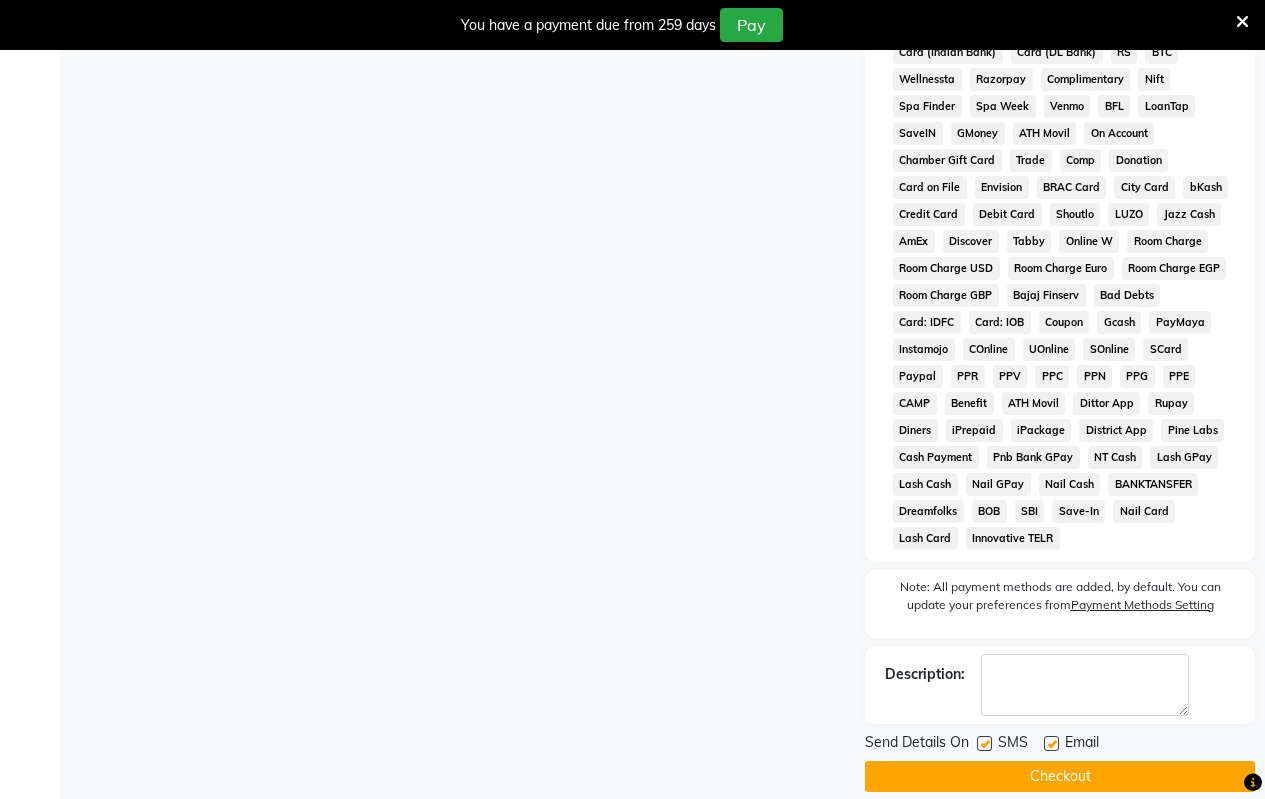 click on "Checkout" 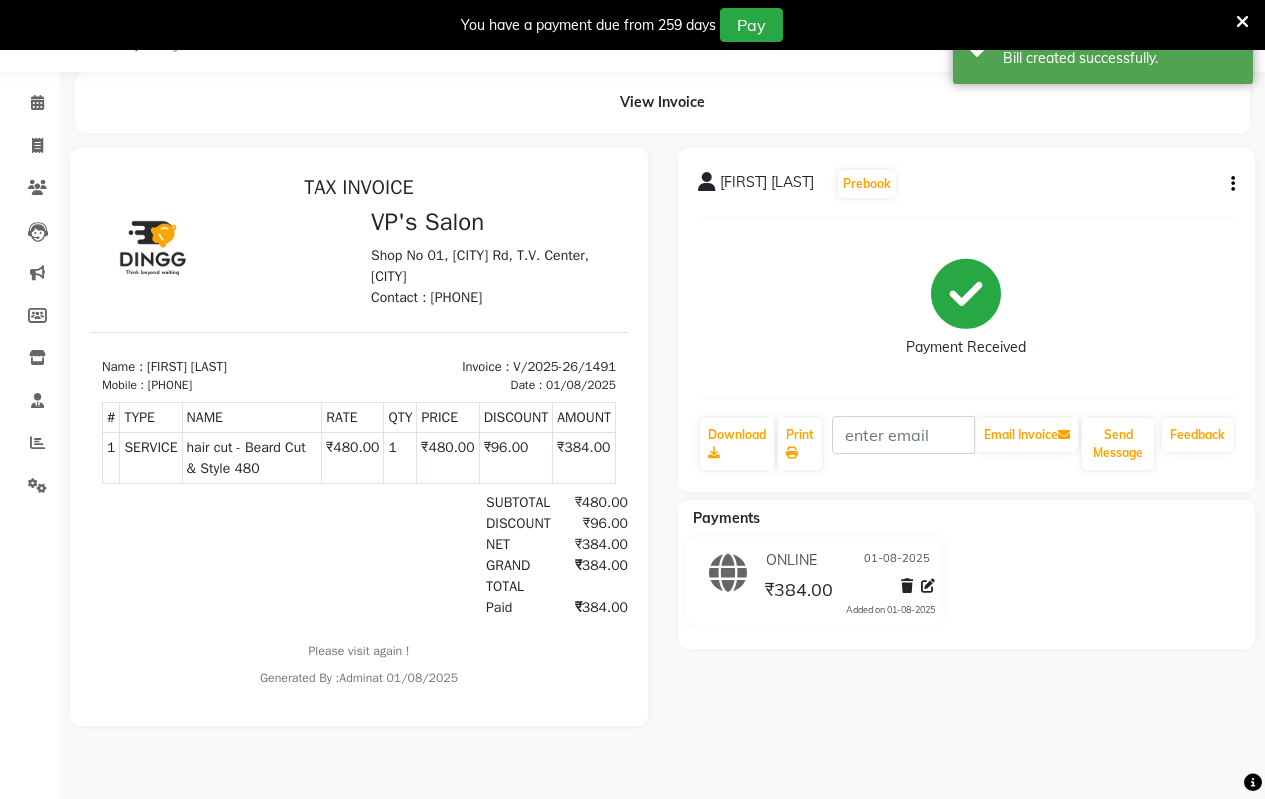 scroll, scrollTop: 0, scrollLeft: 0, axis: both 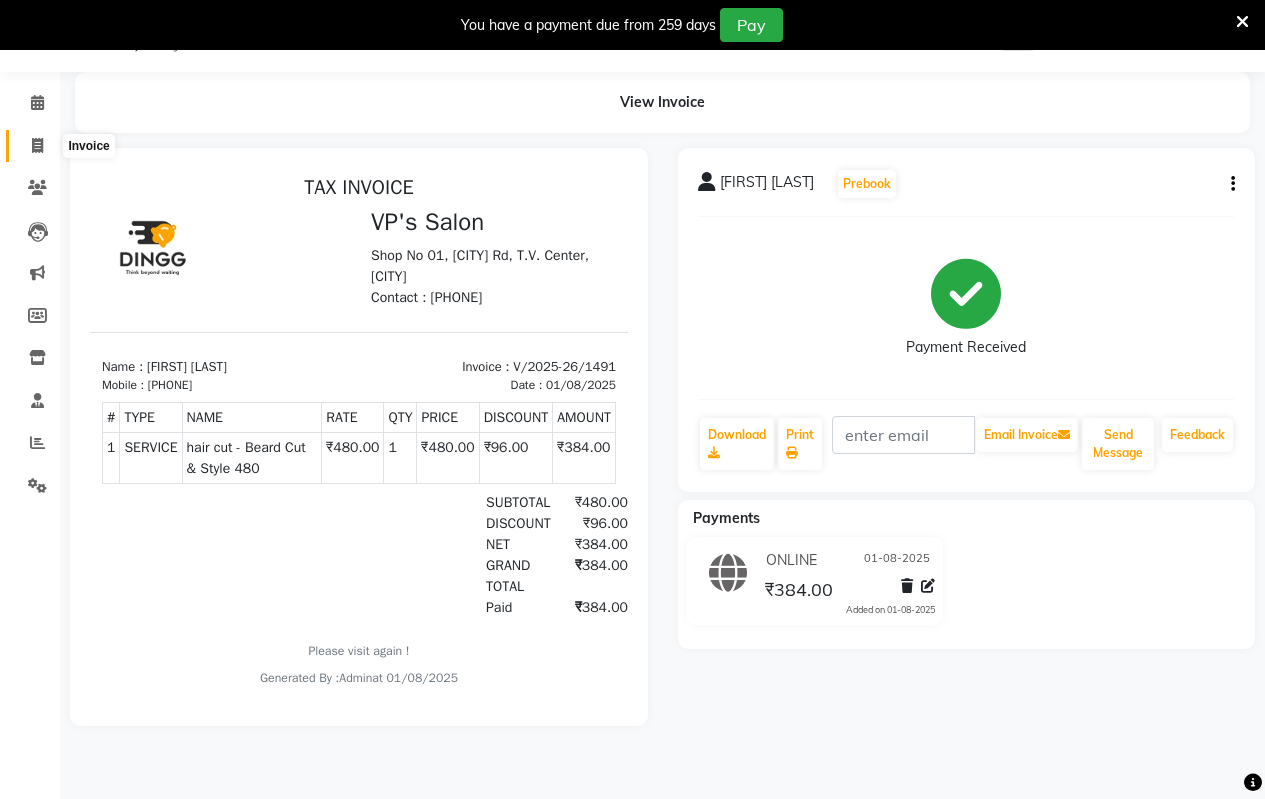 click 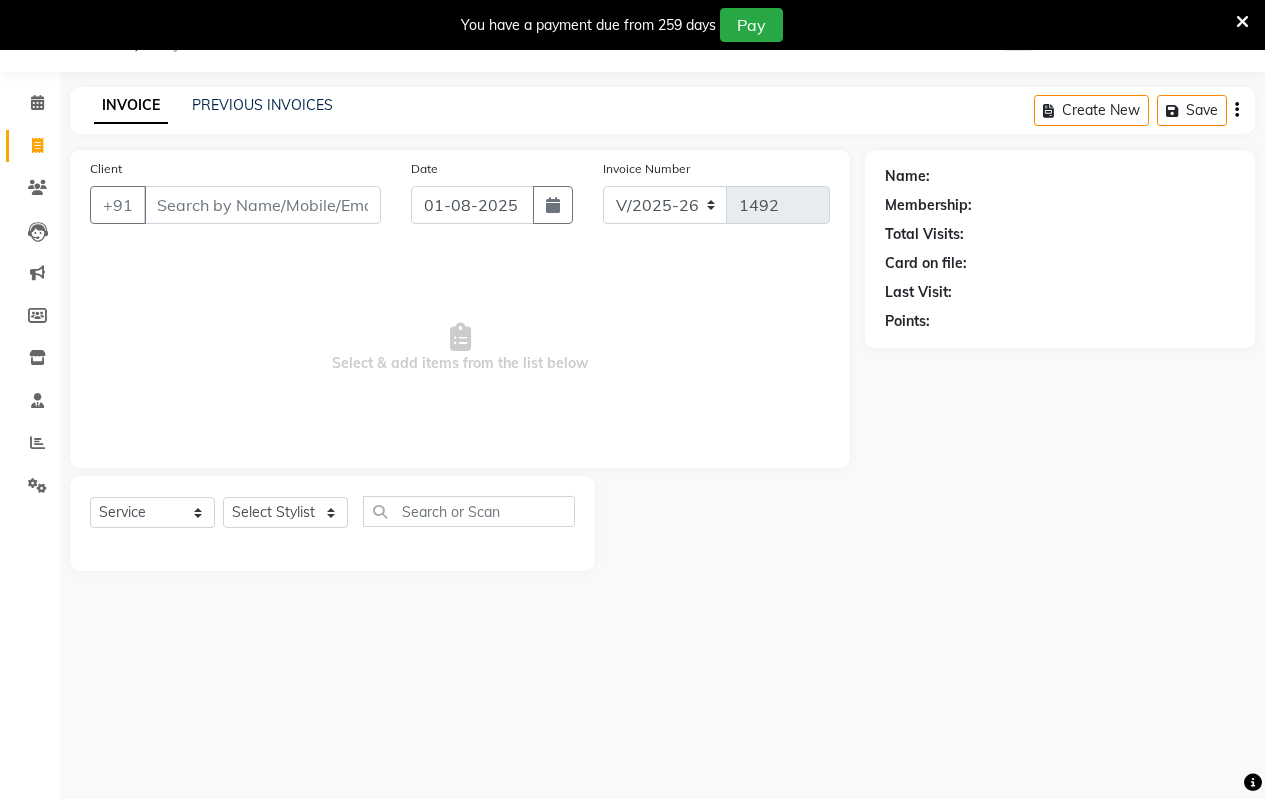 click on "INVOICE PREVIOUS INVOICES Create New   Save" 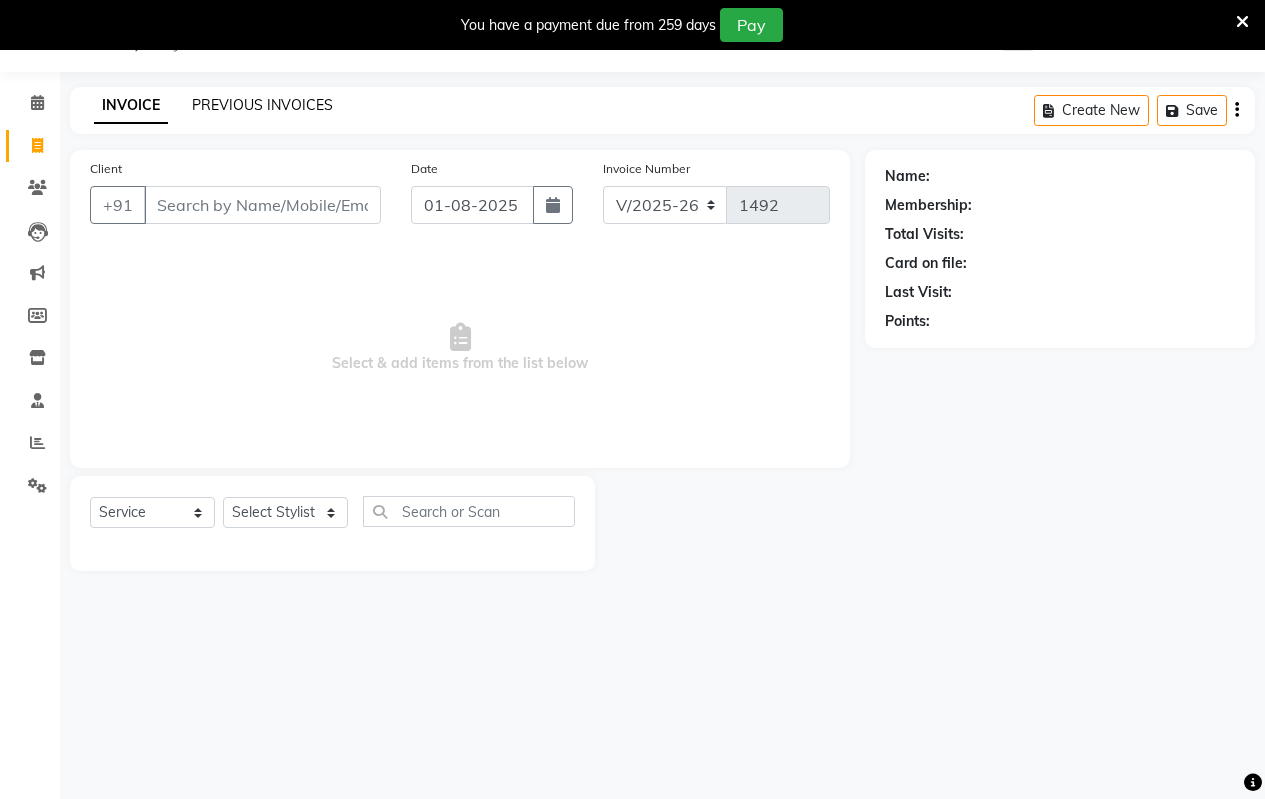 click on "PREVIOUS INVOICES" 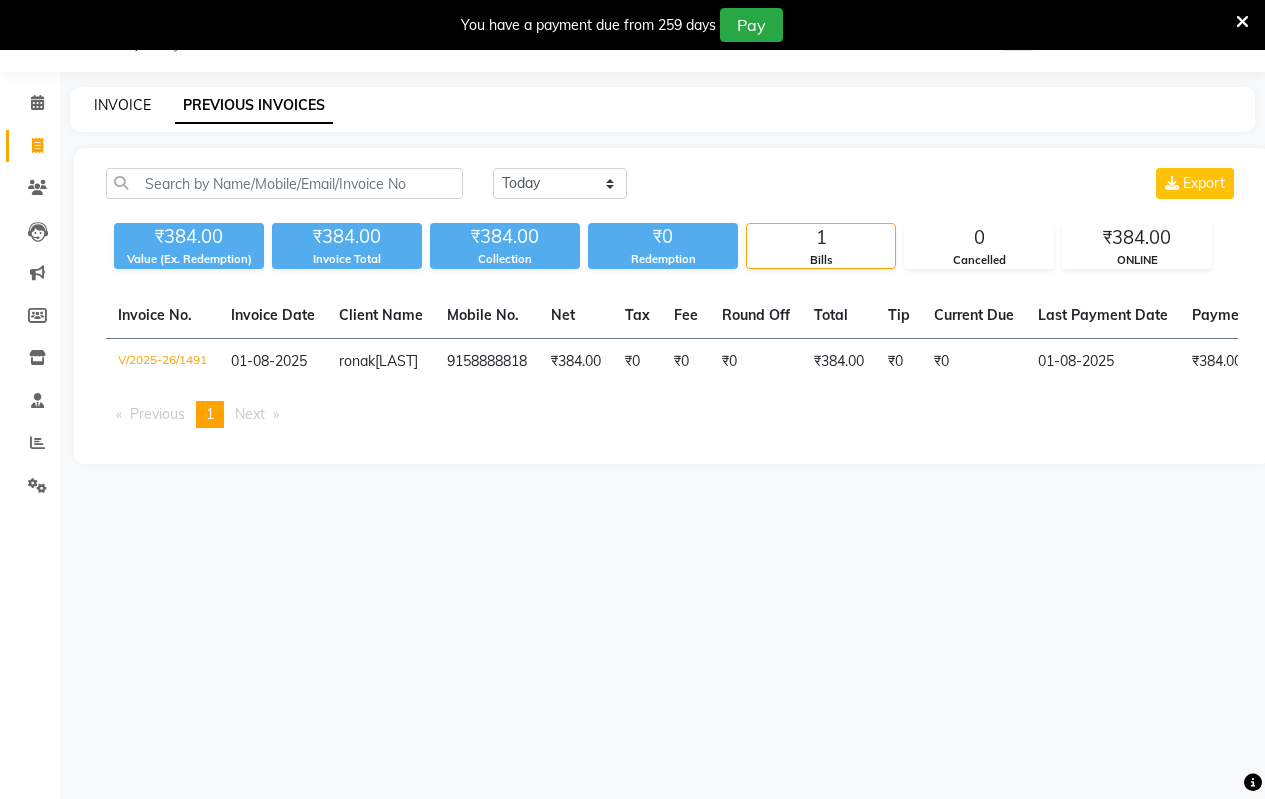 click on "INVOICE" 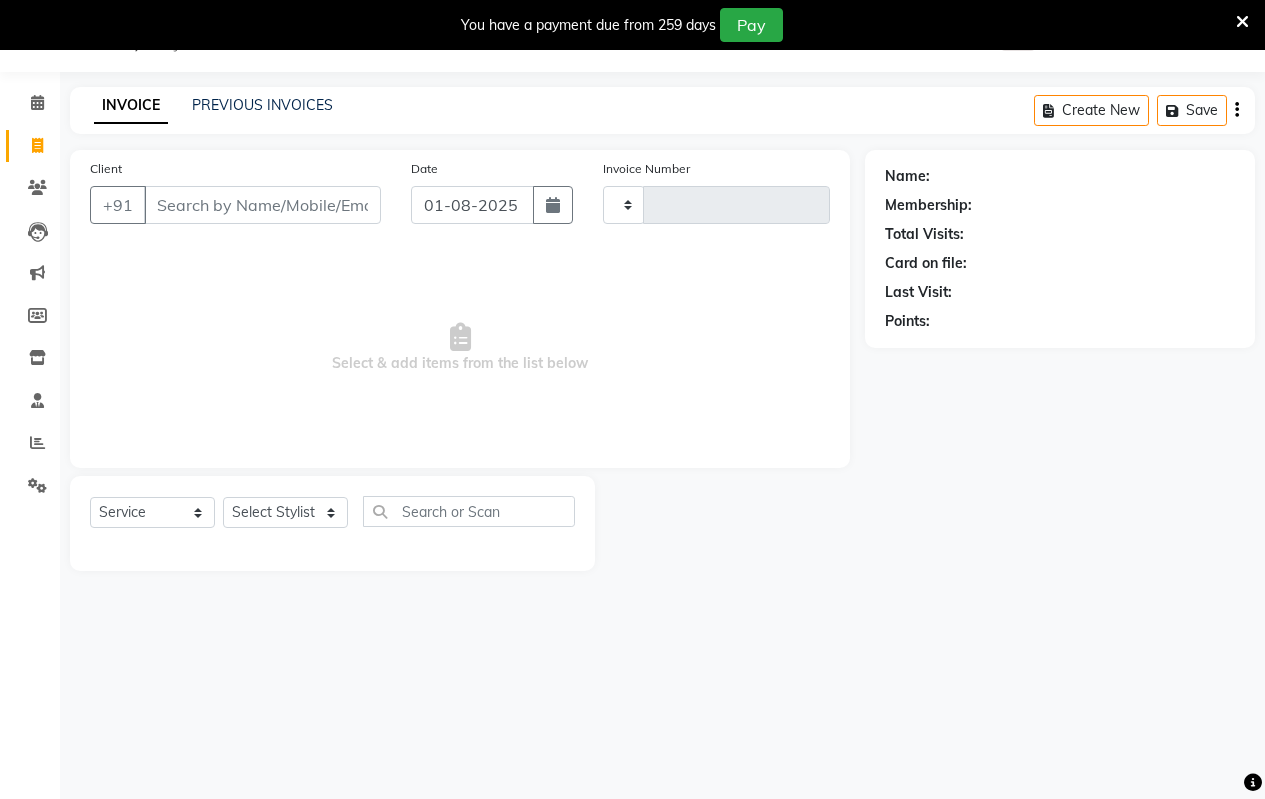 type on "1492" 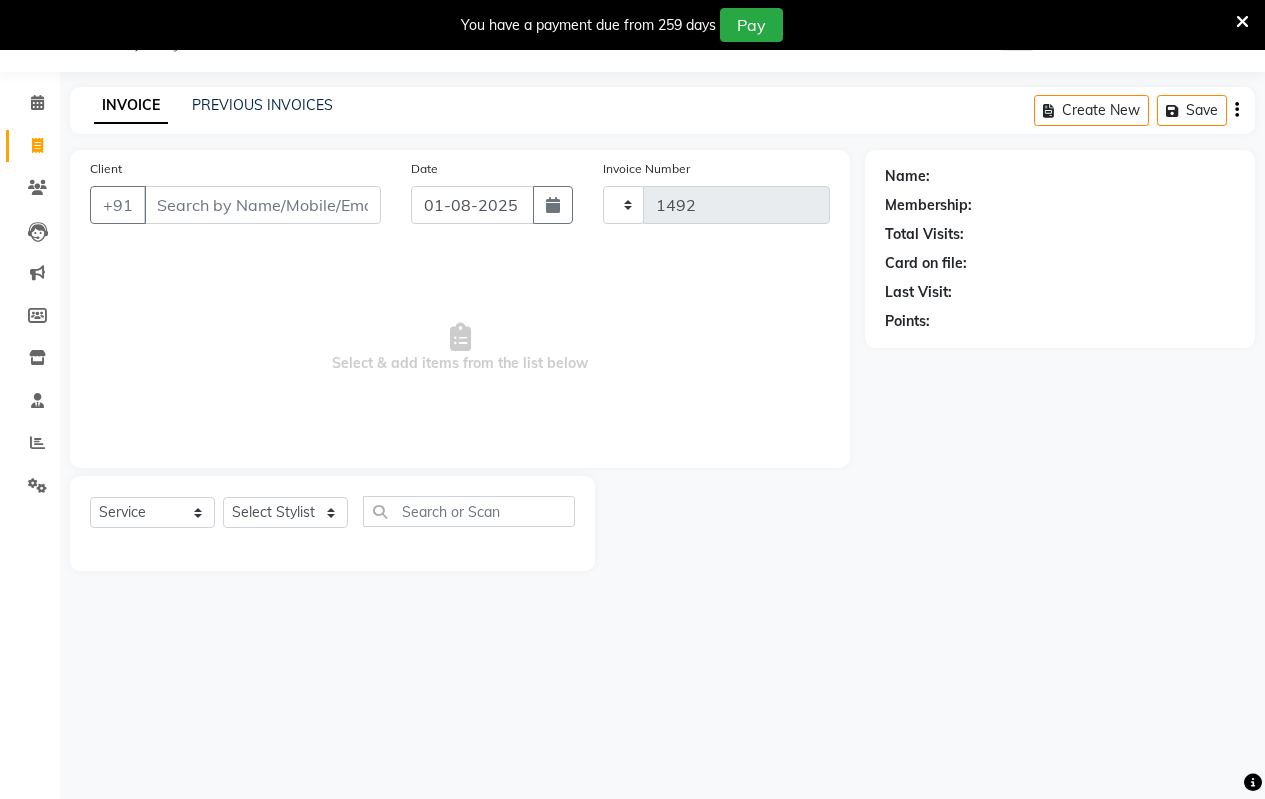 select on "4917" 